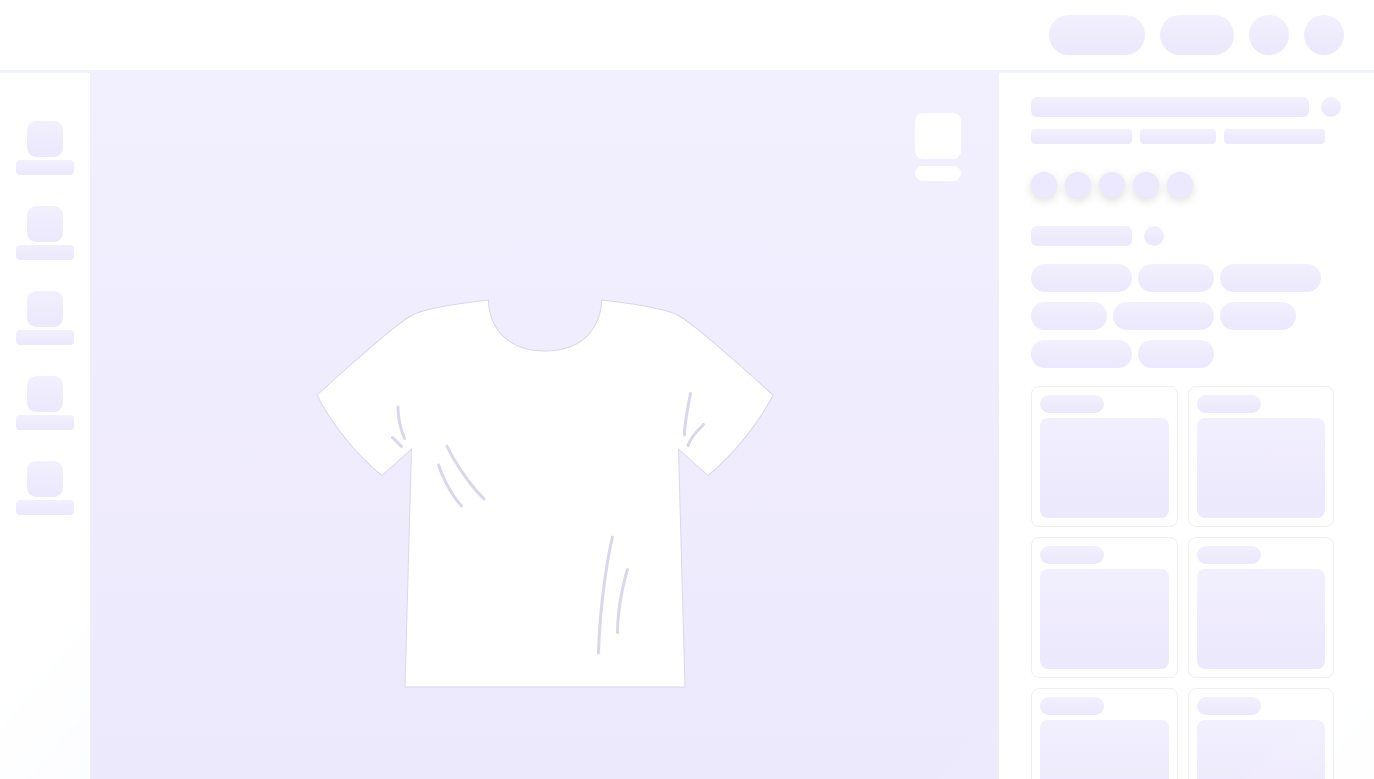scroll, scrollTop: 0, scrollLeft: 0, axis: both 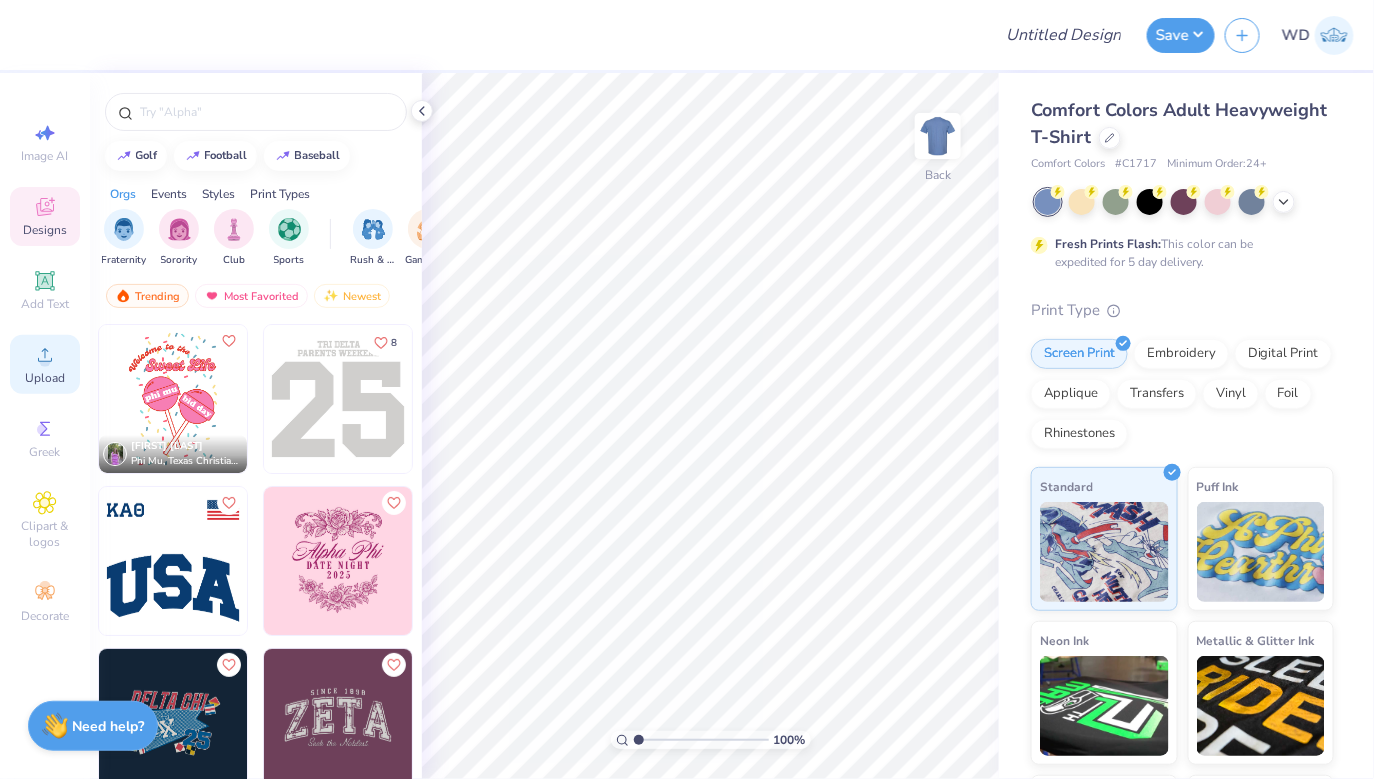 click on "Upload" at bounding box center [45, 364] 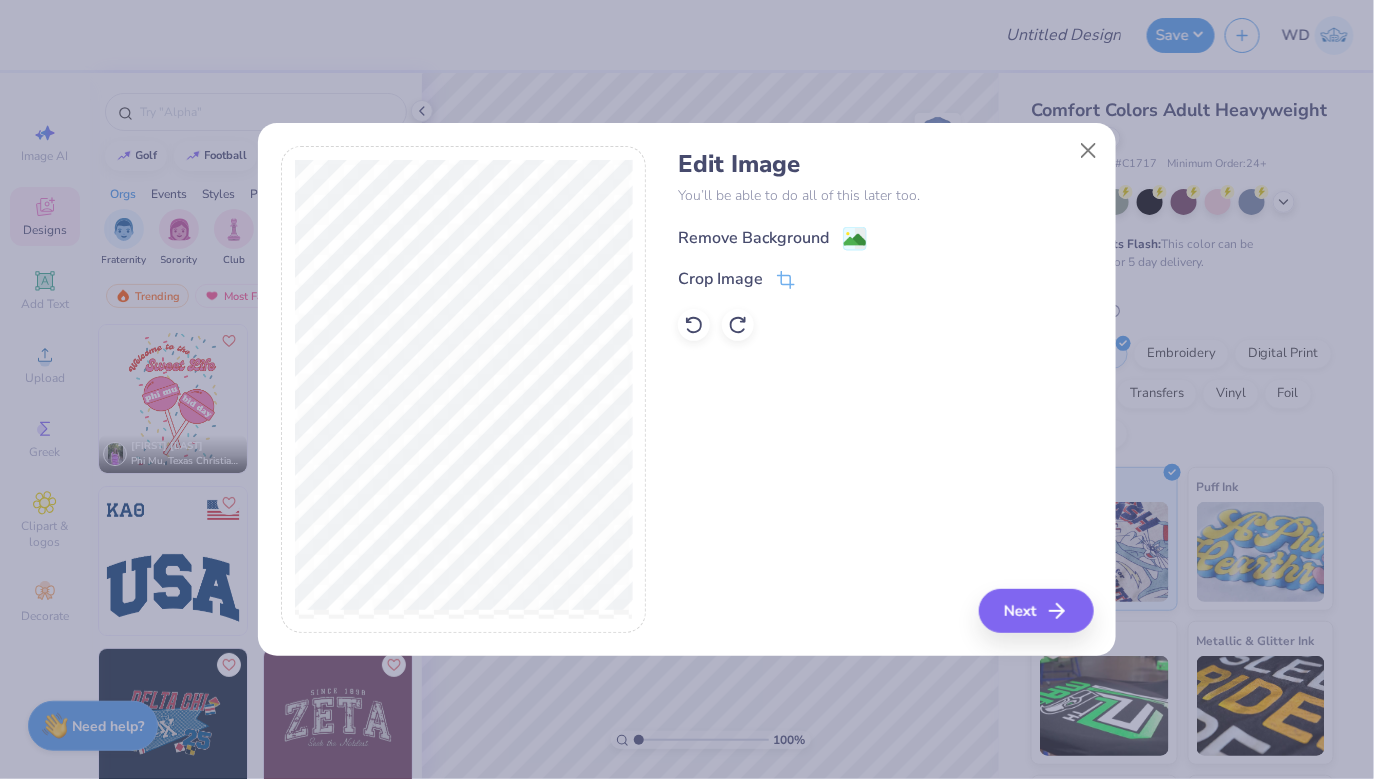 click on "Remove Background" at bounding box center (772, 238) 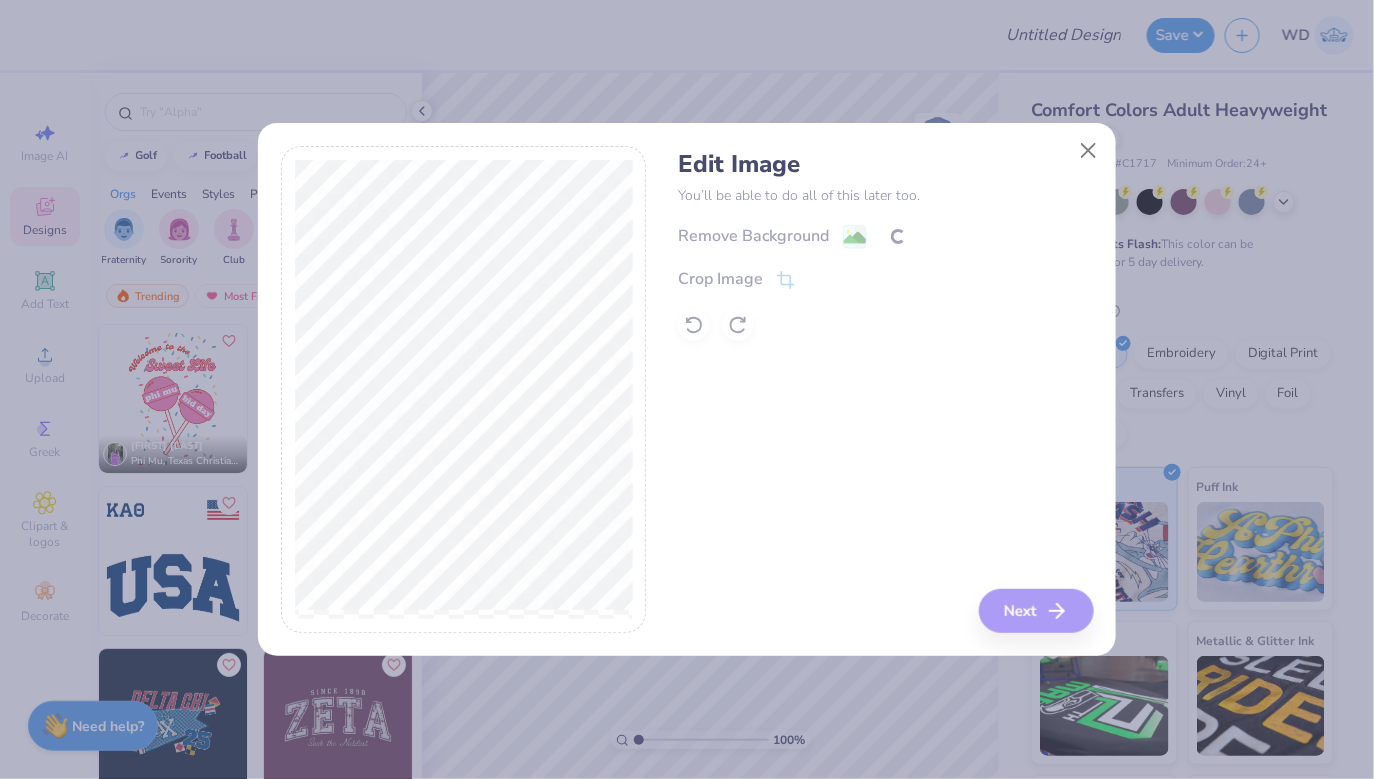 click on "Remove Background Crop Image" at bounding box center [885, 282] 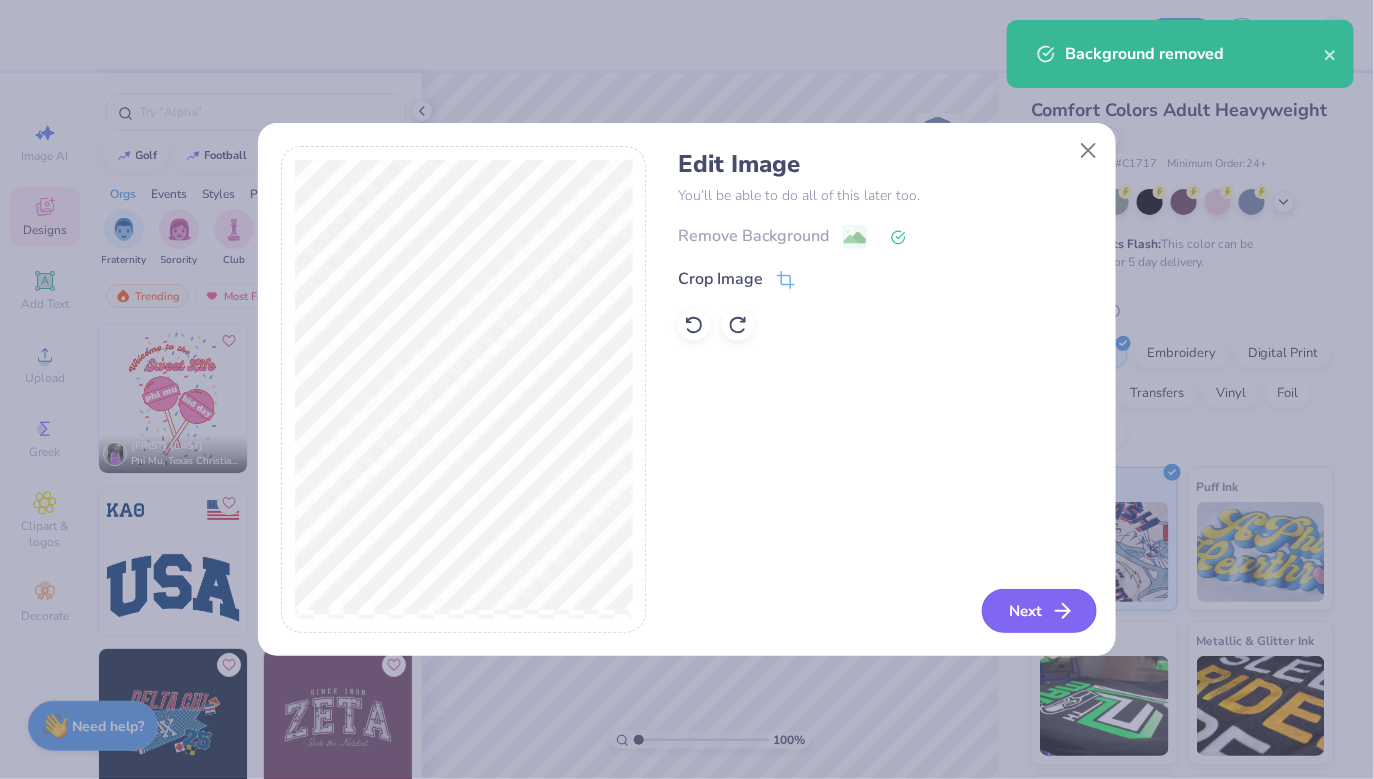click on "Next" at bounding box center (1039, 611) 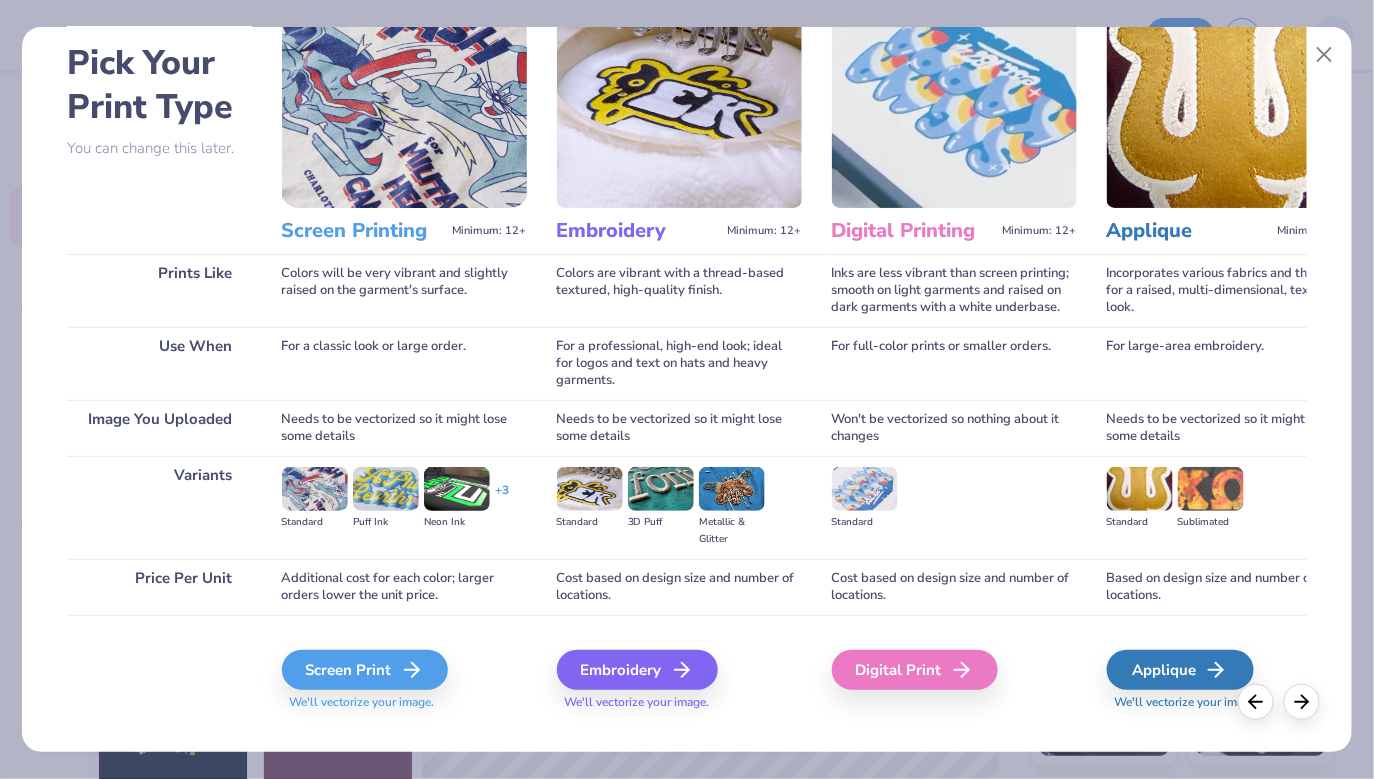 scroll, scrollTop: 89, scrollLeft: 0, axis: vertical 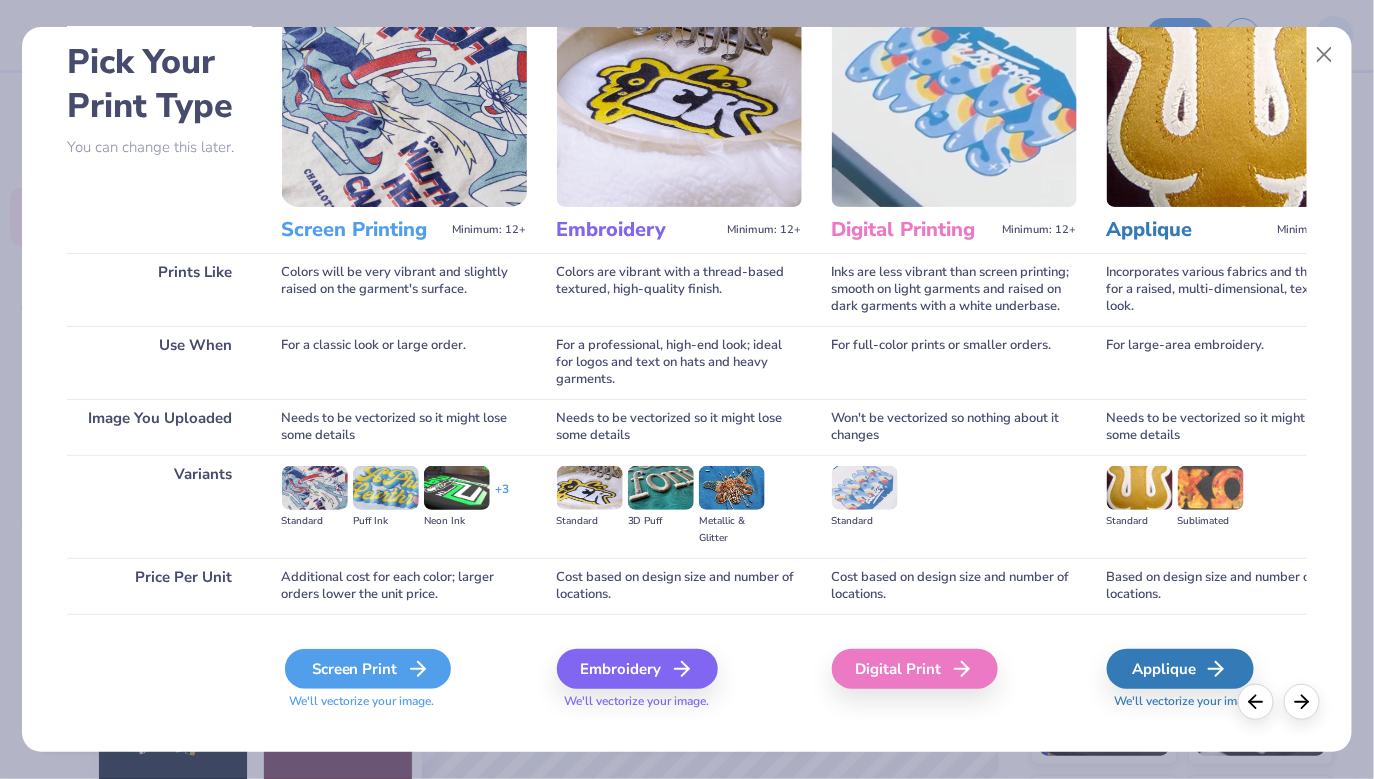 click on "Screen Print" at bounding box center (368, 669) 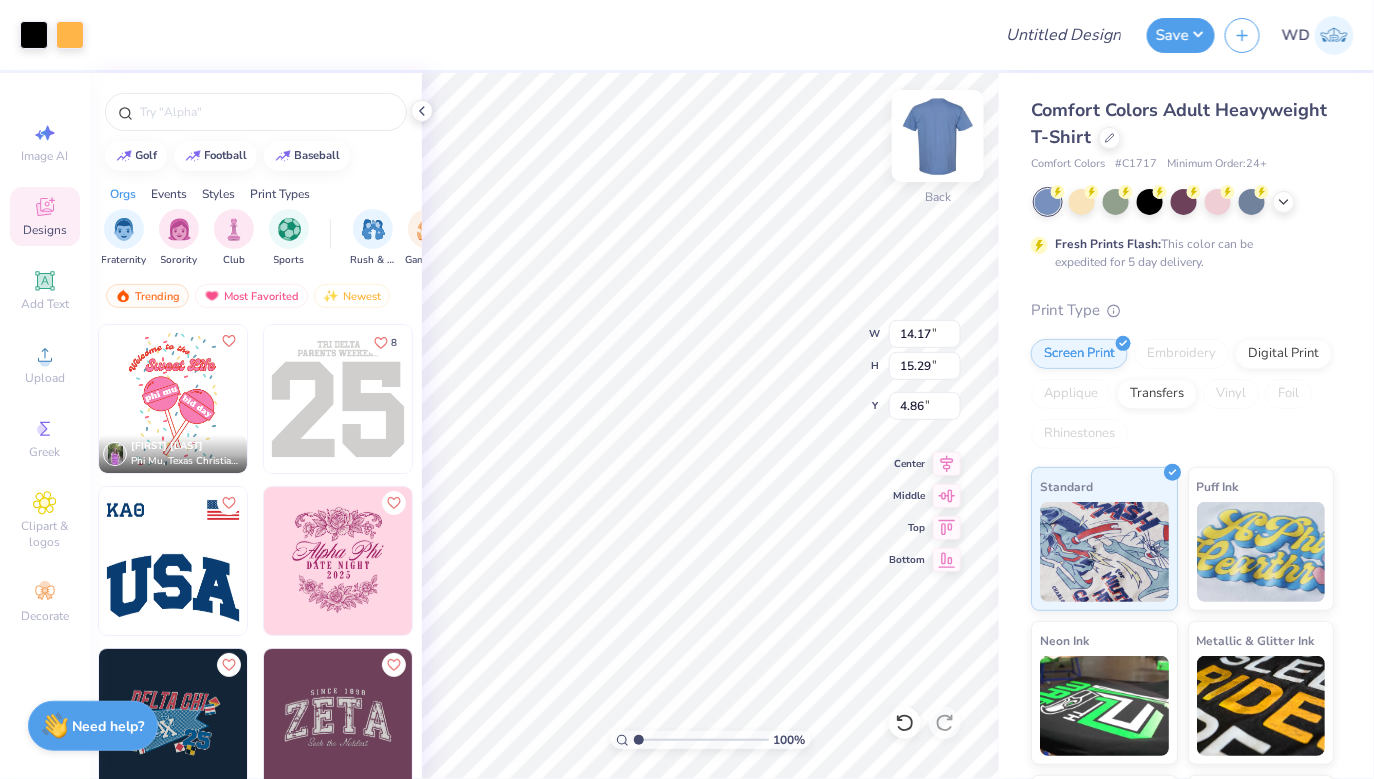 click at bounding box center (938, 136) 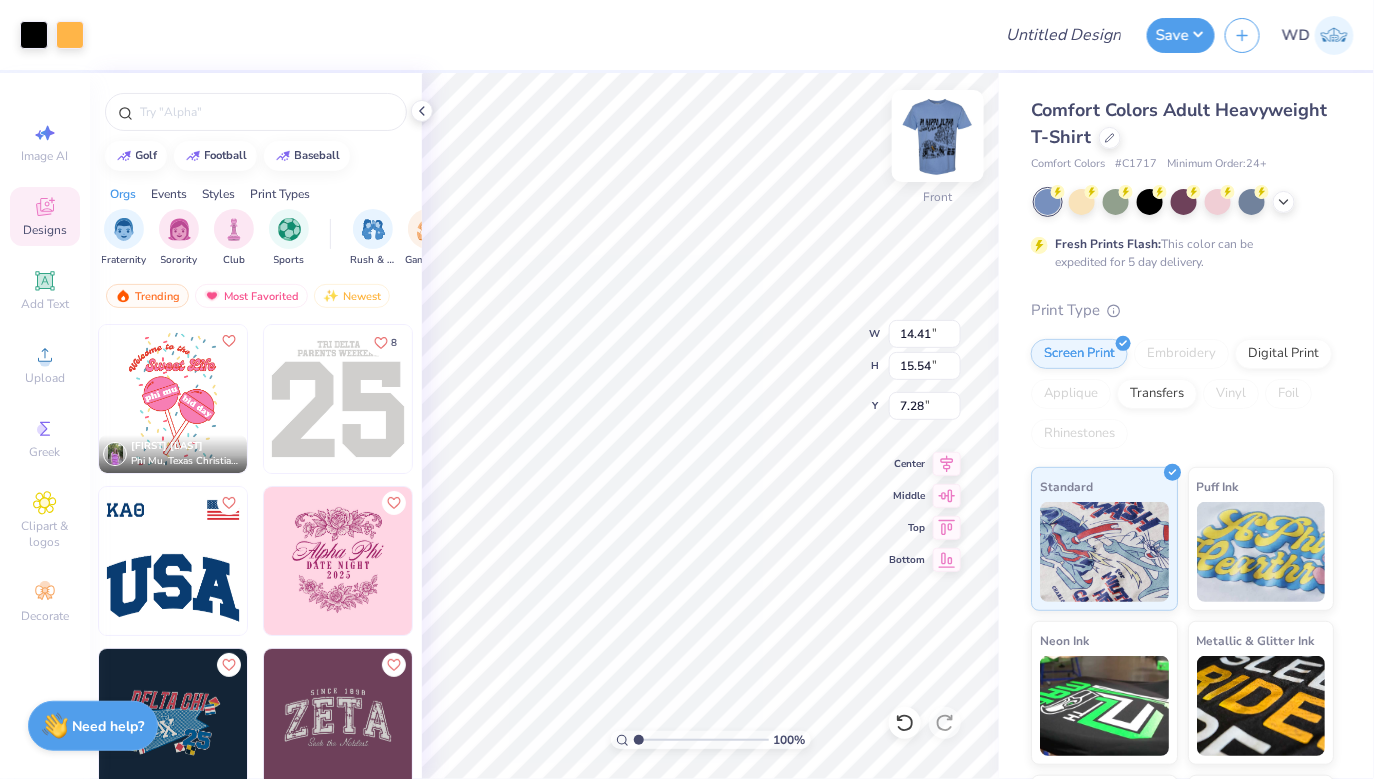 click at bounding box center (938, 136) 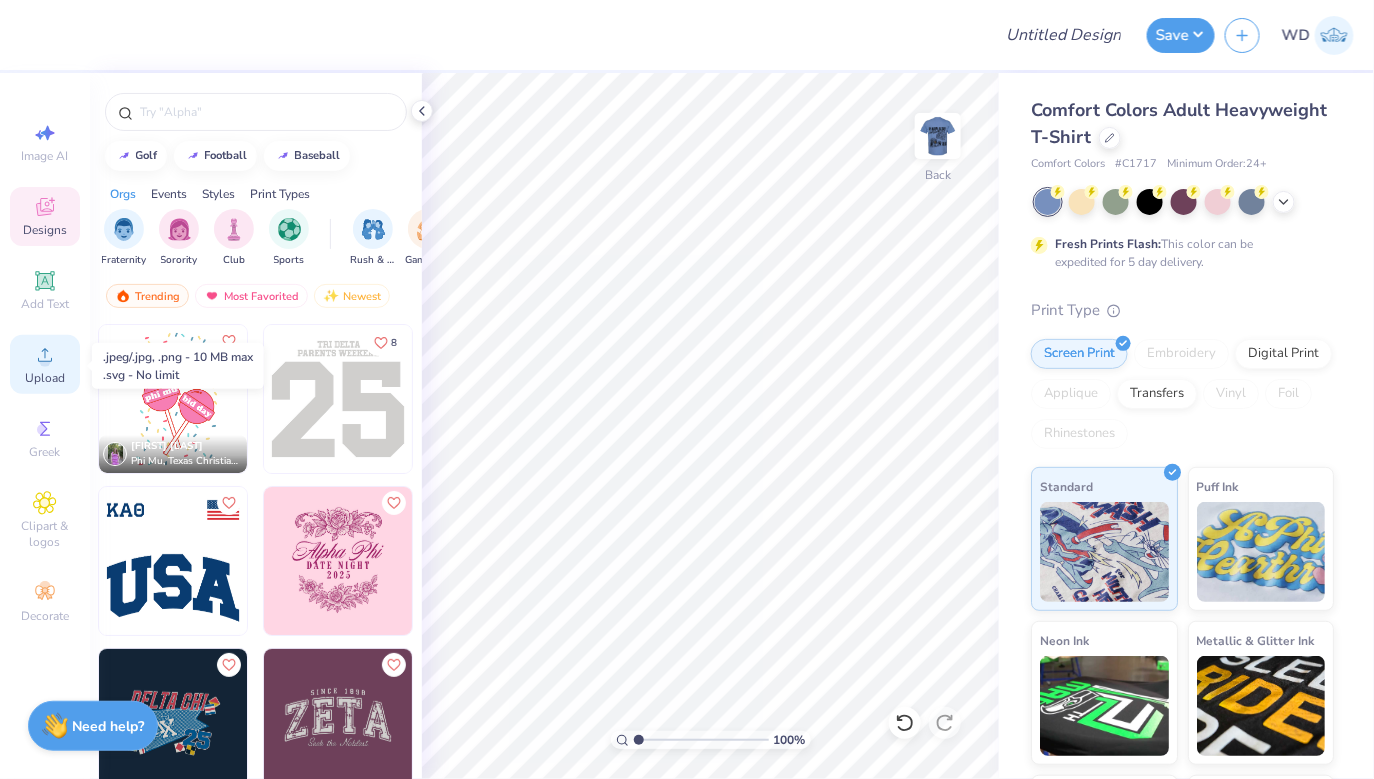 click 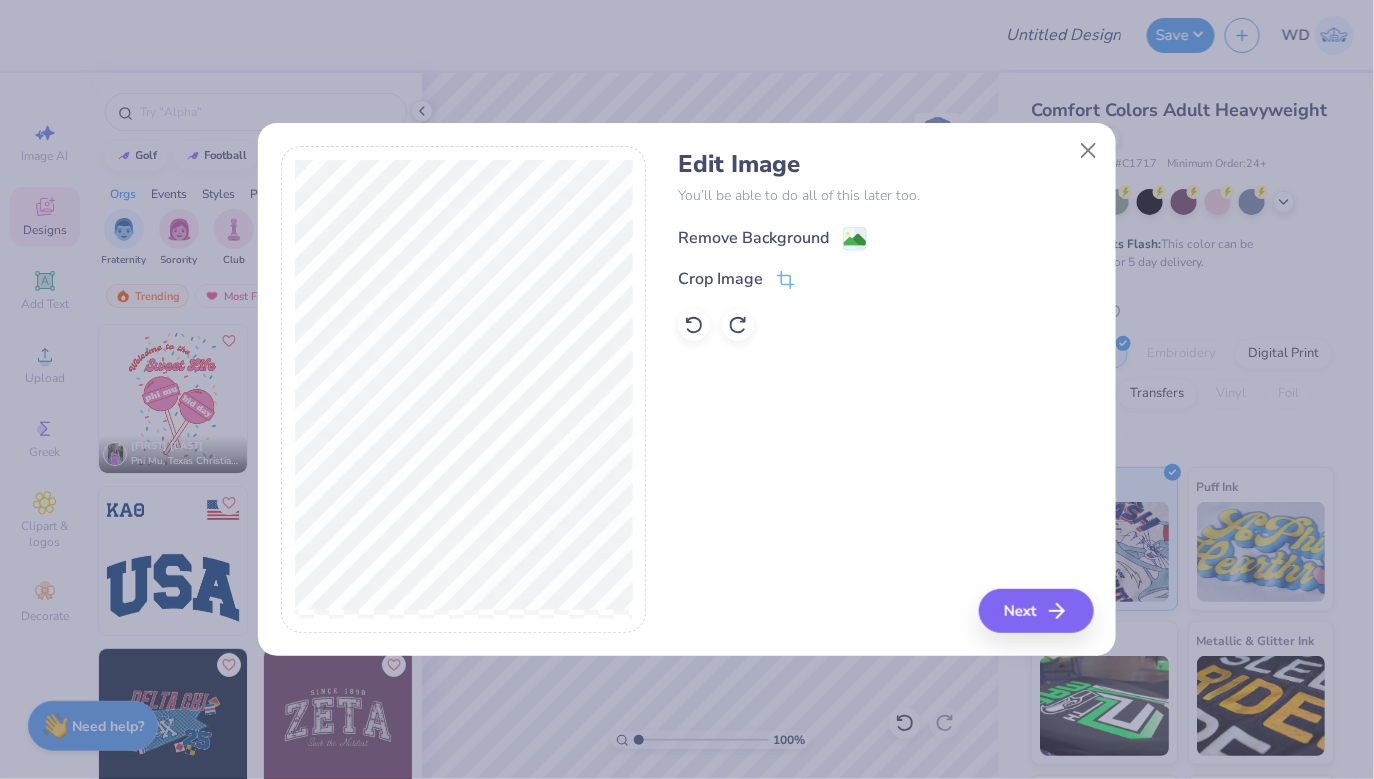 click 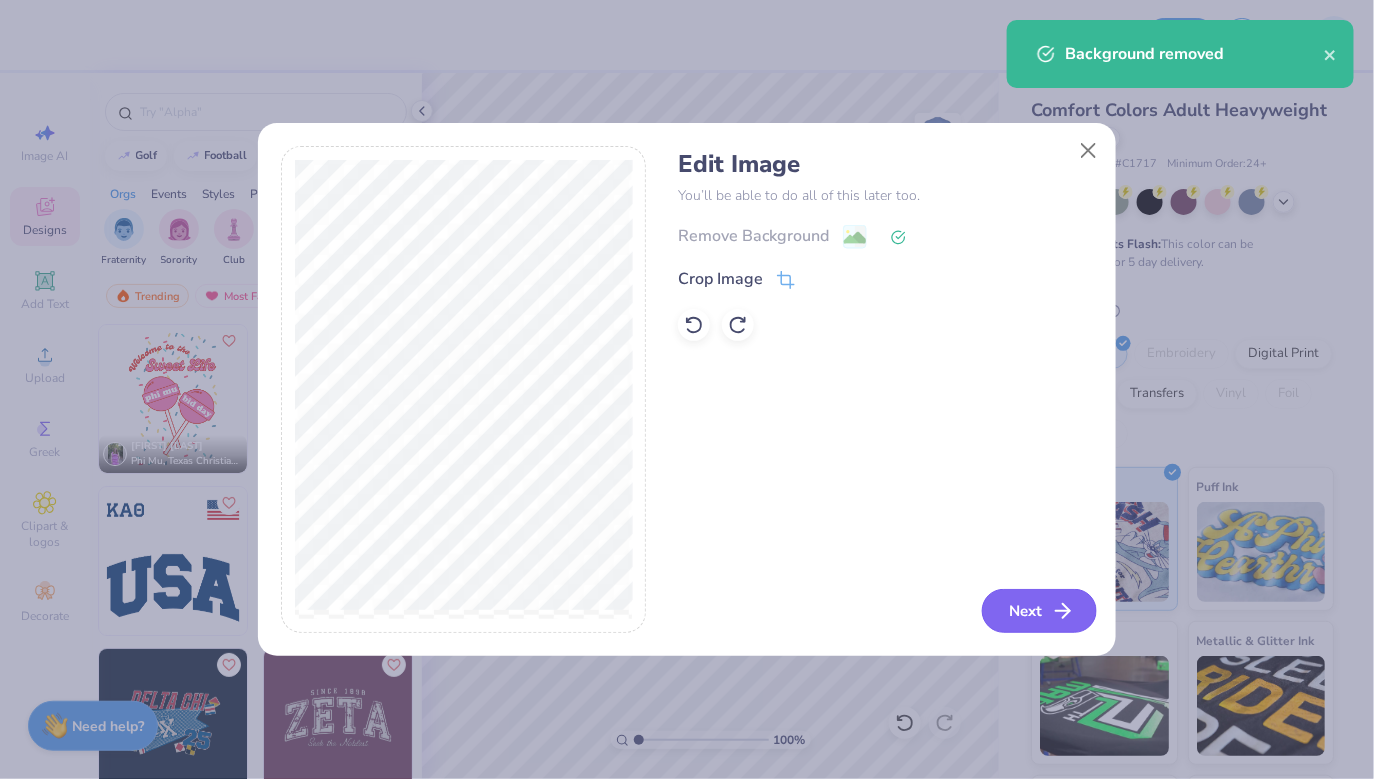 click on "Next" at bounding box center [1039, 611] 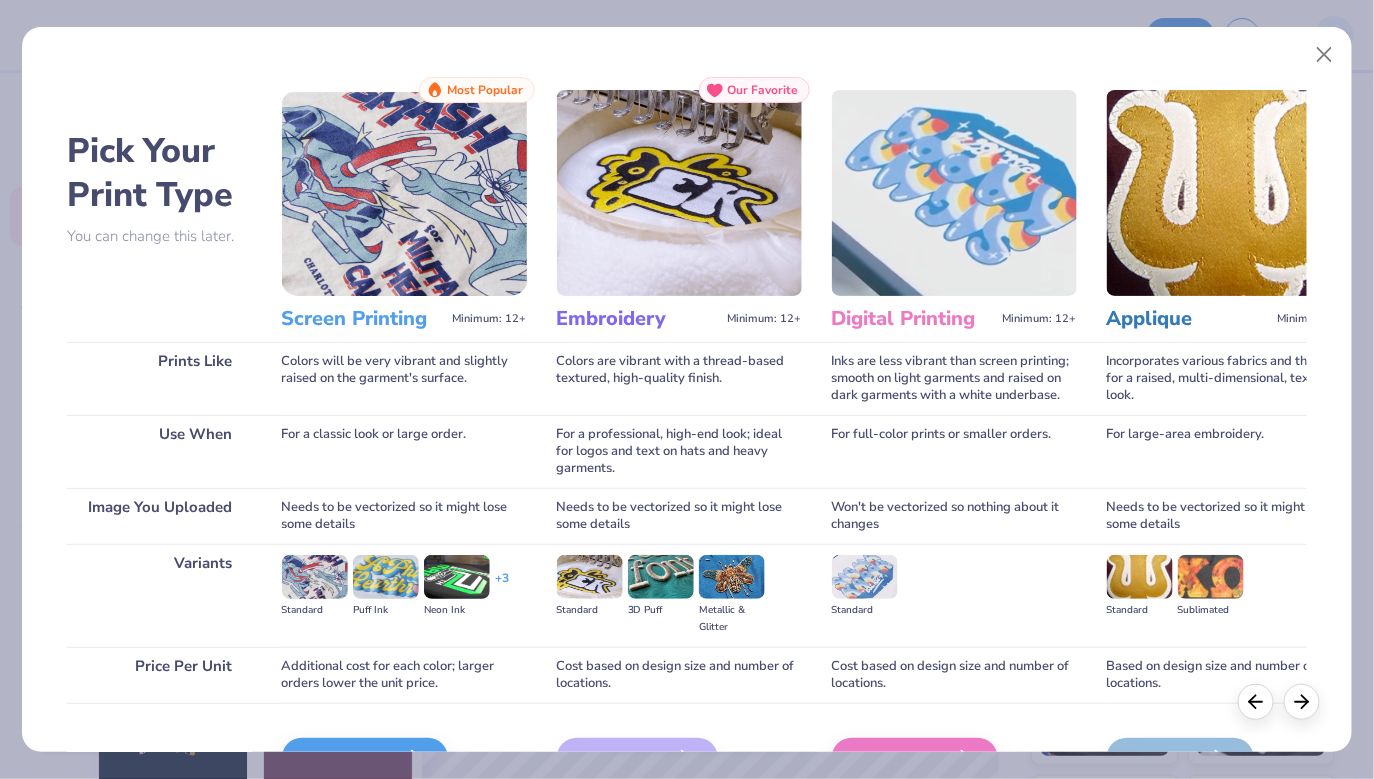 scroll, scrollTop: 118, scrollLeft: 0, axis: vertical 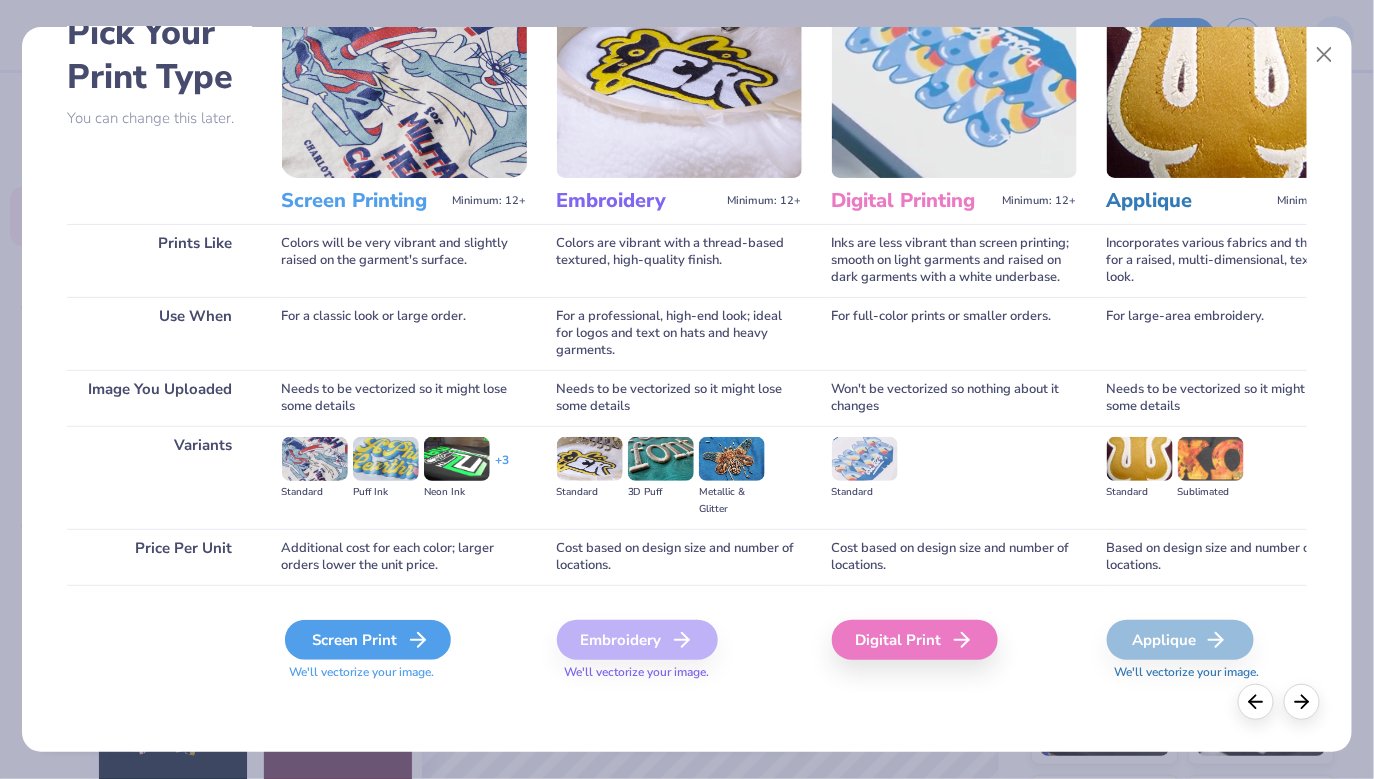 click on "Screen Print" at bounding box center (368, 640) 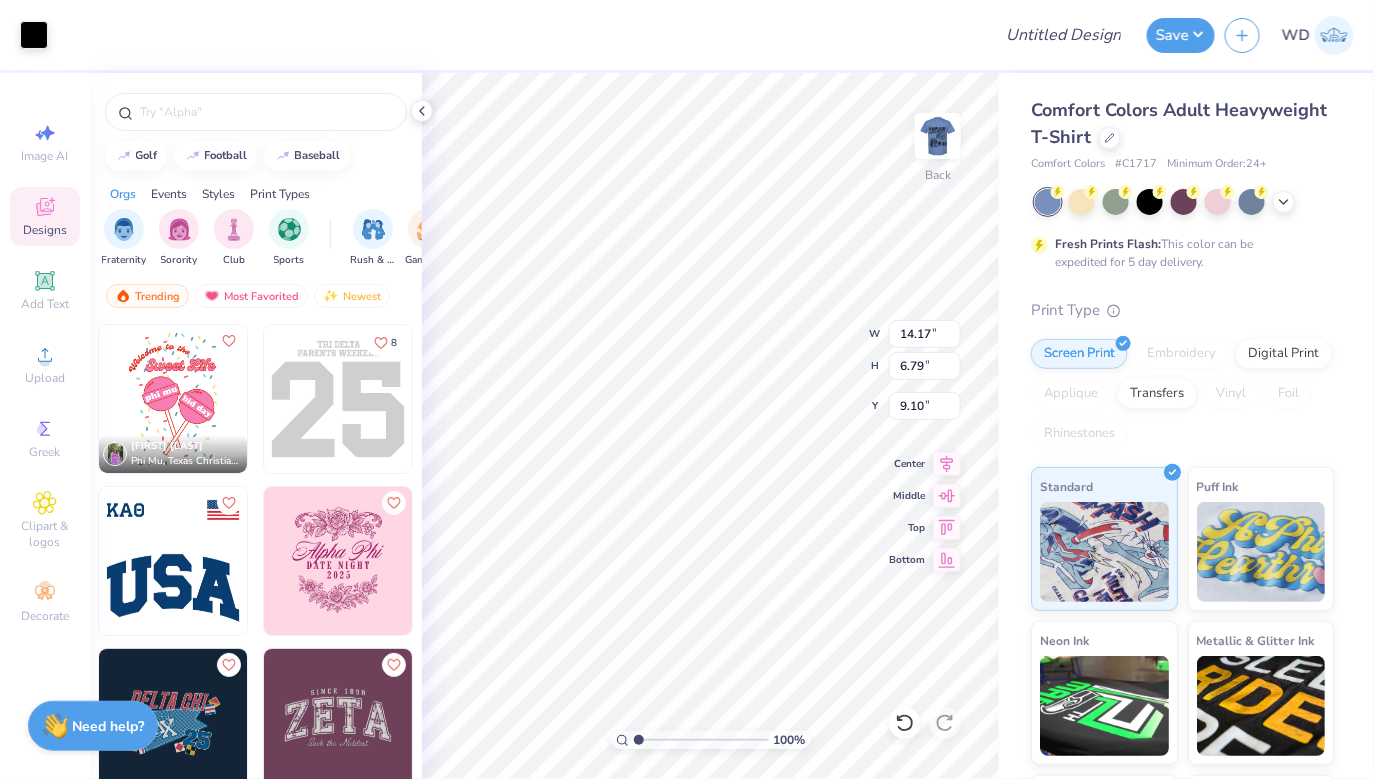type on "5.53" 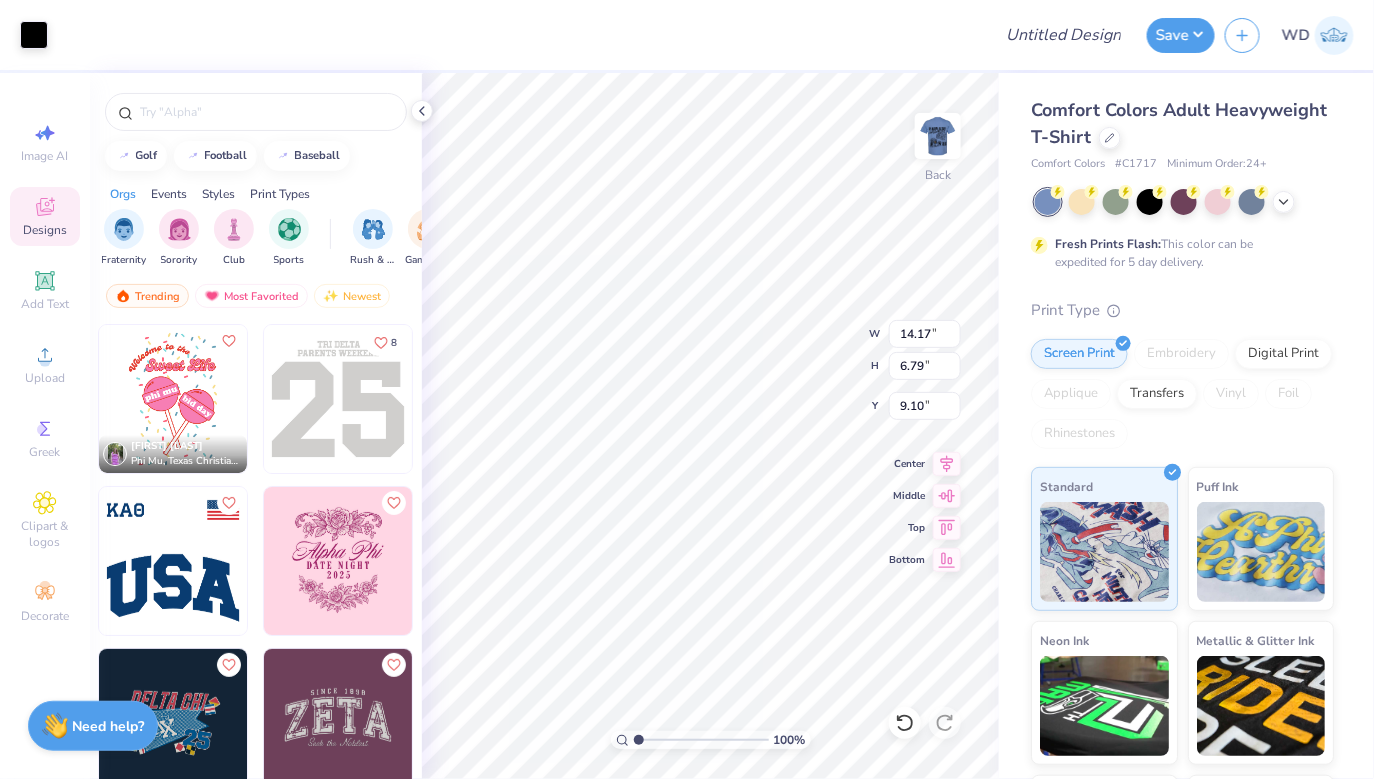 type on "2.65" 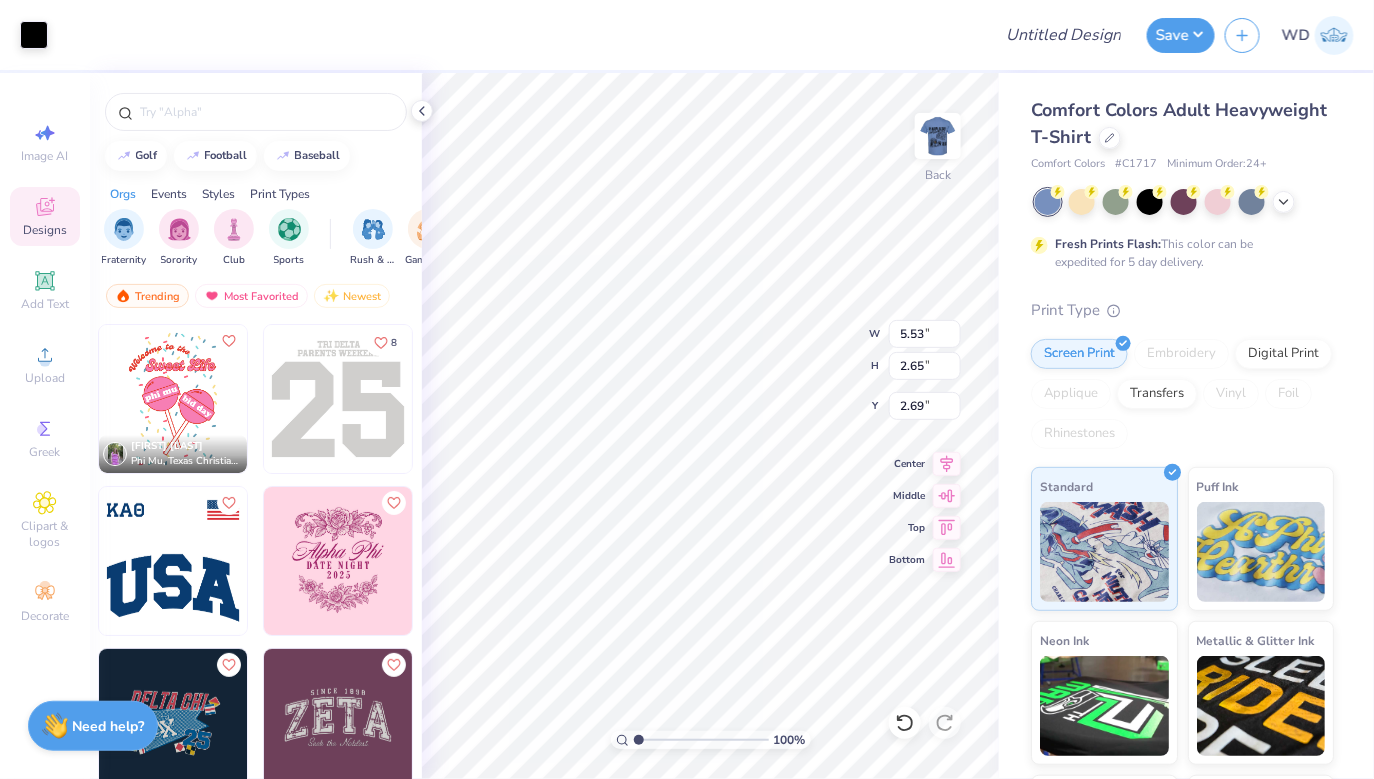 type on "2.69" 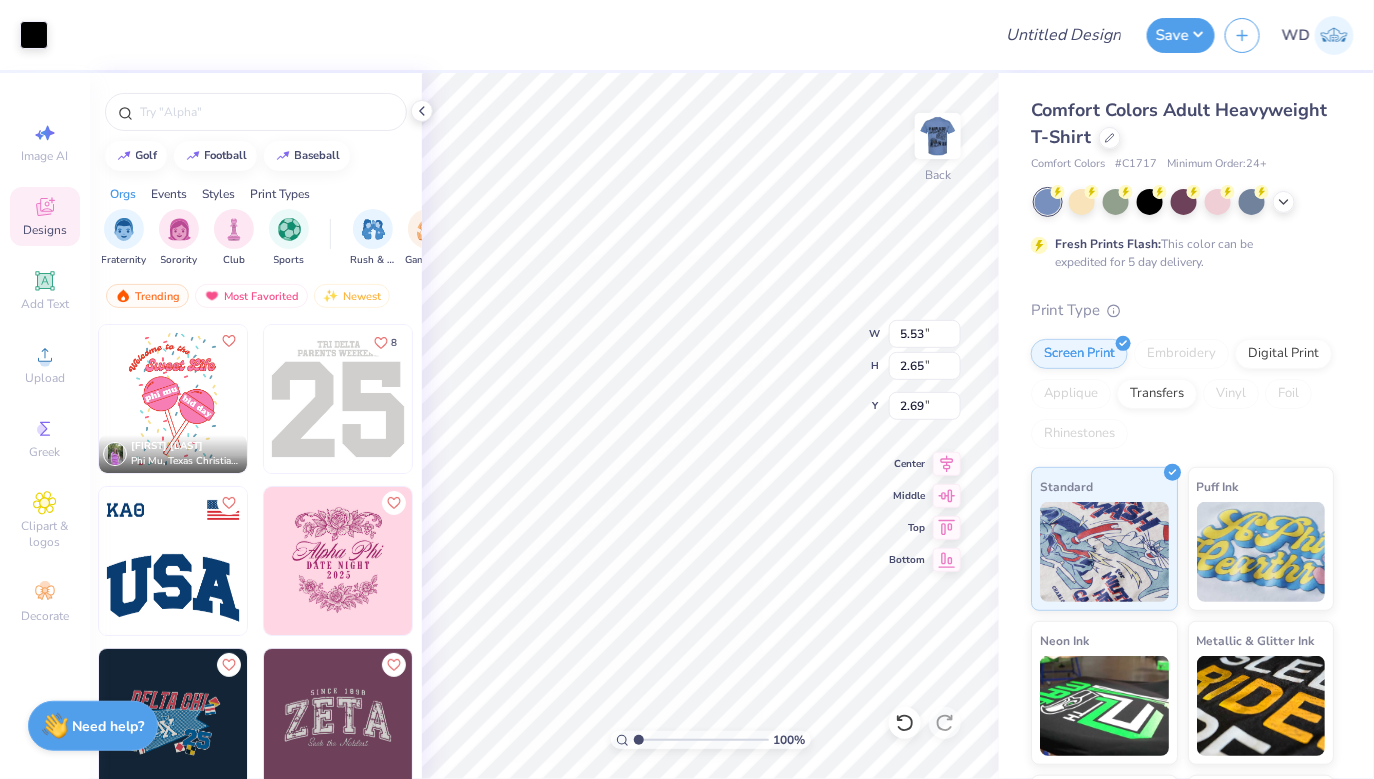 type on "4.09" 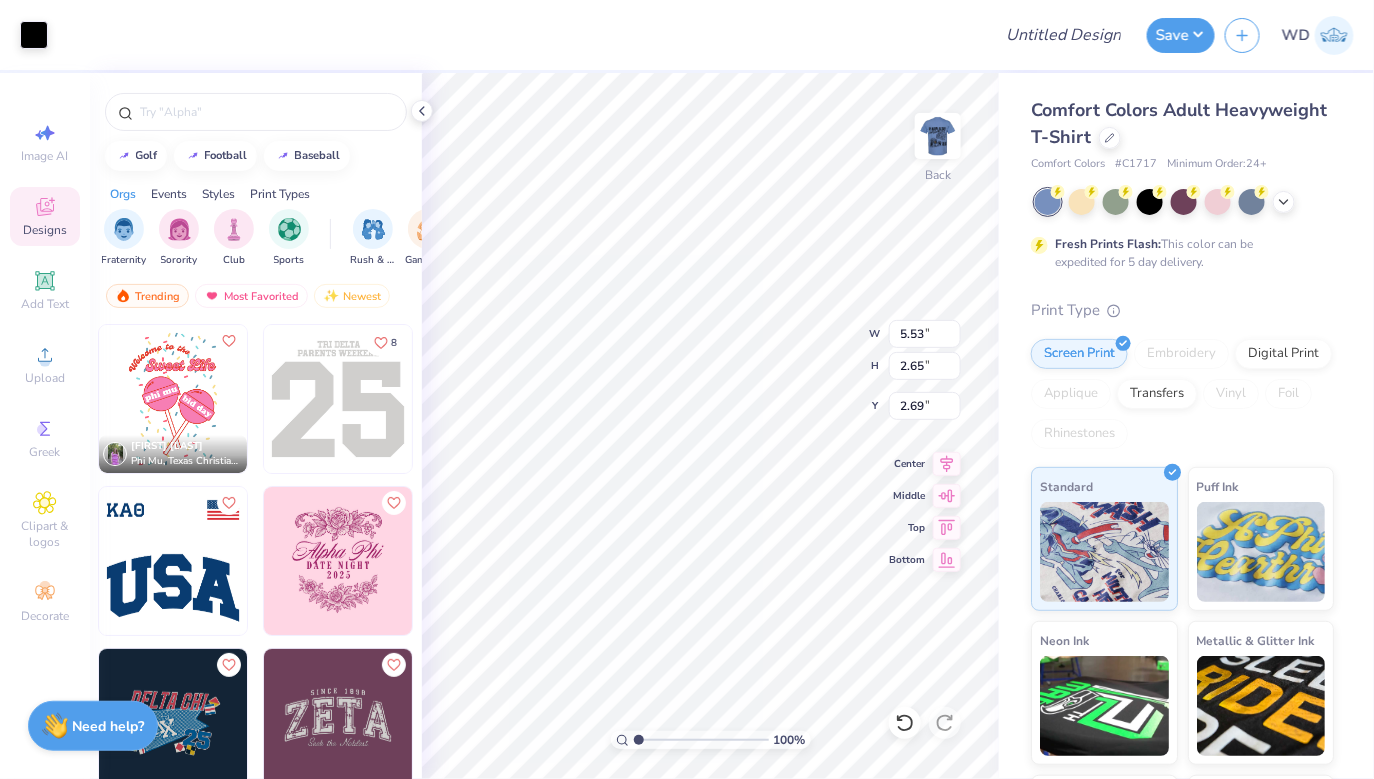 type on "1.96" 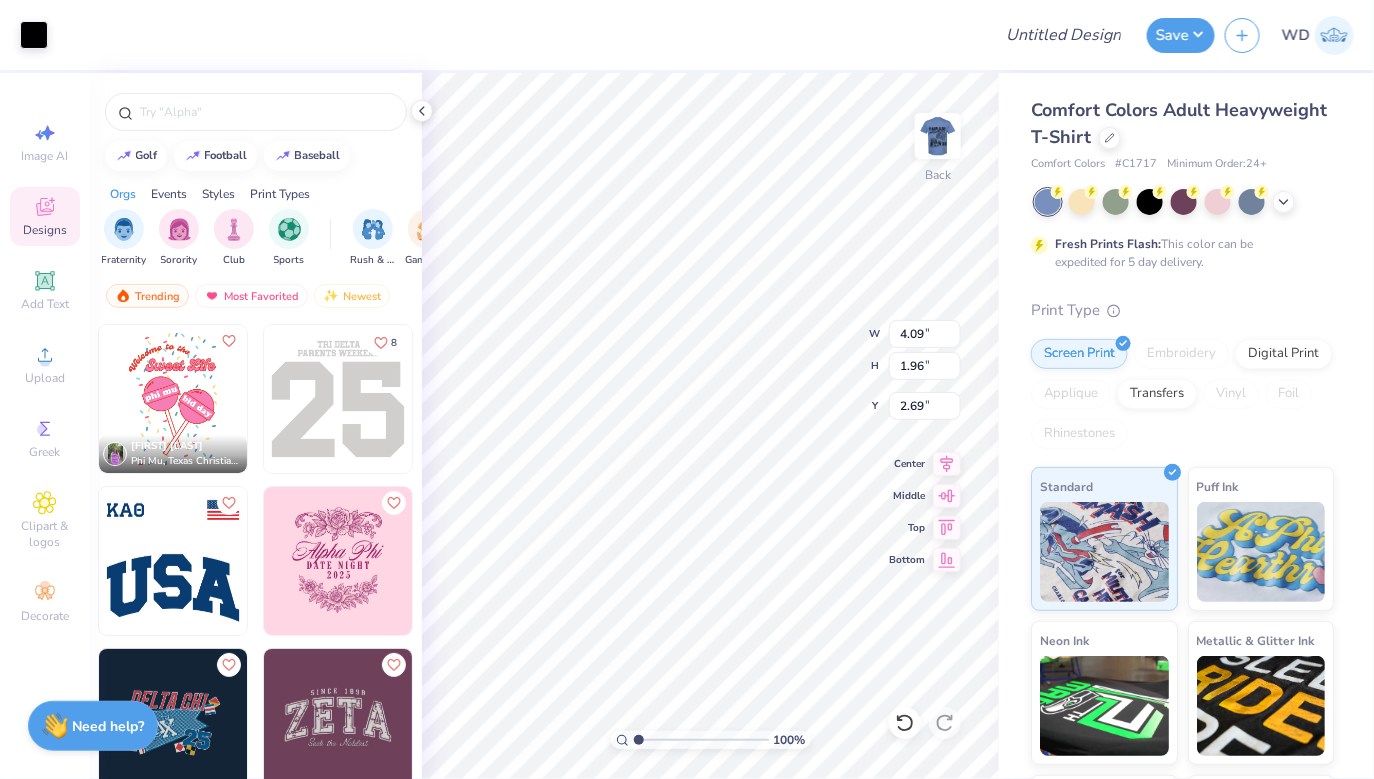 type on "2.68" 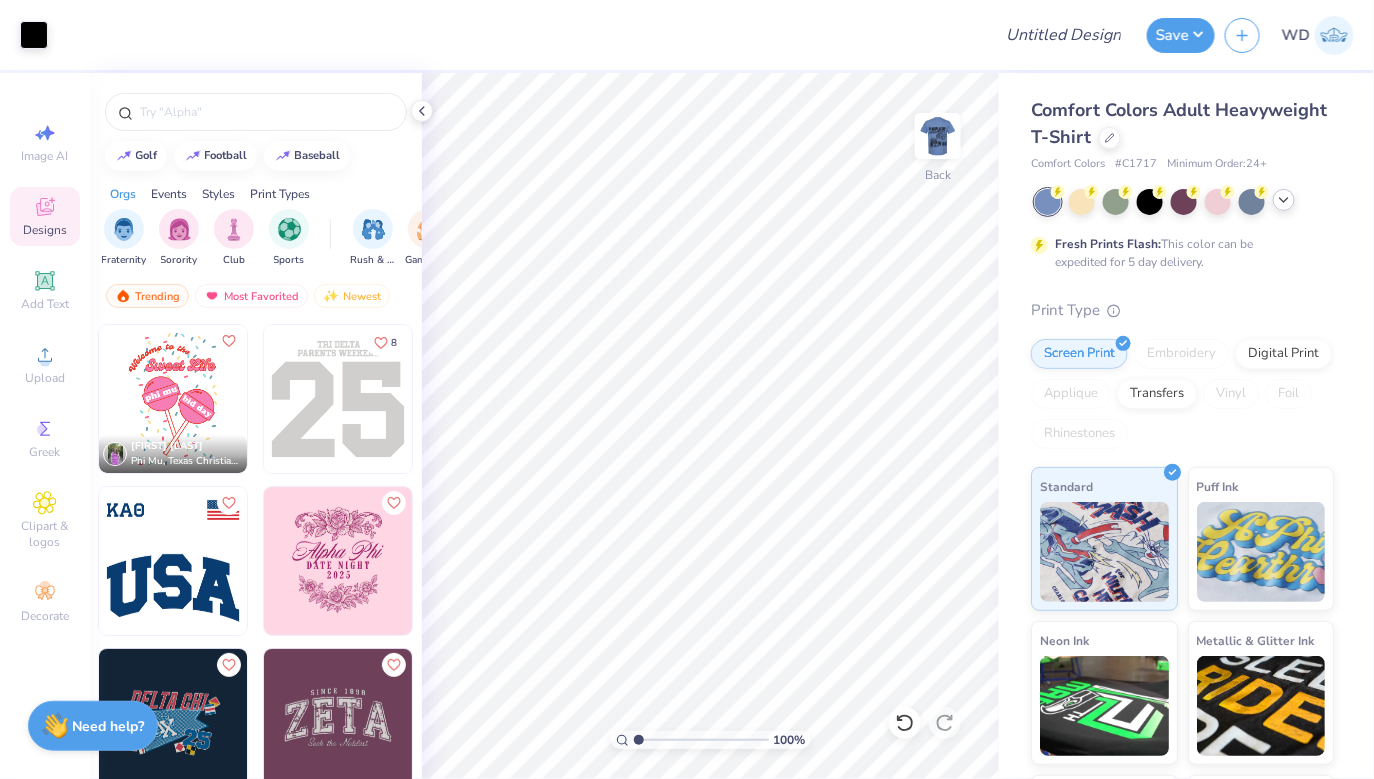 click at bounding box center (1284, 200) 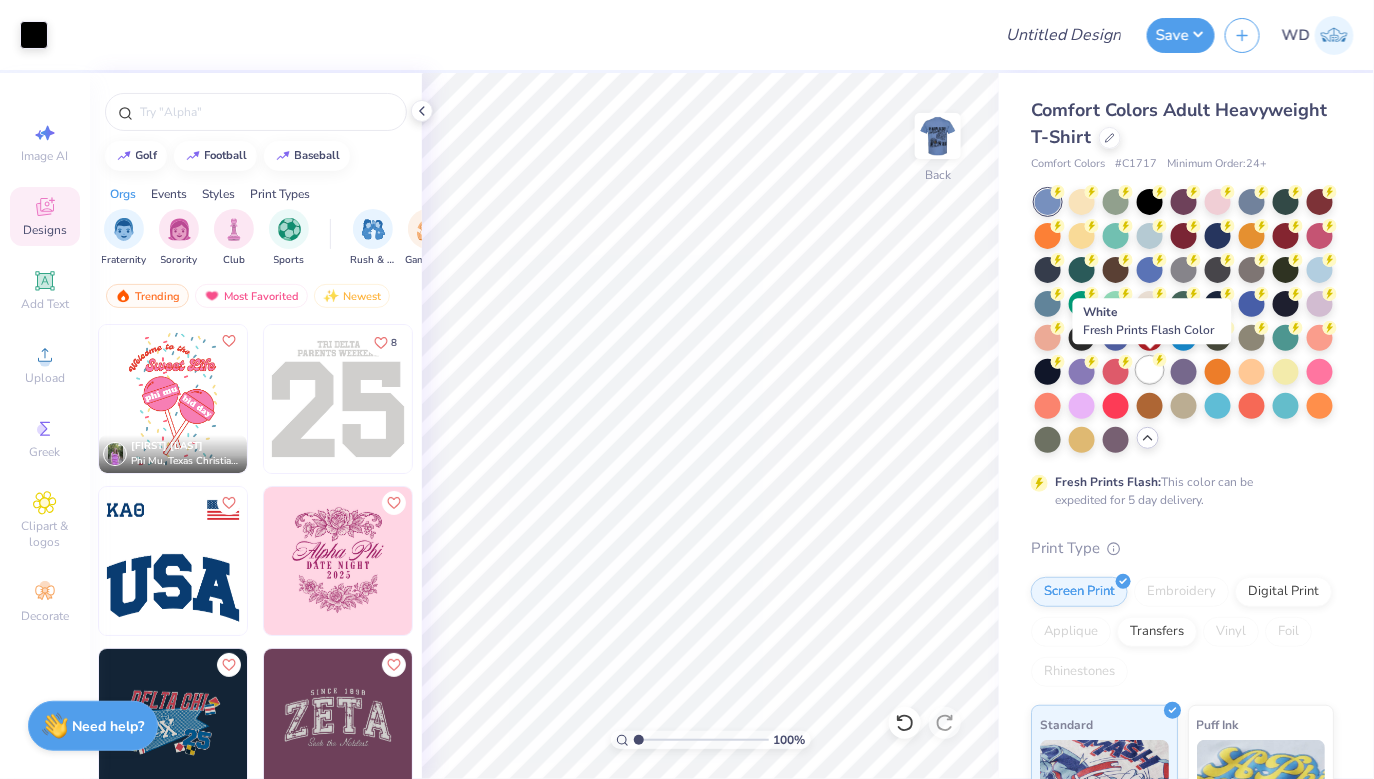 click at bounding box center (1150, 370) 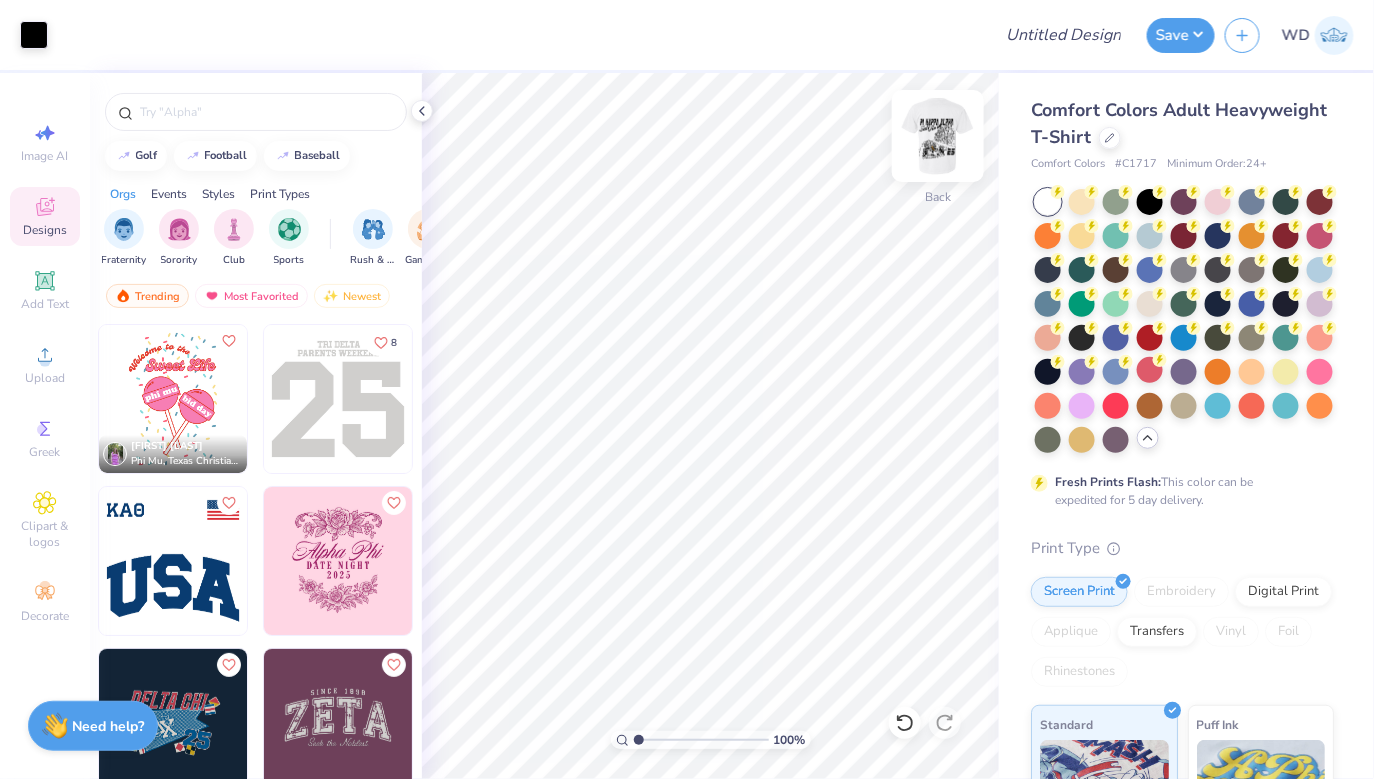 click at bounding box center [938, 136] 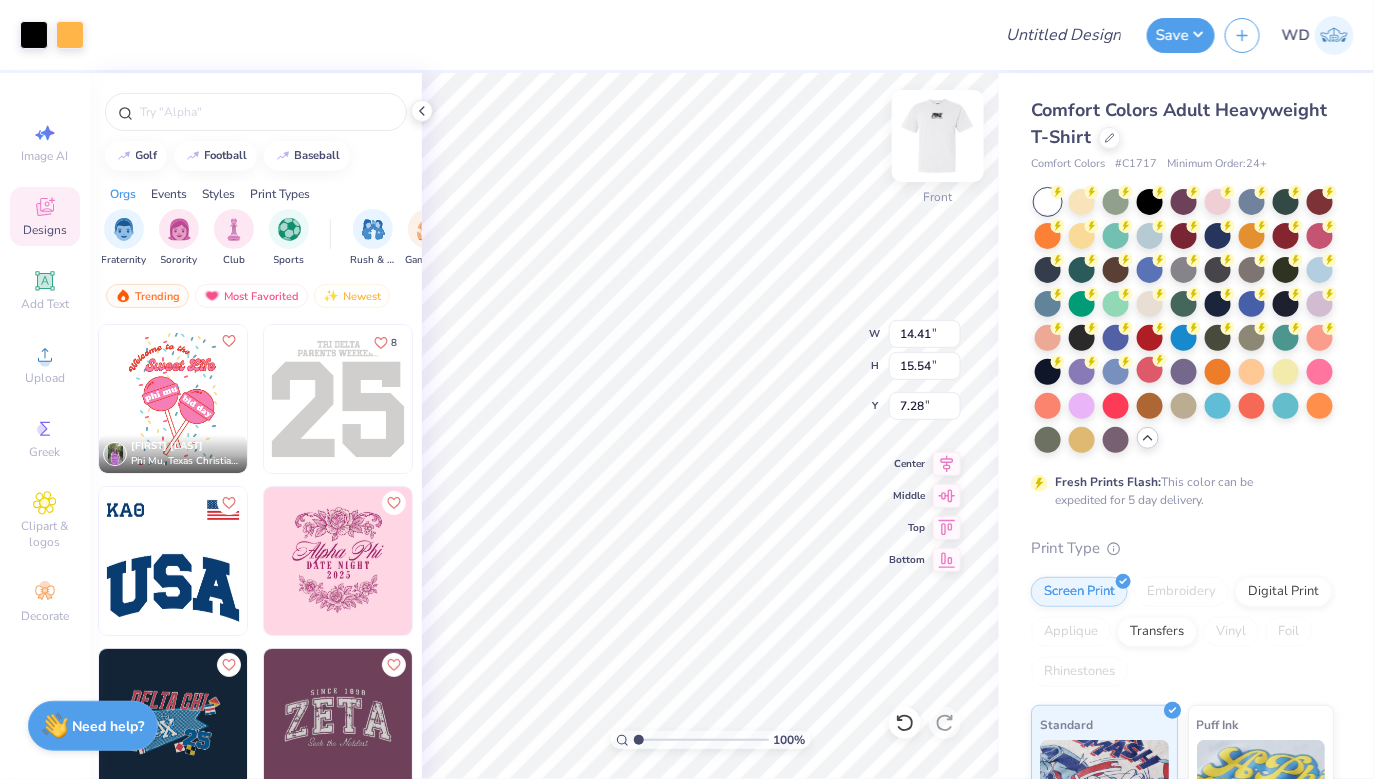 type on "2.40" 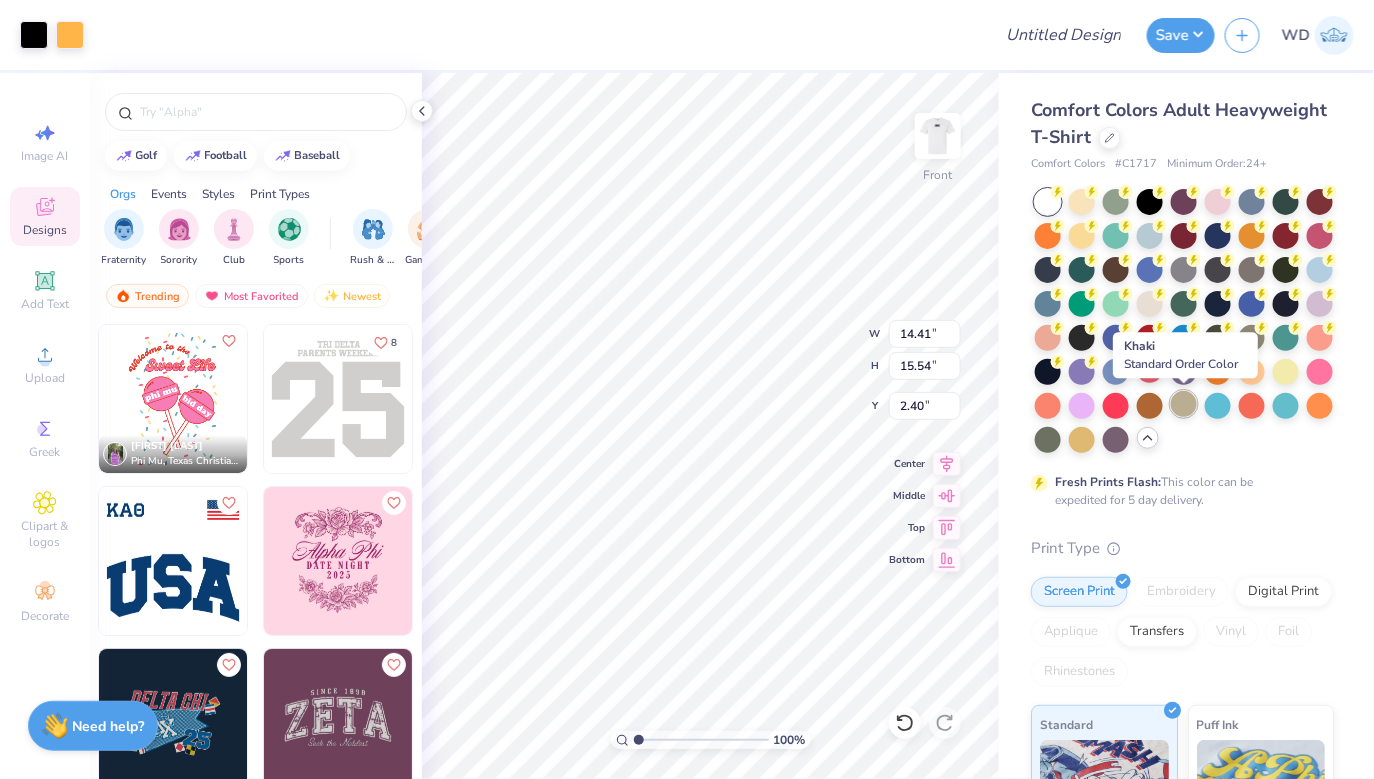 click at bounding box center (1184, 404) 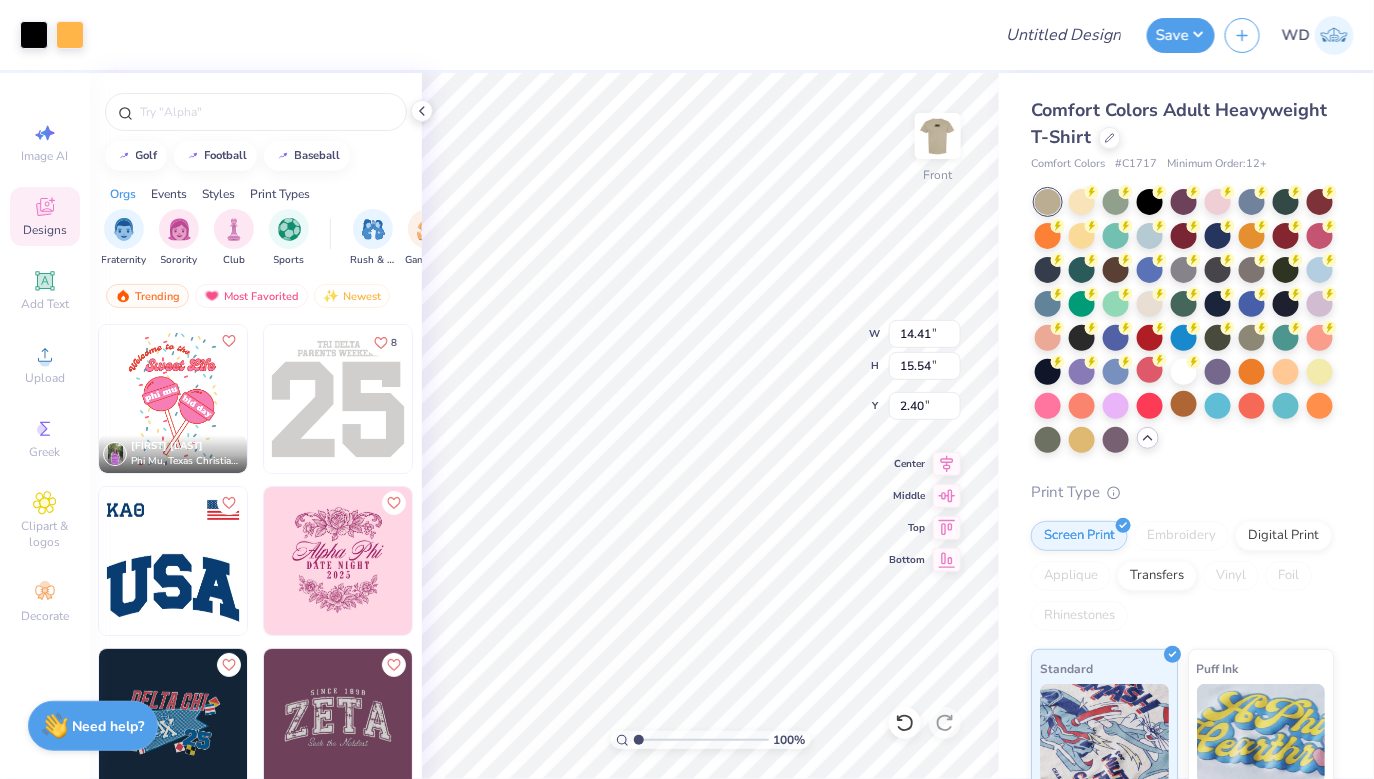 type on "14.34" 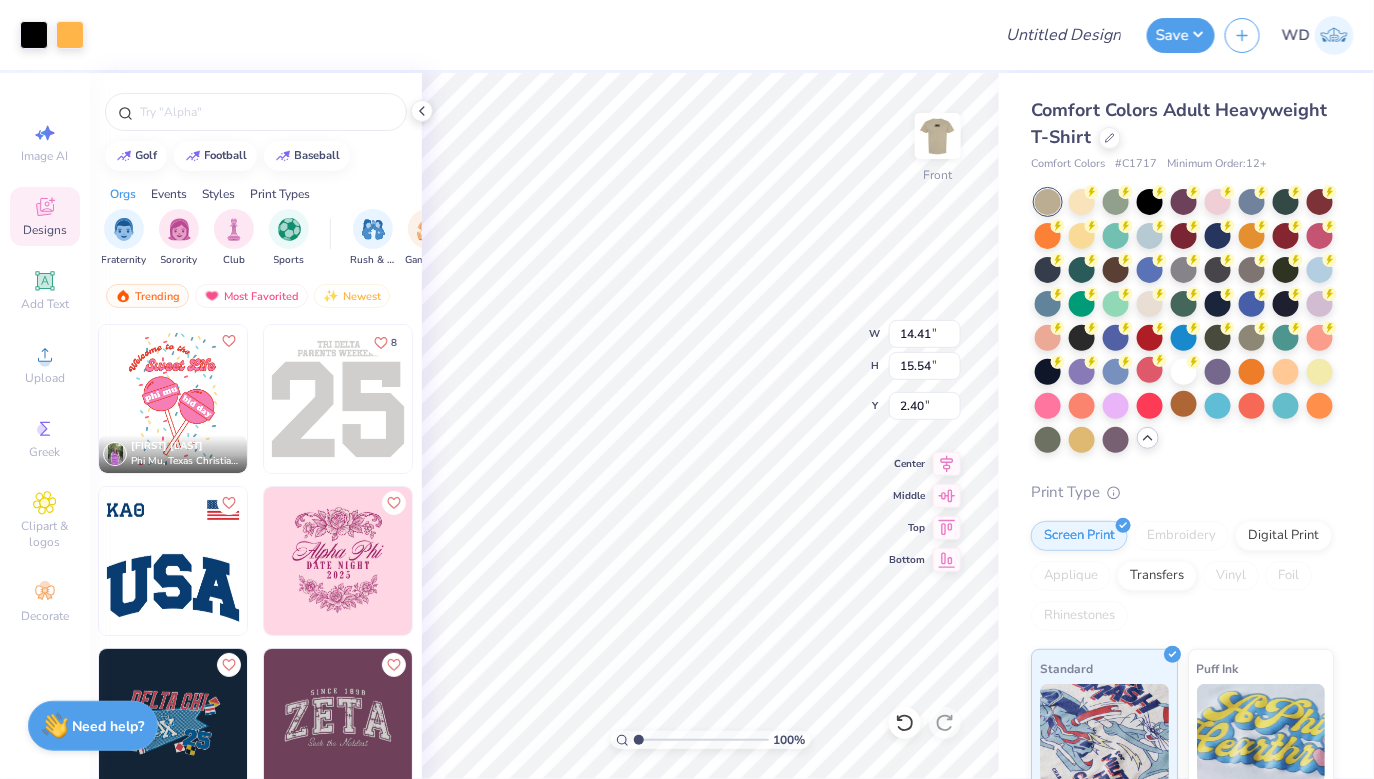 type on "15.46" 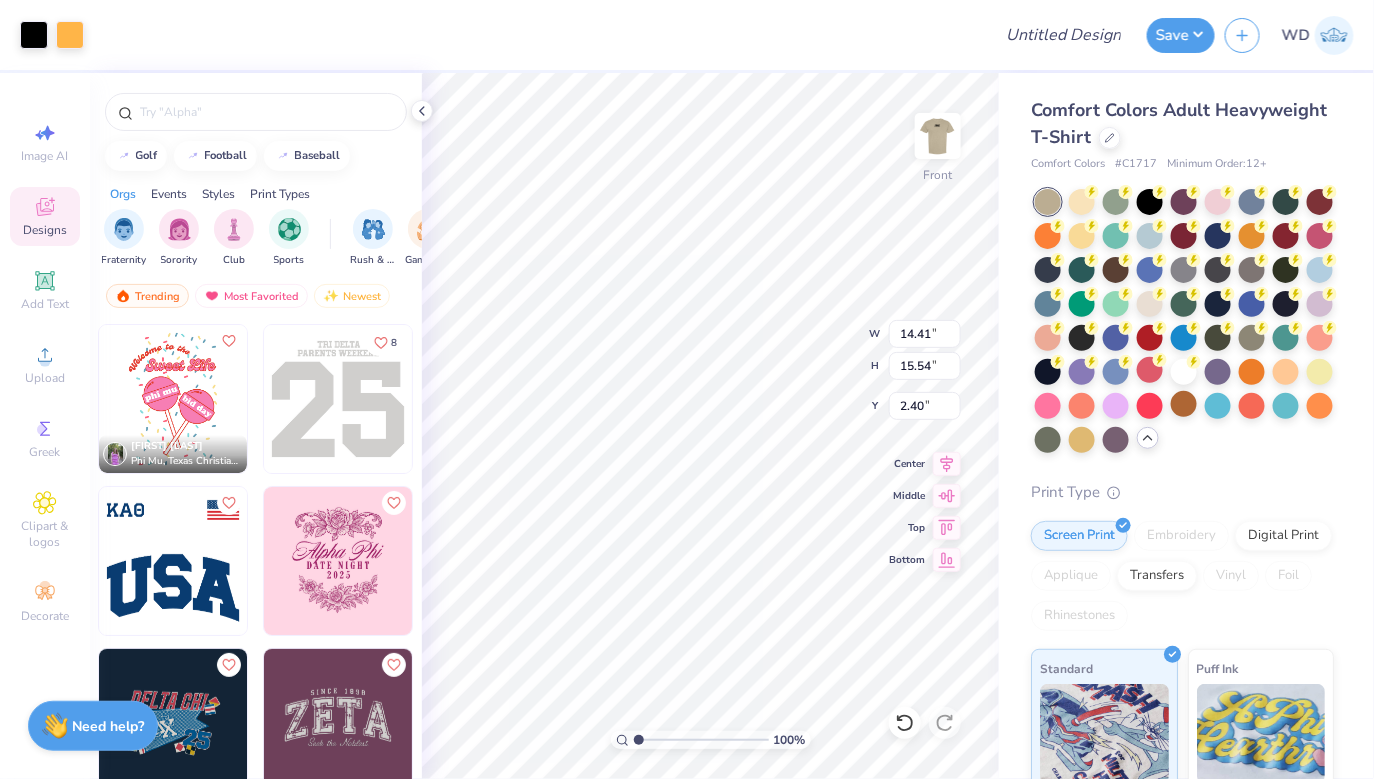 type on "2.47" 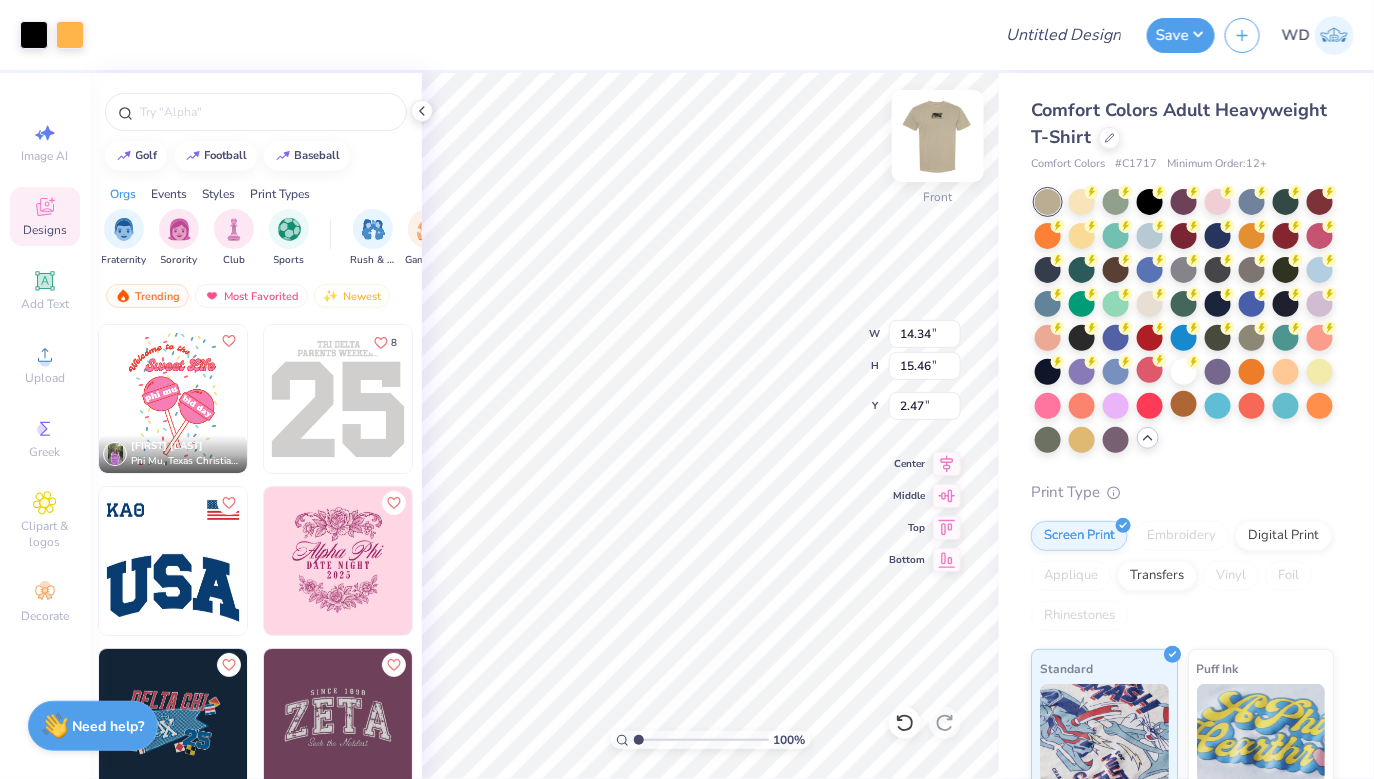 type on "11.15" 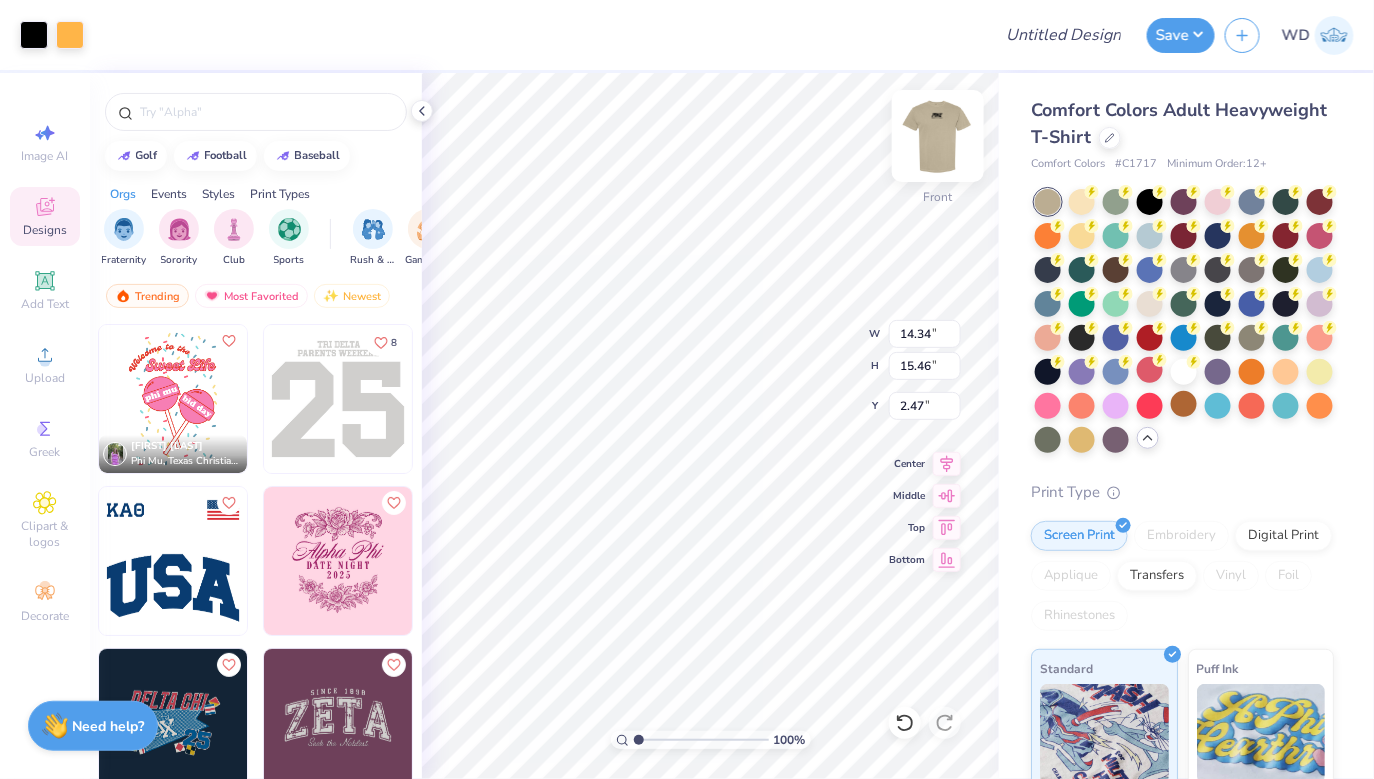 type on "12.02" 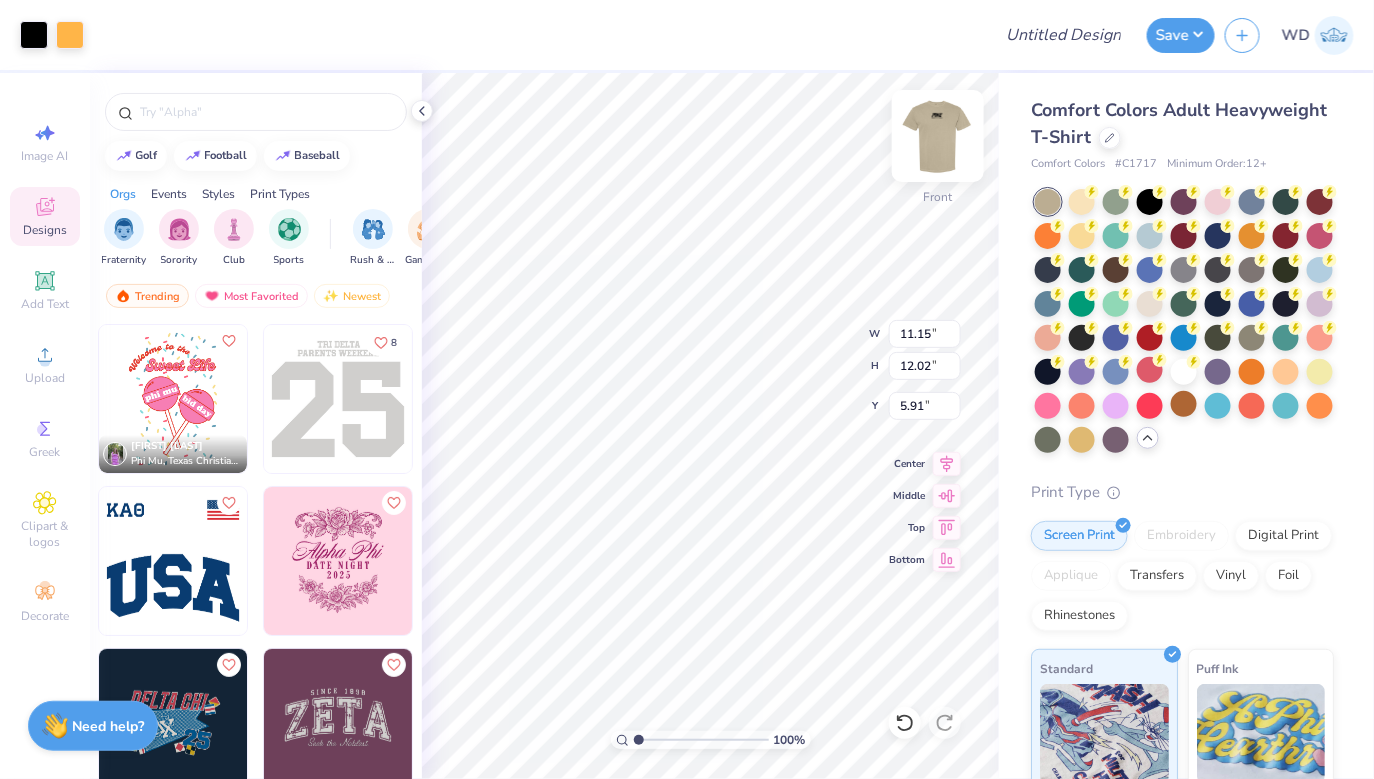 type on "4.29" 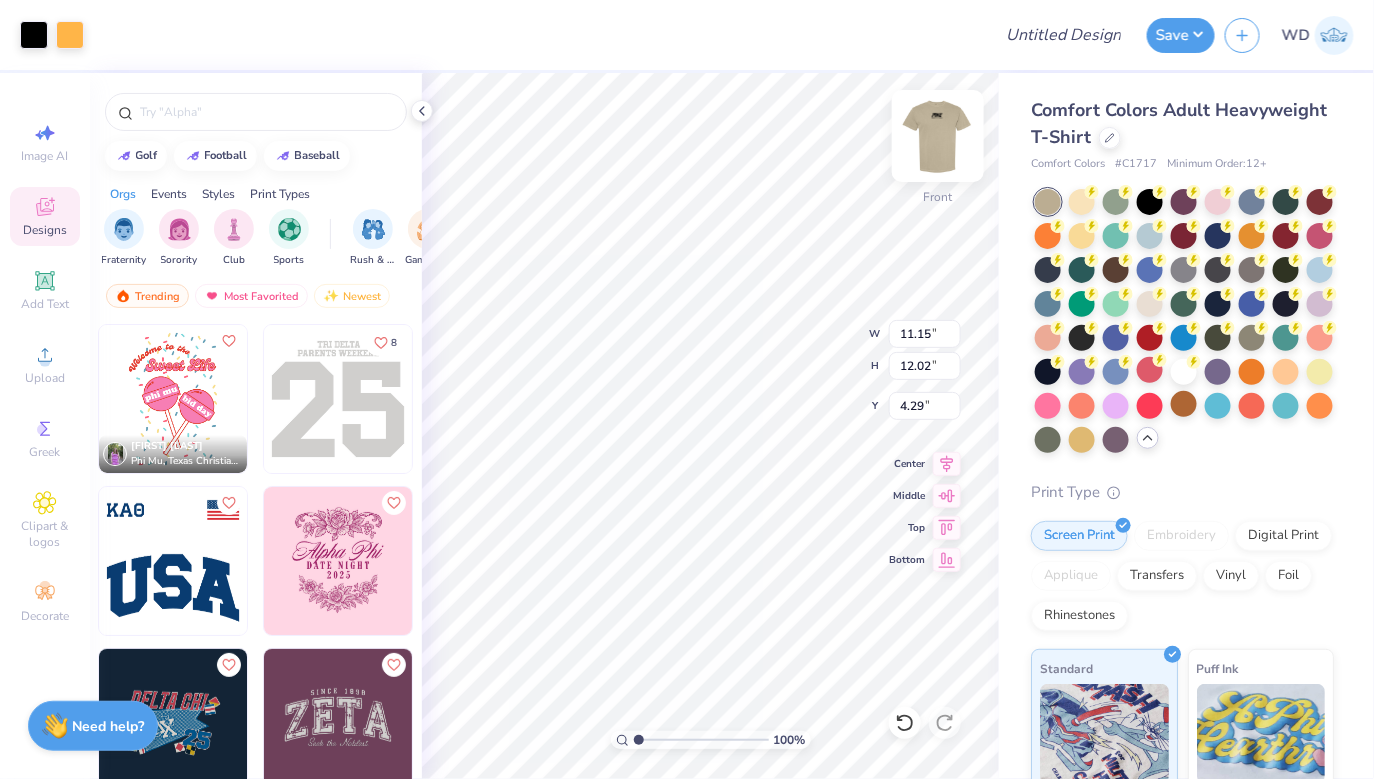 type on "12.29" 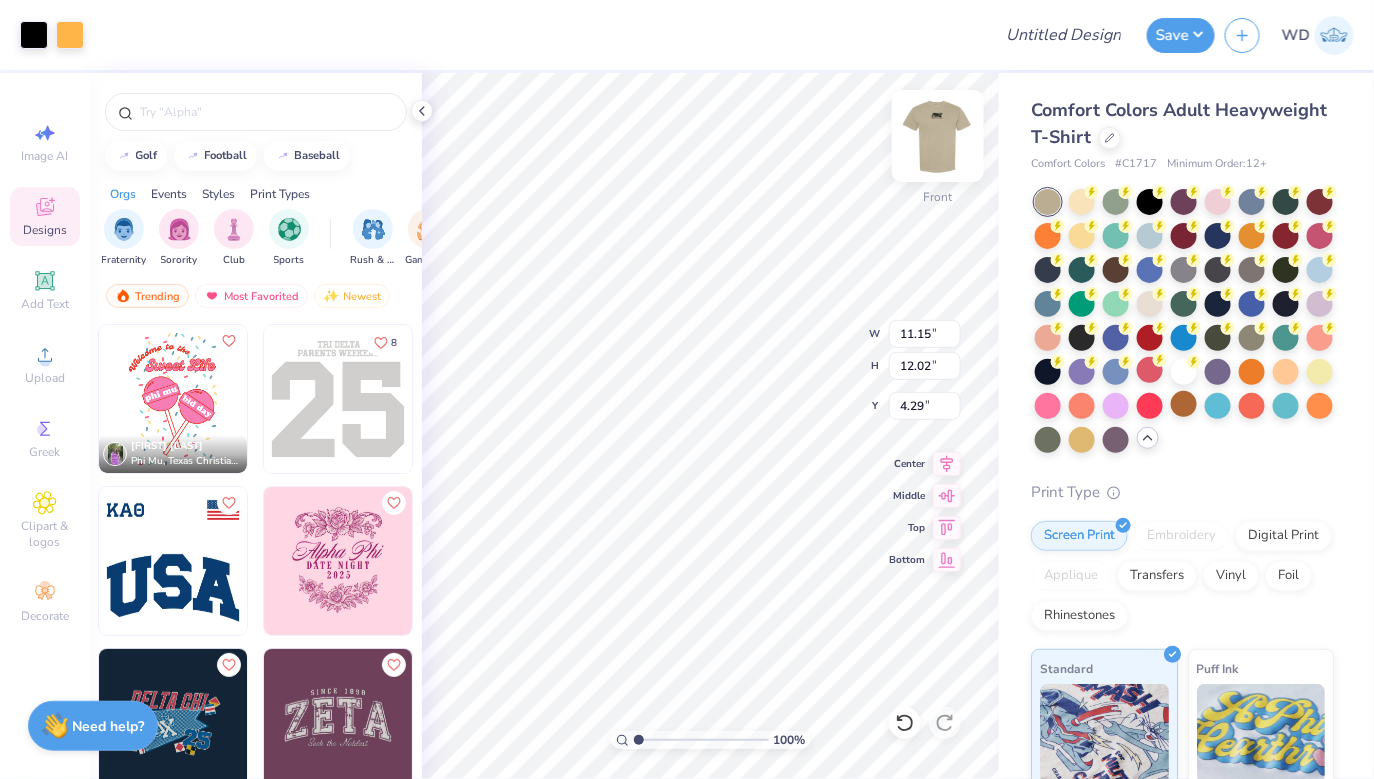 type on "13.25" 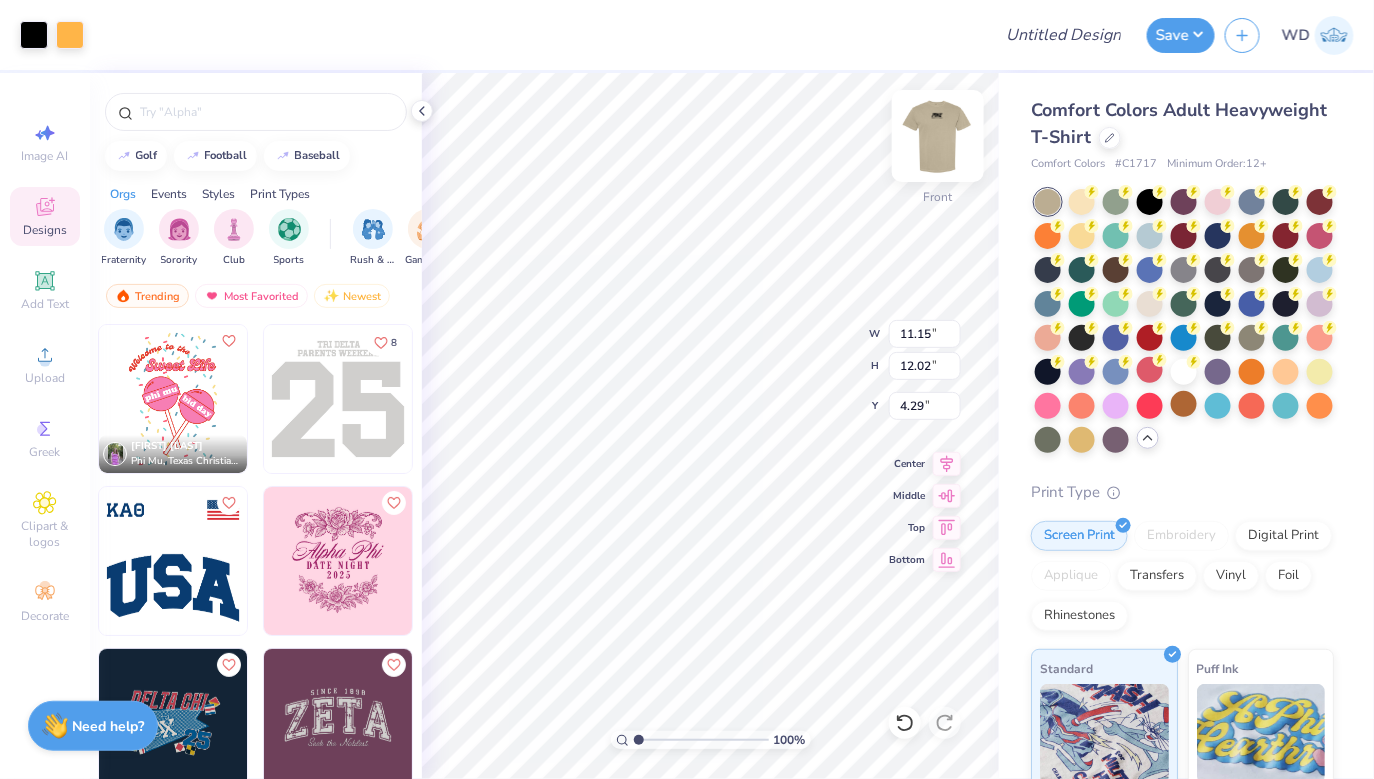 type on "3.06" 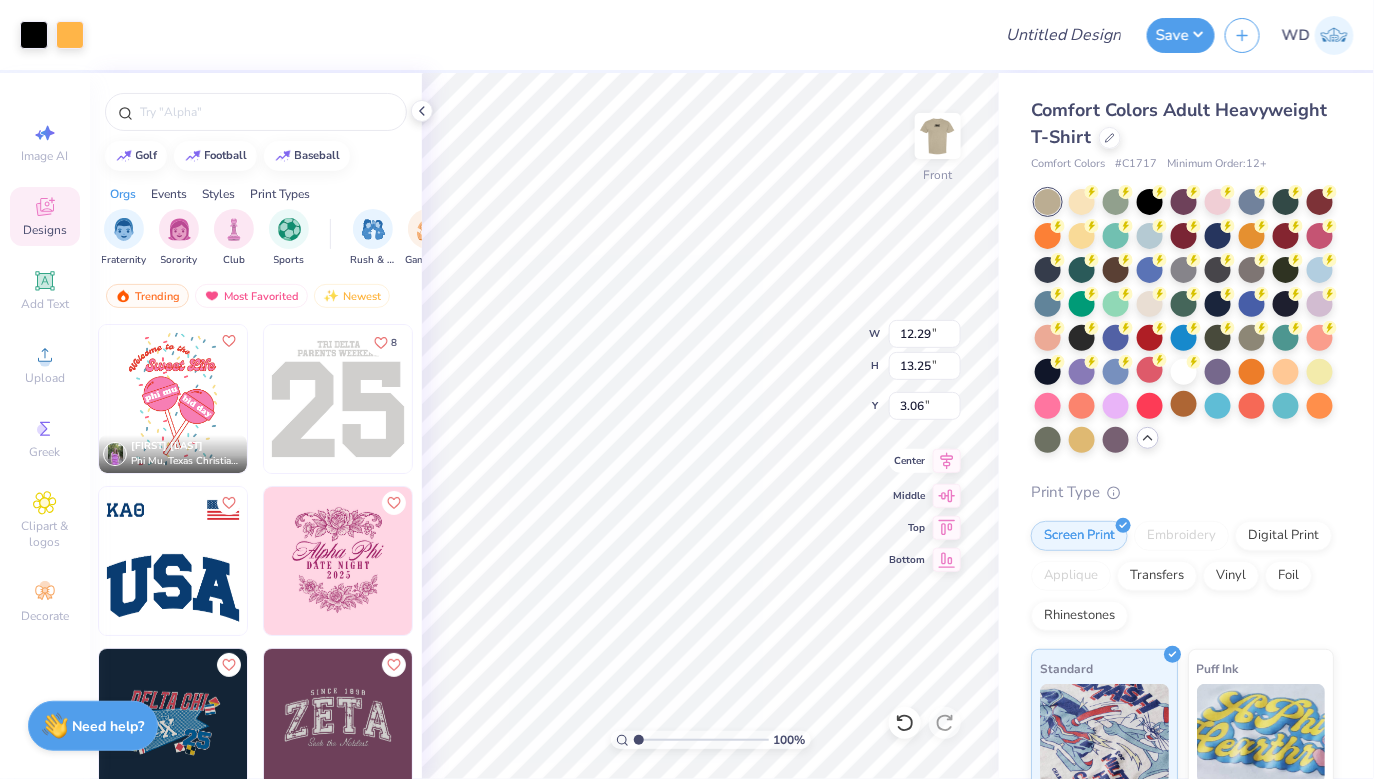 click 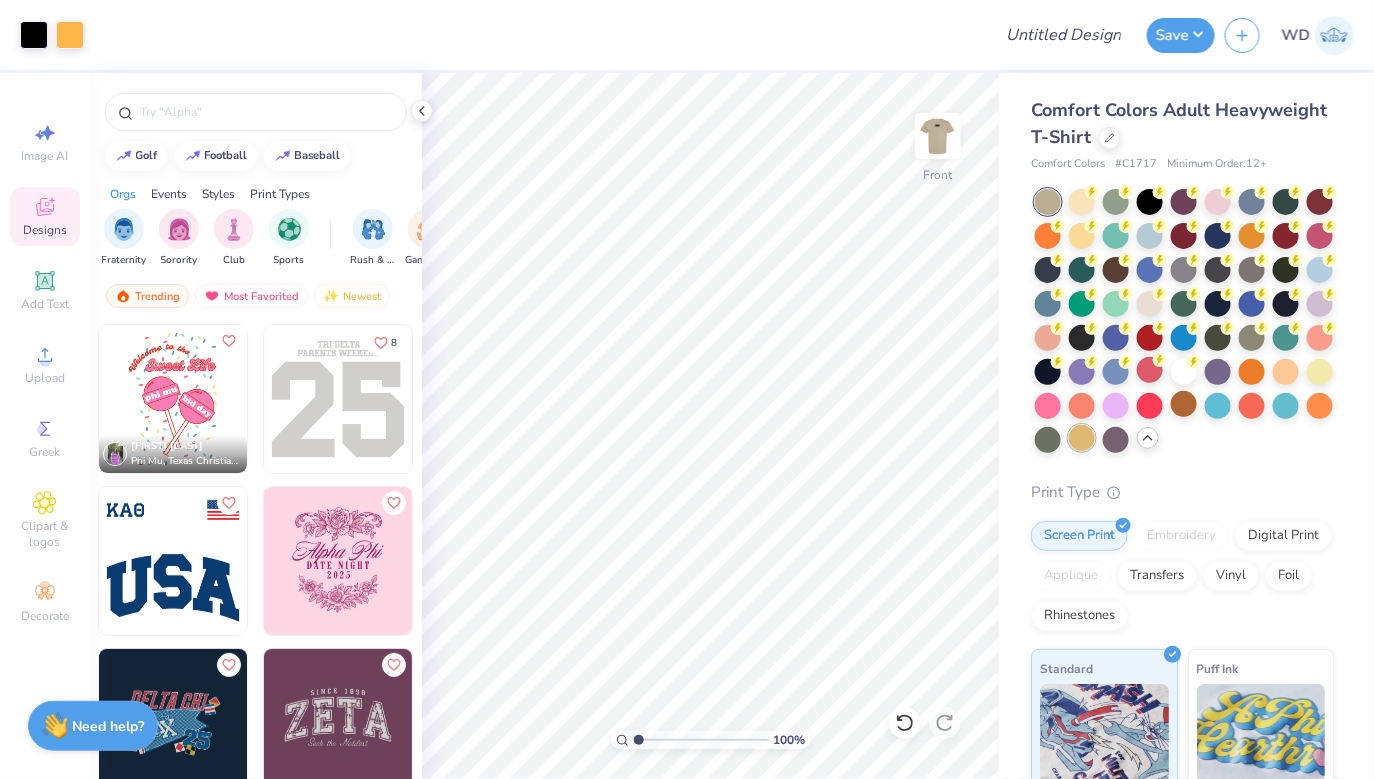 click at bounding box center [1082, 438] 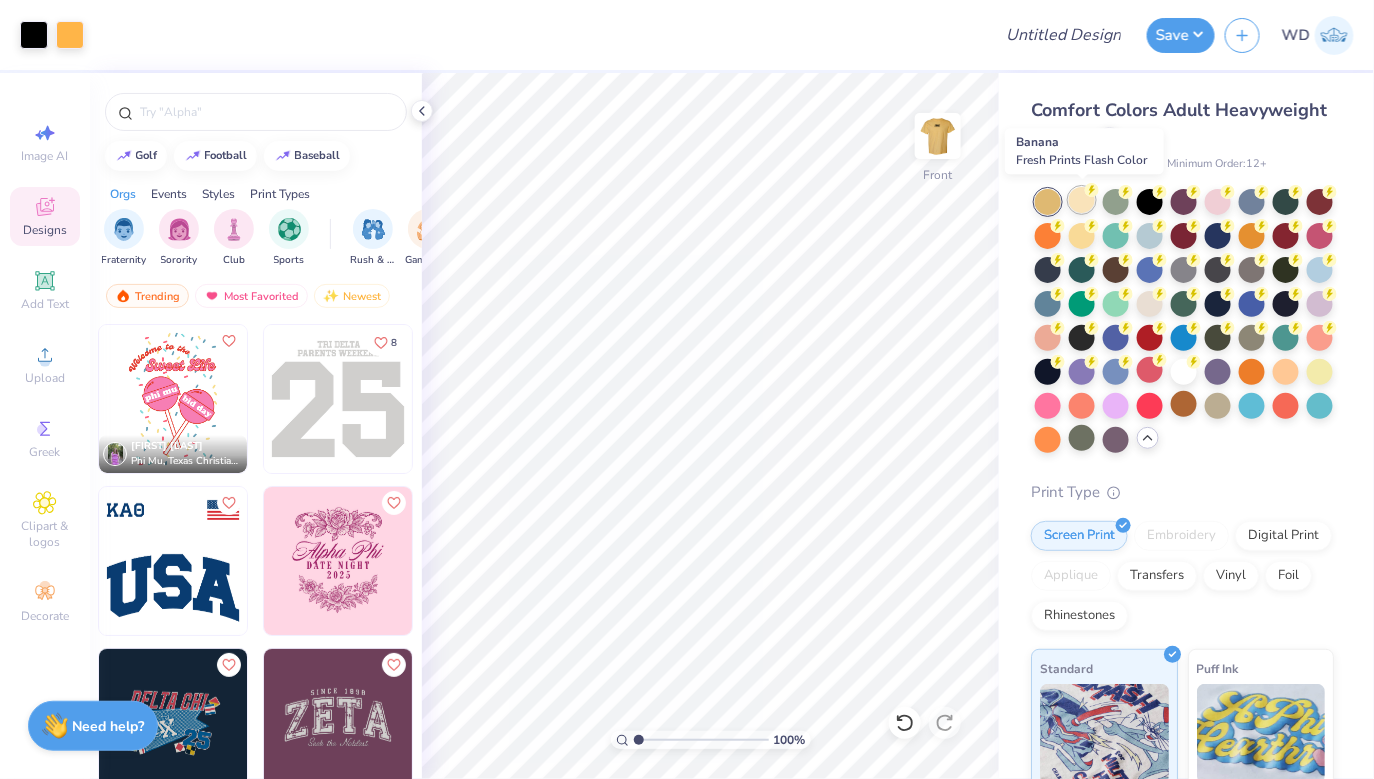 click at bounding box center [1082, 200] 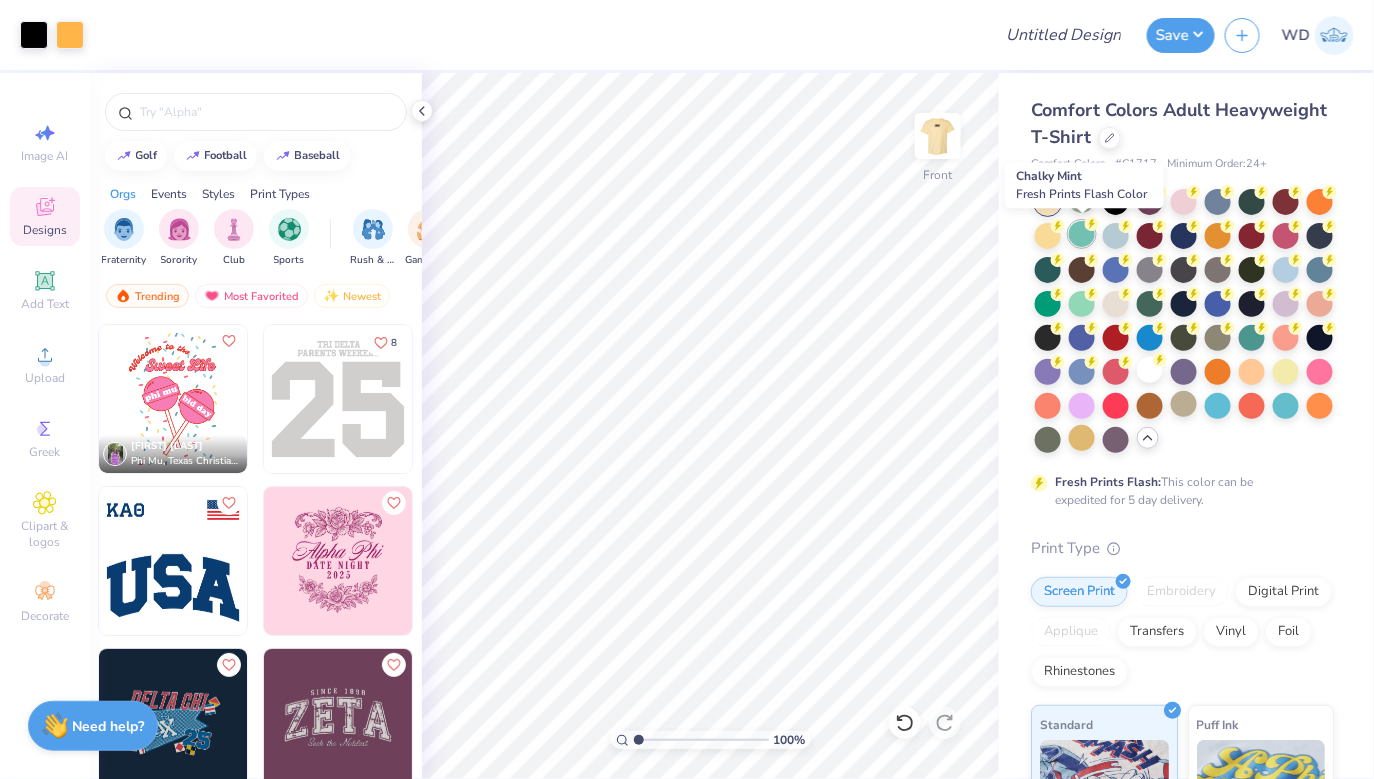 click at bounding box center (1082, 234) 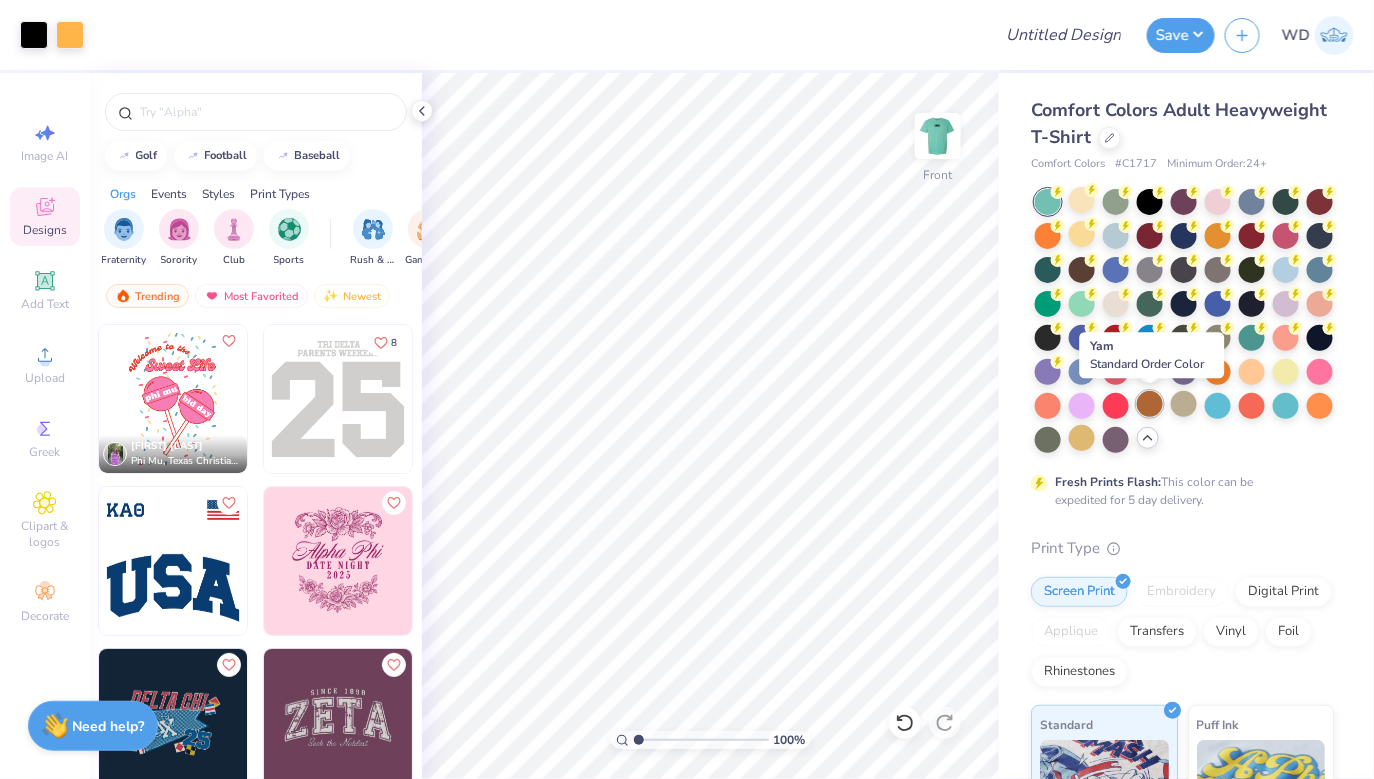 click at bounding box center (1150, 404) 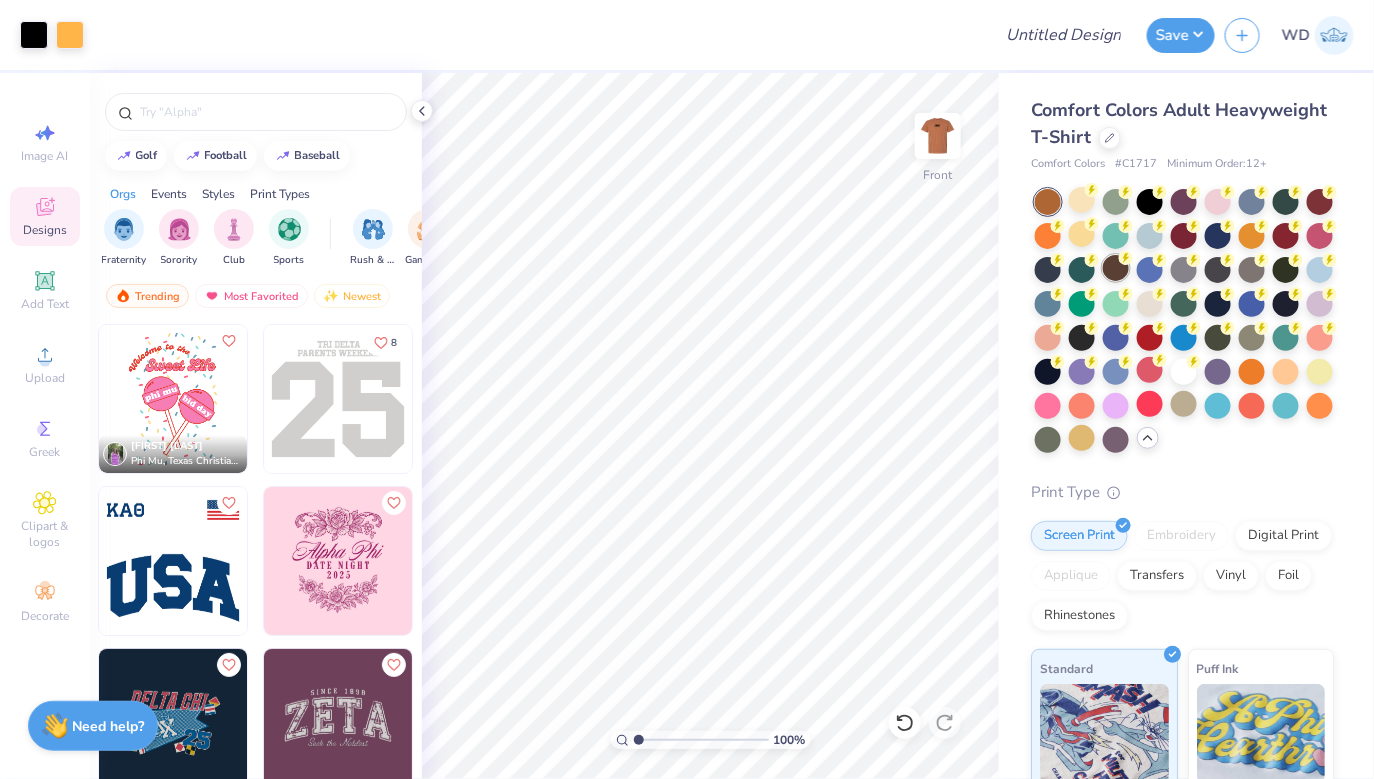 click at bounding box center (1116, 268) 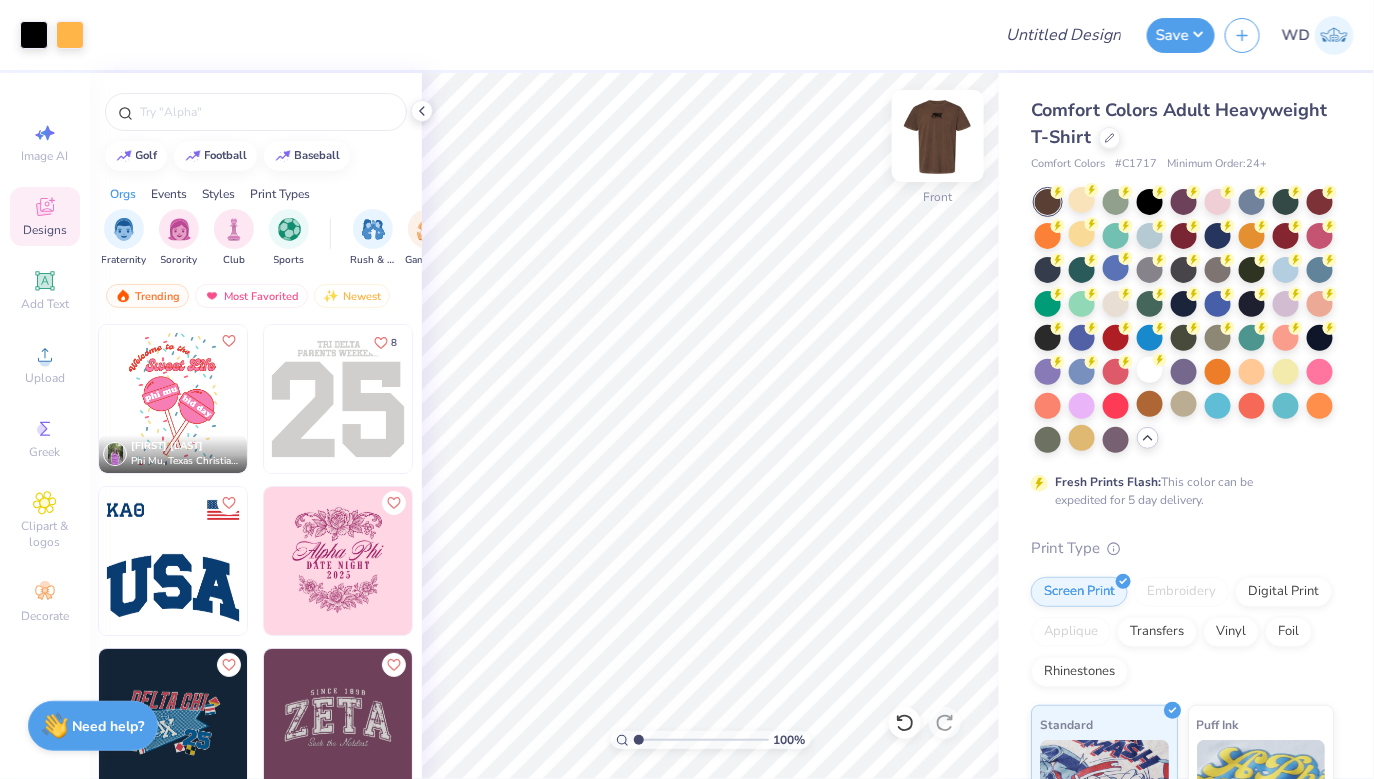 click at bounding box center (938, 136) 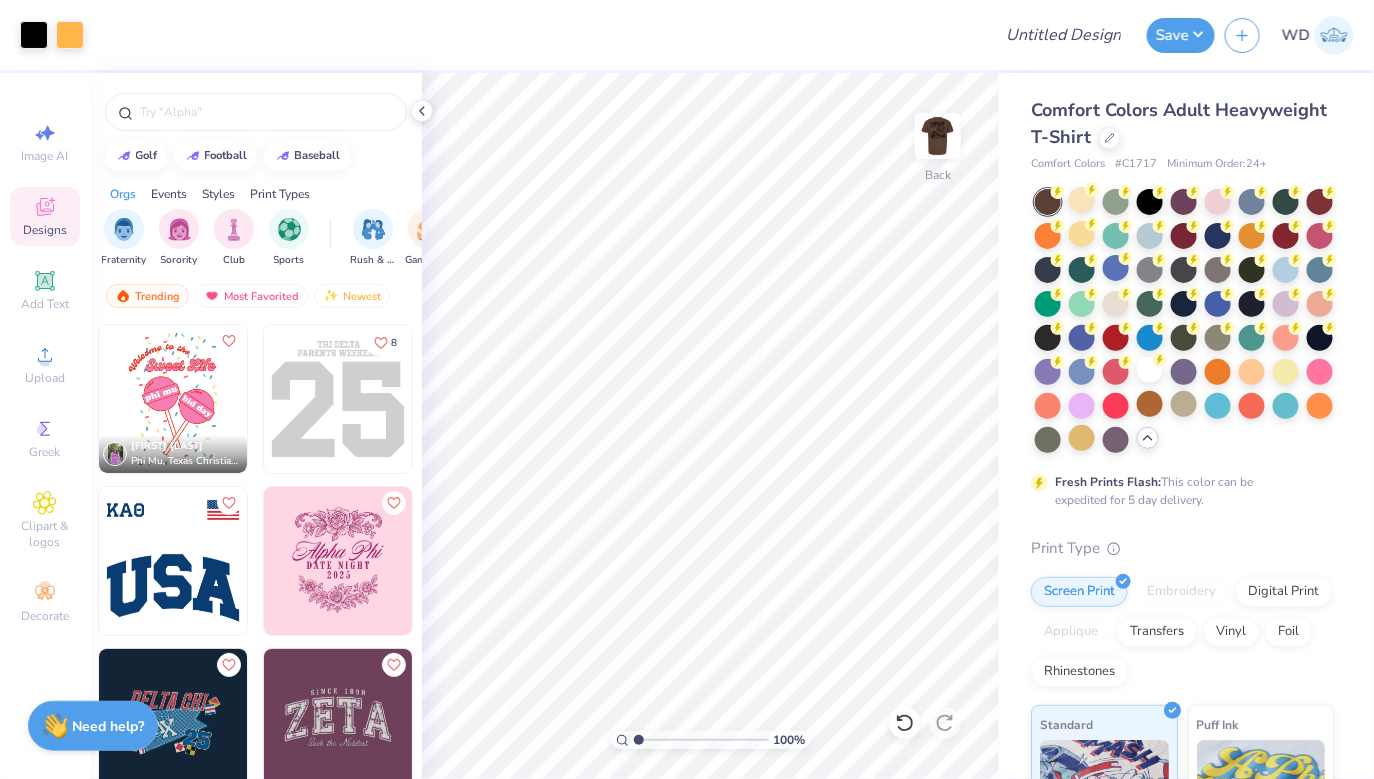 click at bounding box center [938, 136] 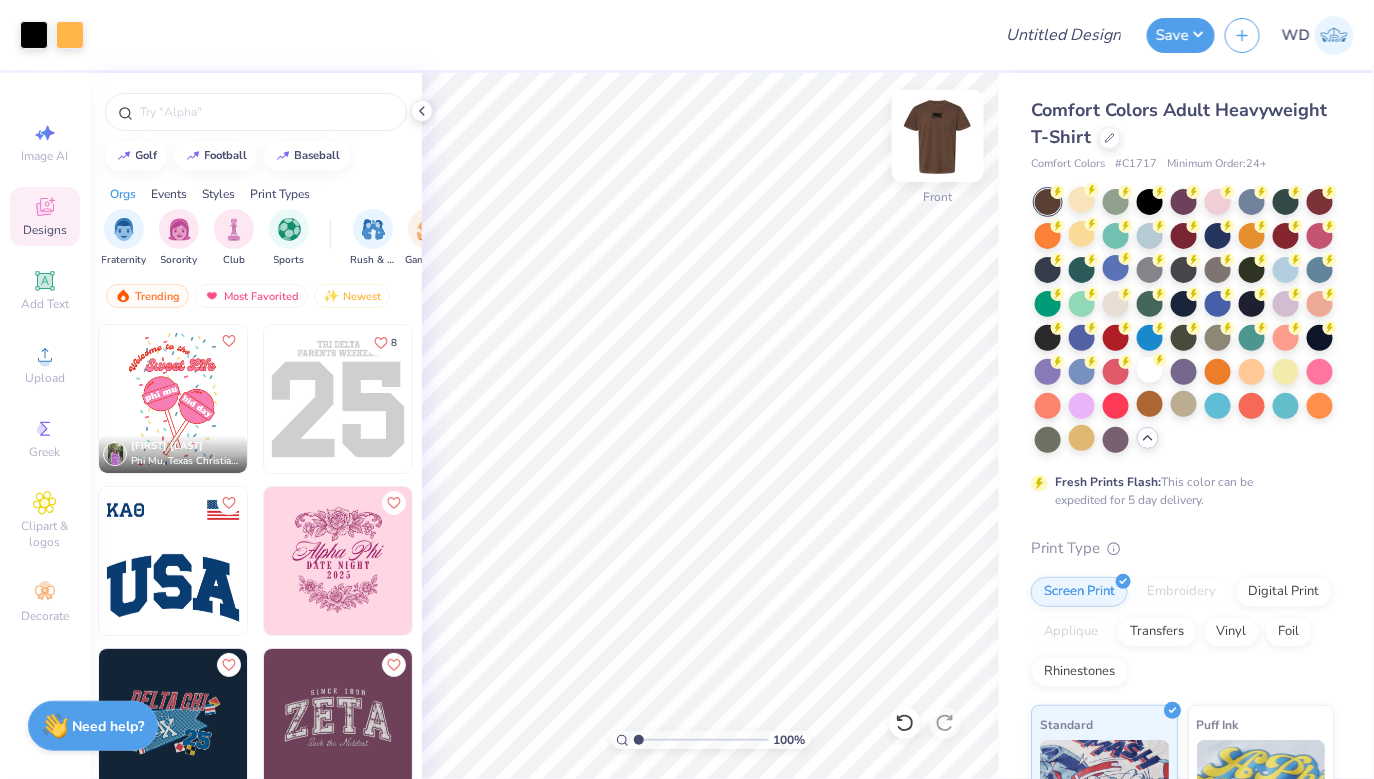 click at bounding box center [938, 136] 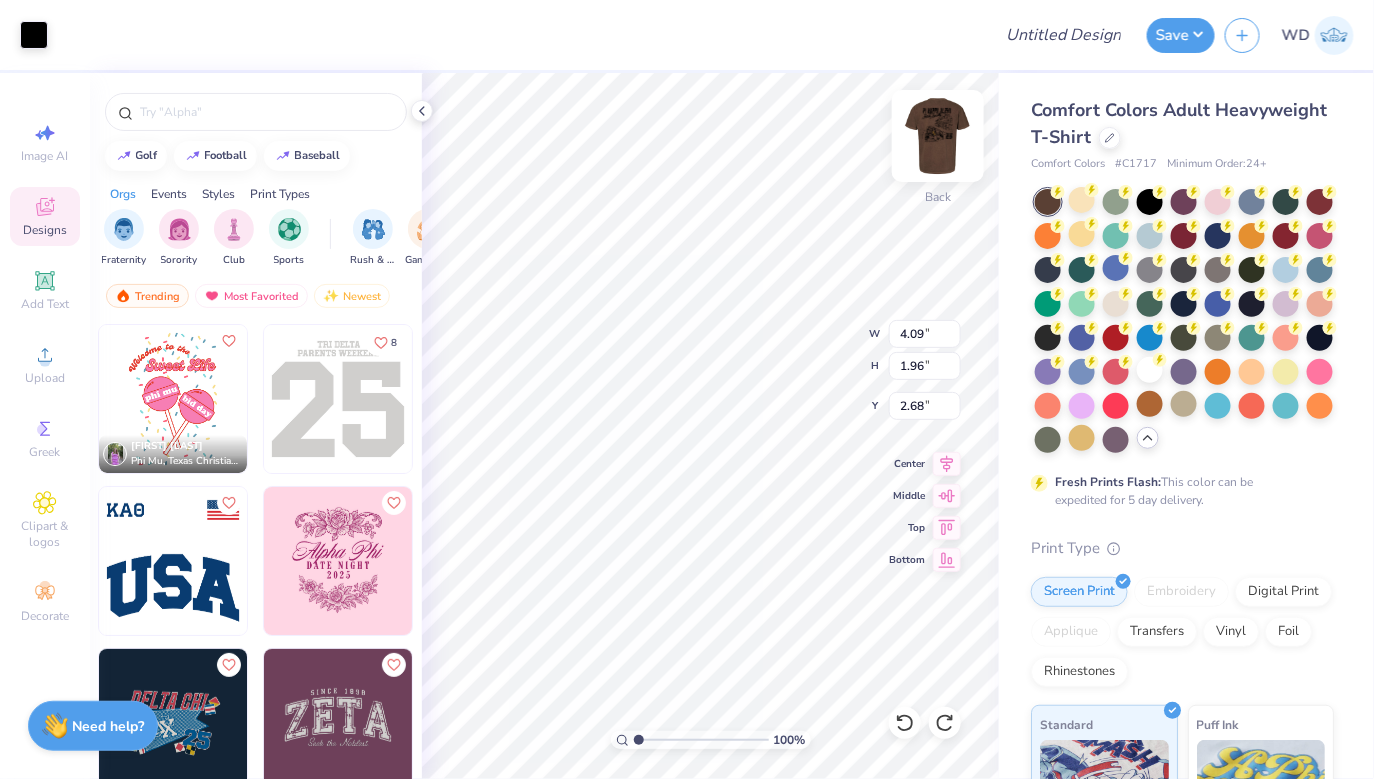 type on "2.65" 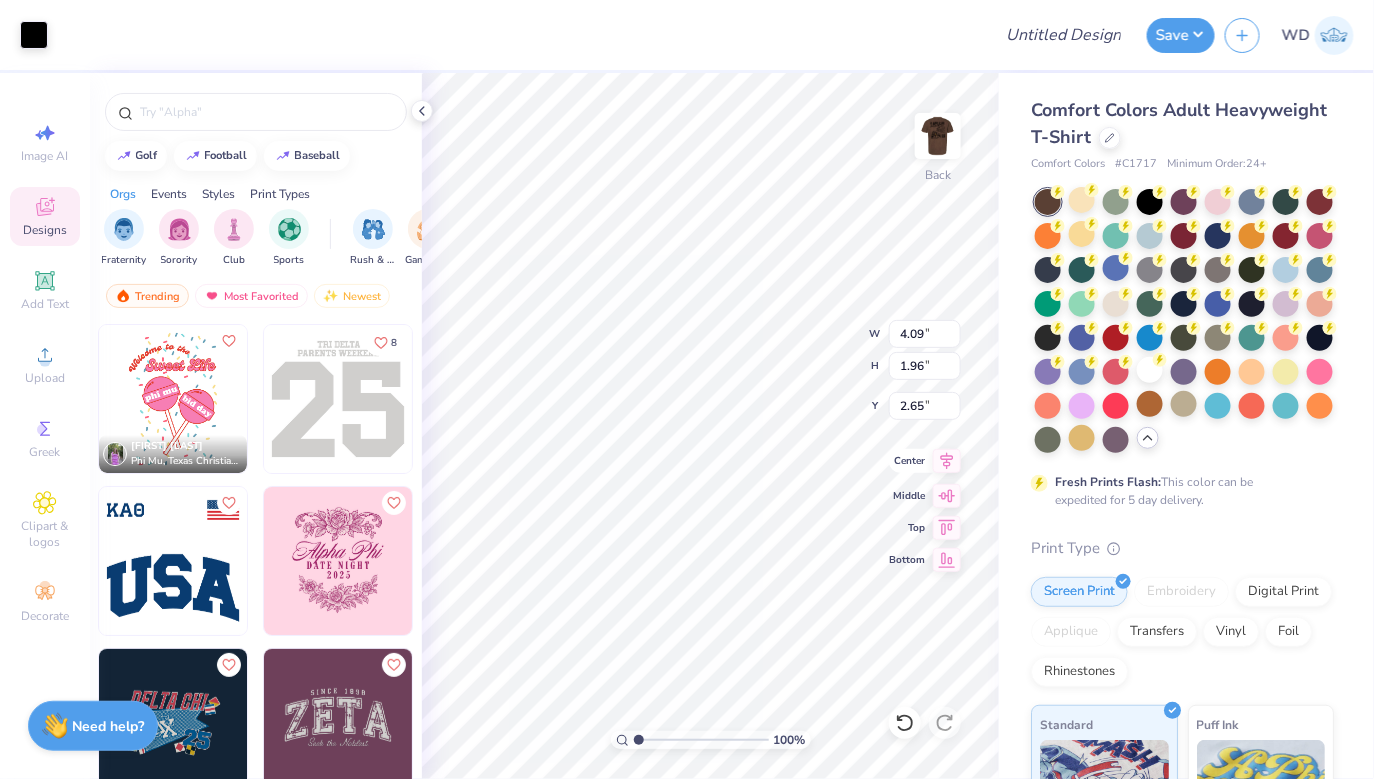 click 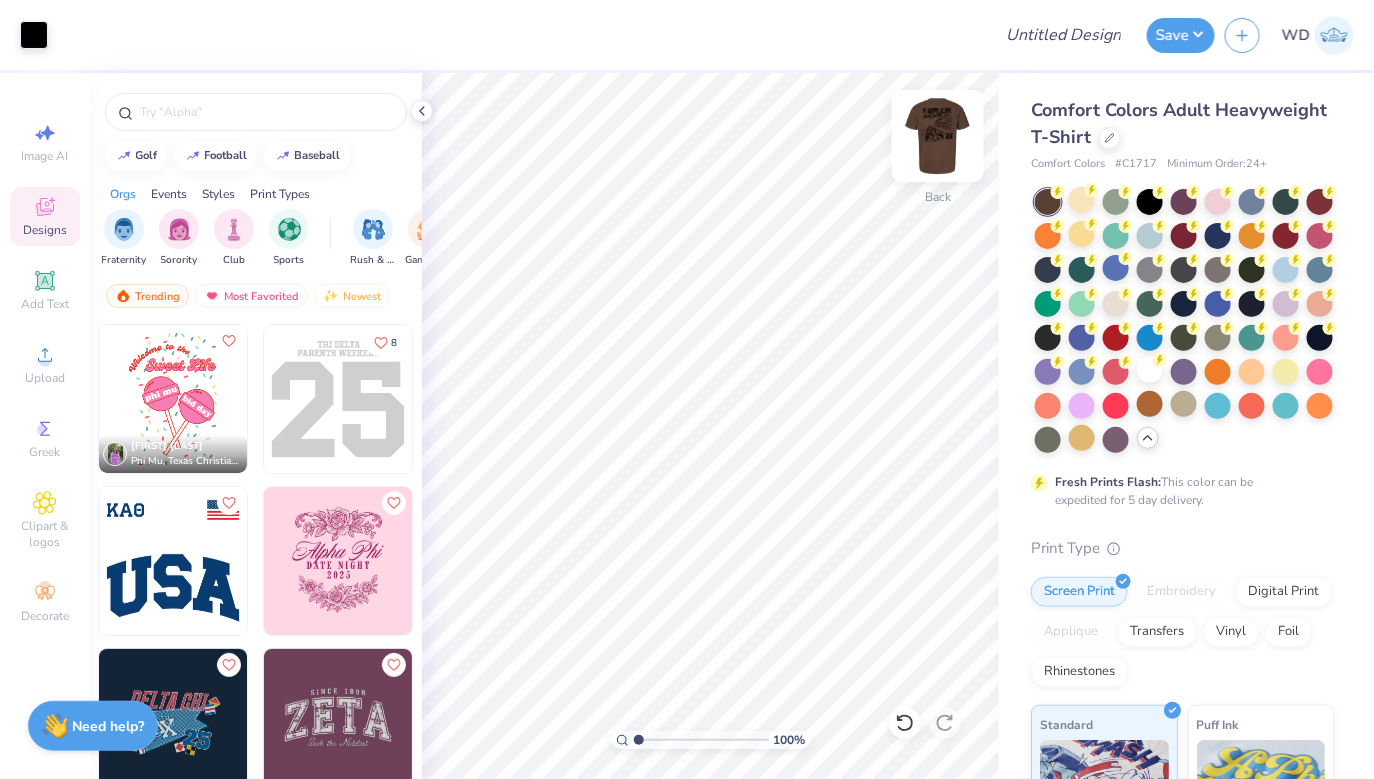 click at bounding box center [938, 136] 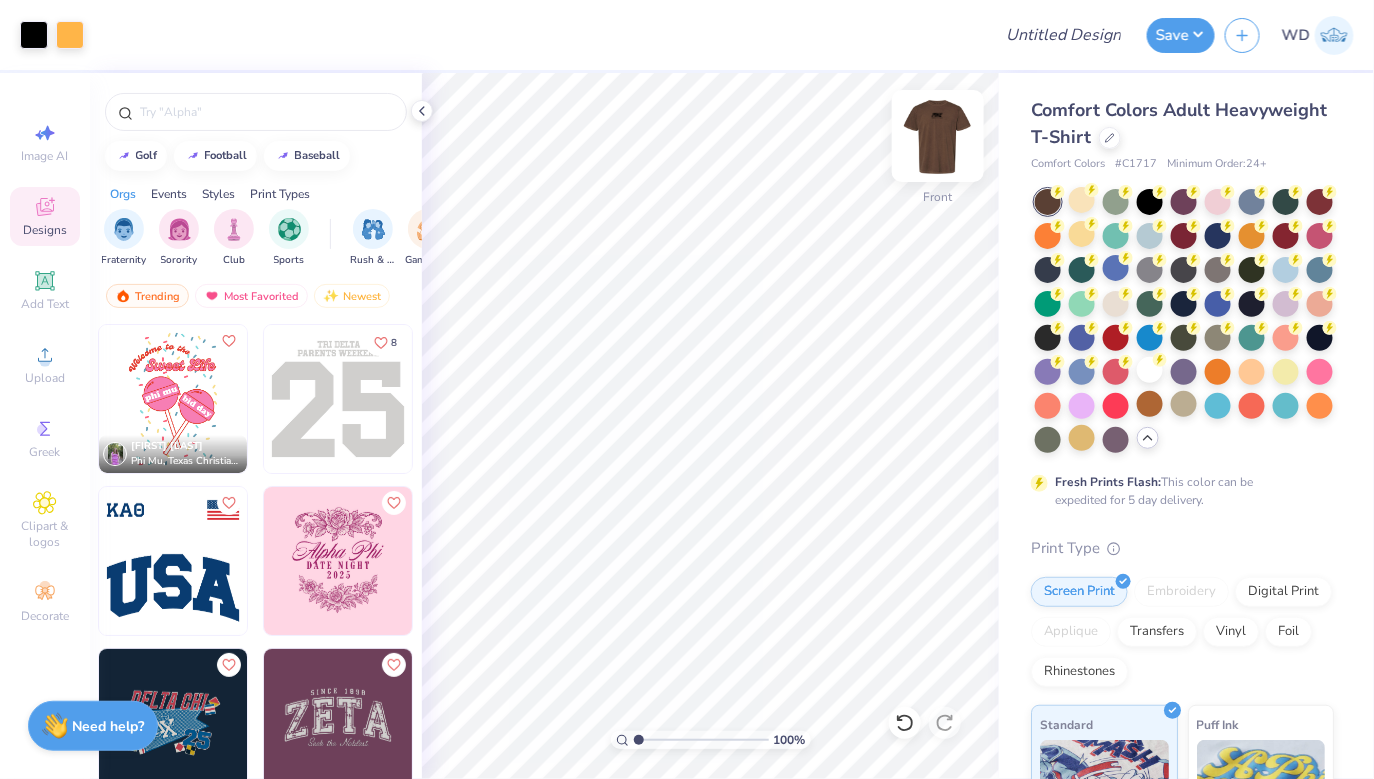 click at bounding box center (938, 136) 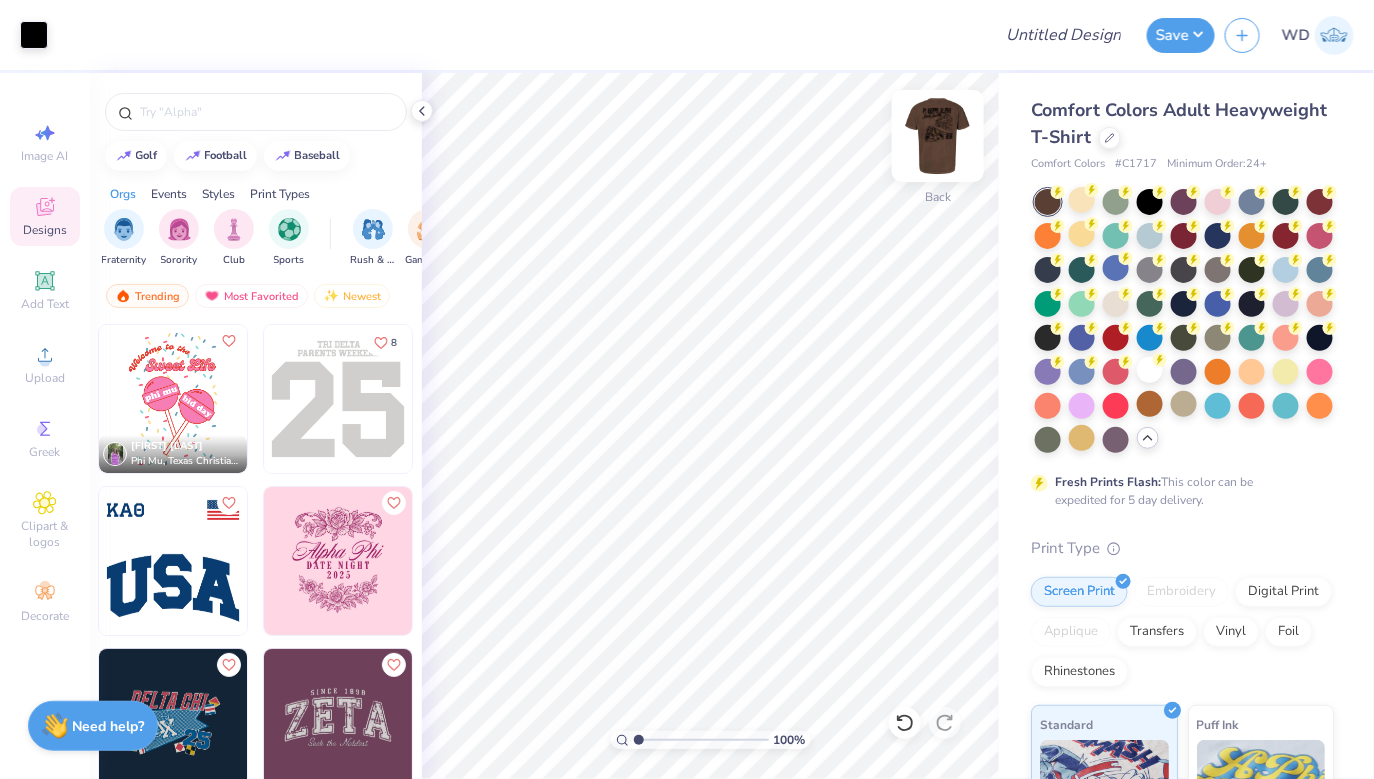 click at bounding box center [938, 136] 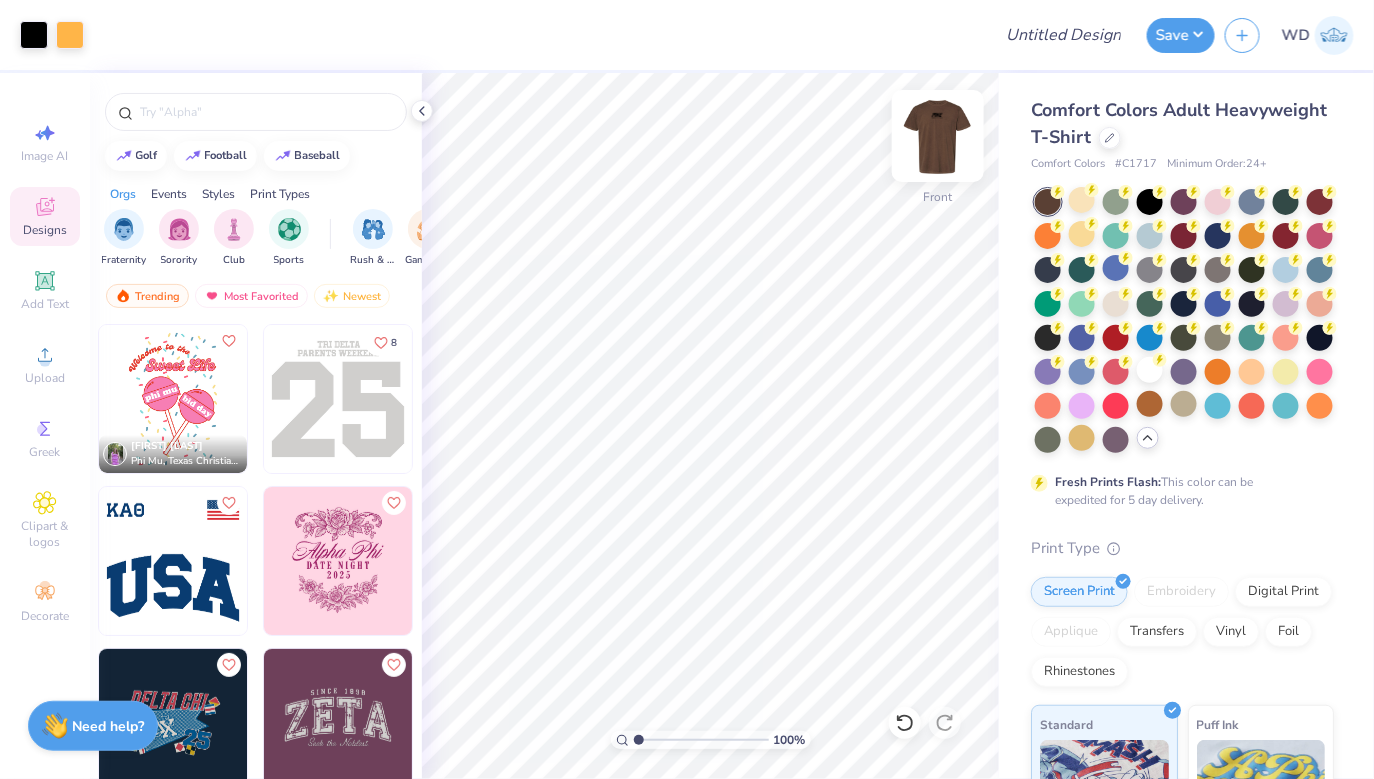 click at bounding box center (938, 136) 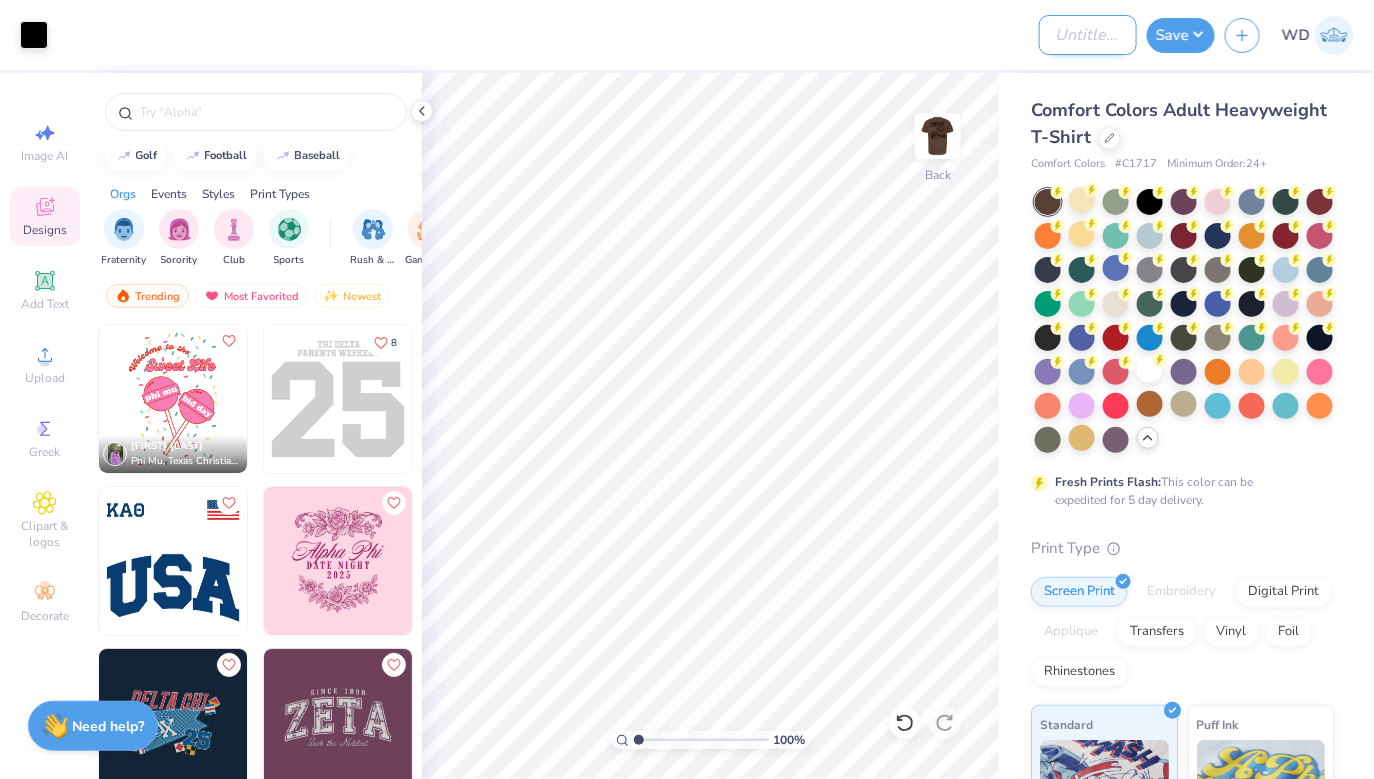 click on "Design Title" at bounding box center [1088, 35] 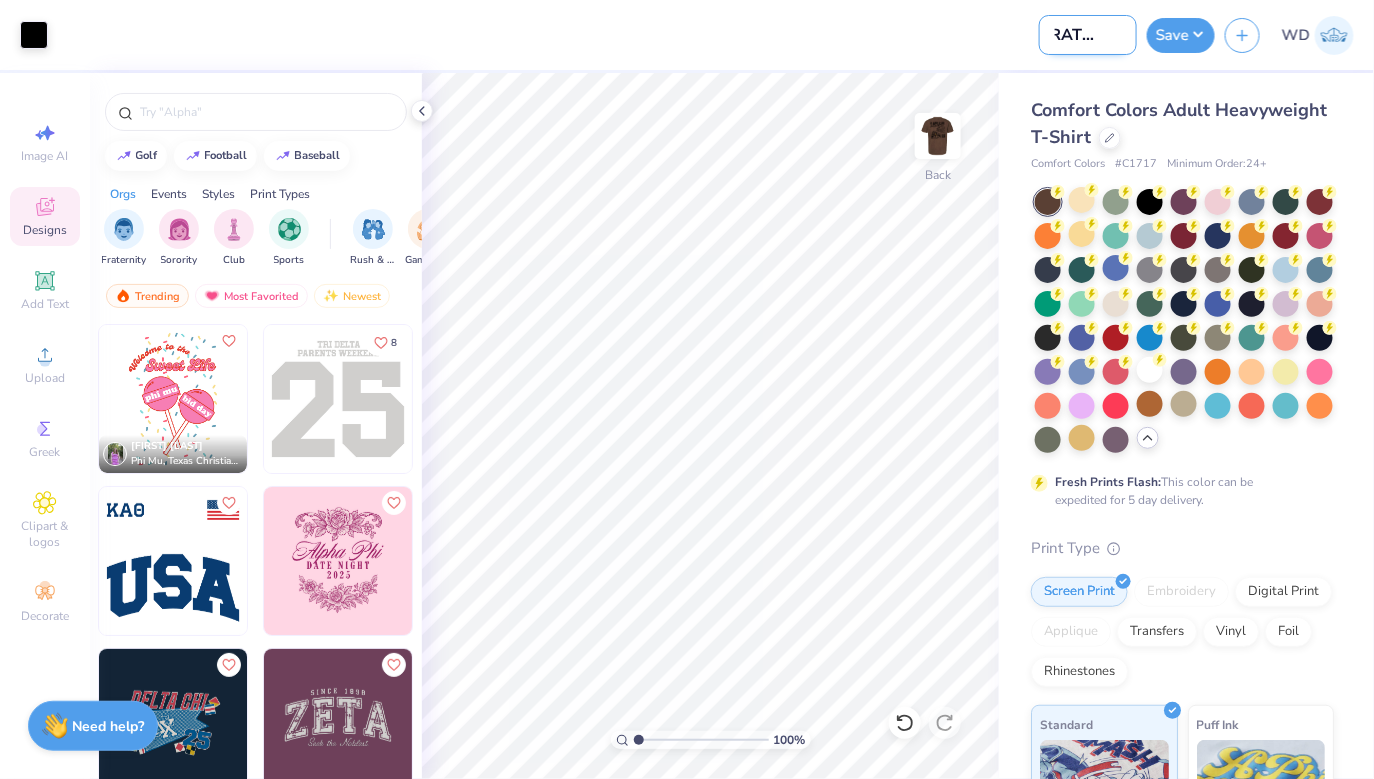 scroll, scrollTop: 0, scrollLeft: 26, axis: horizontal 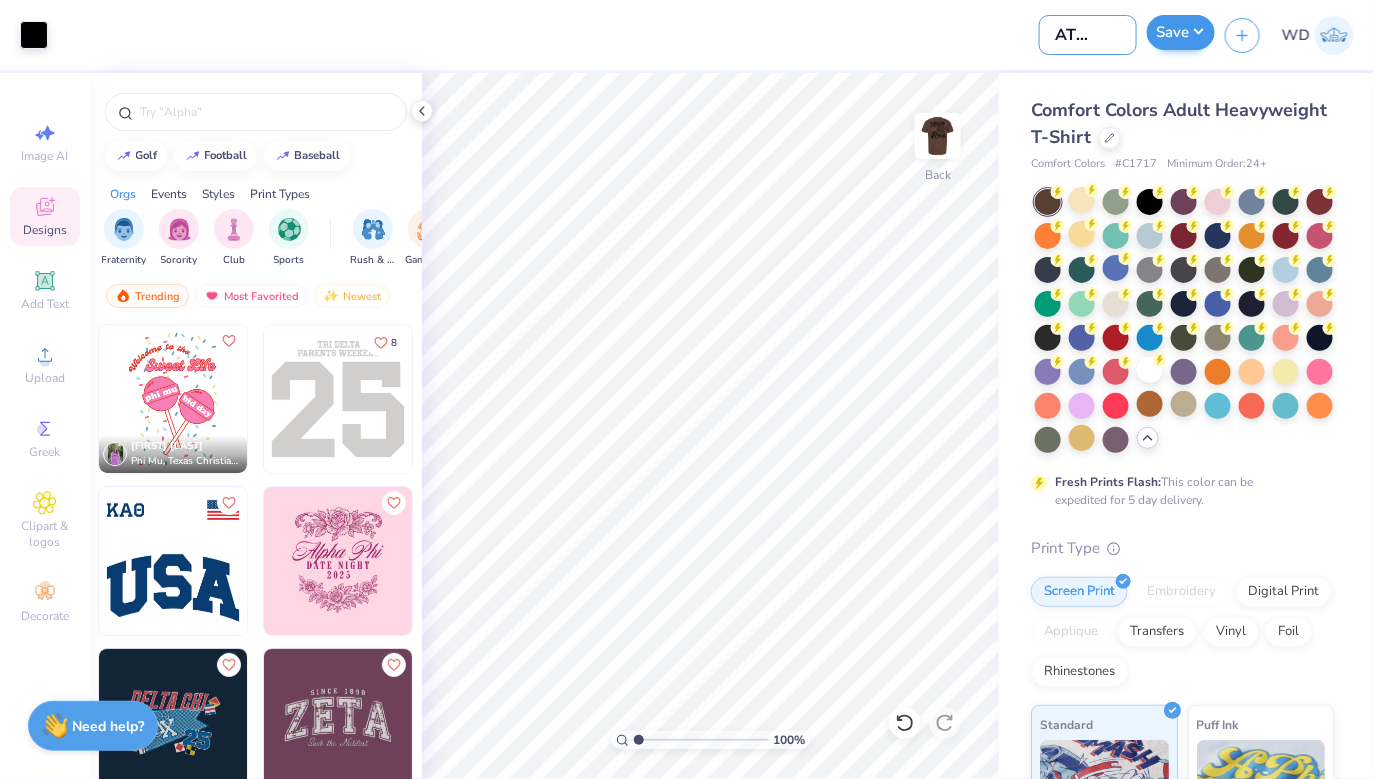type on "[FRATERNITY] rush alt" 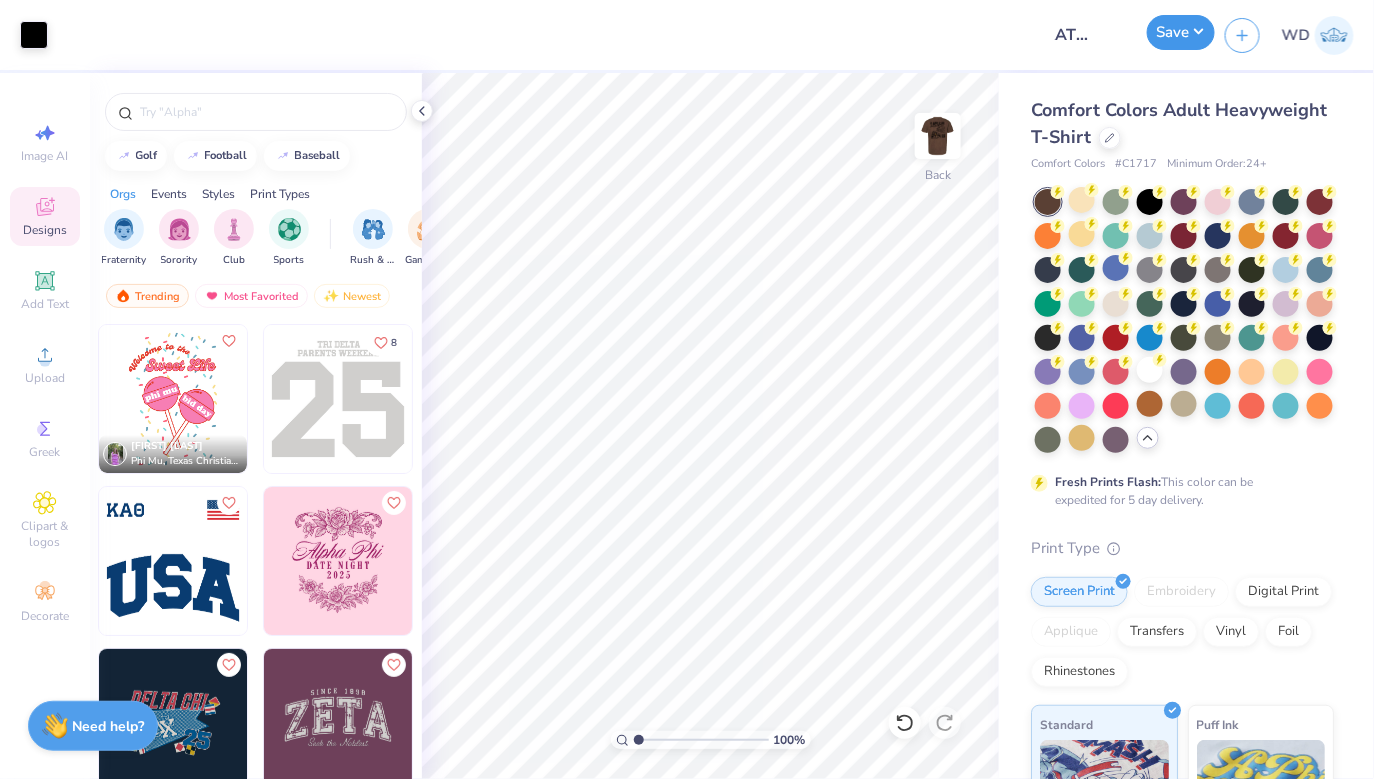 scroll, scrollTop: 0, scrollLeft: 0, axis: both 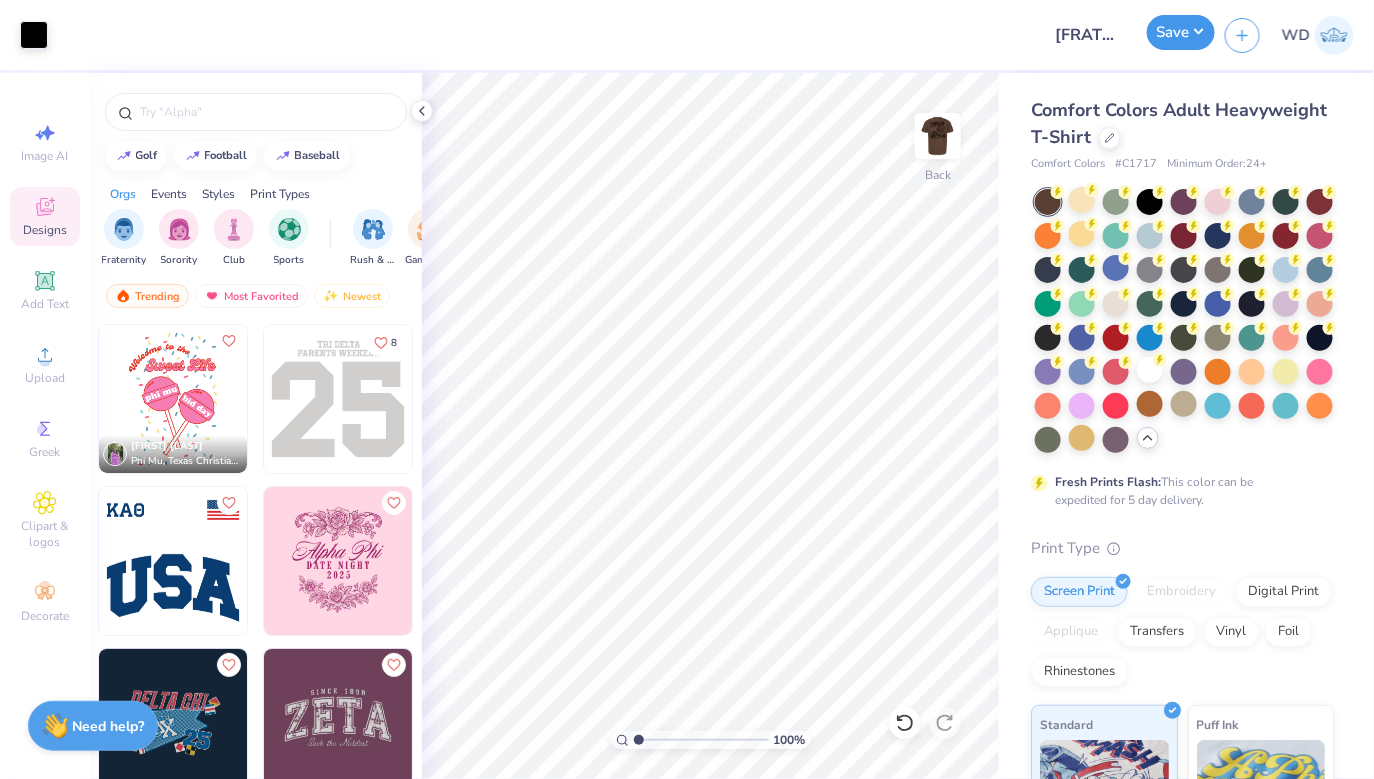 click on "Save" at bounding box center (1181, 32) 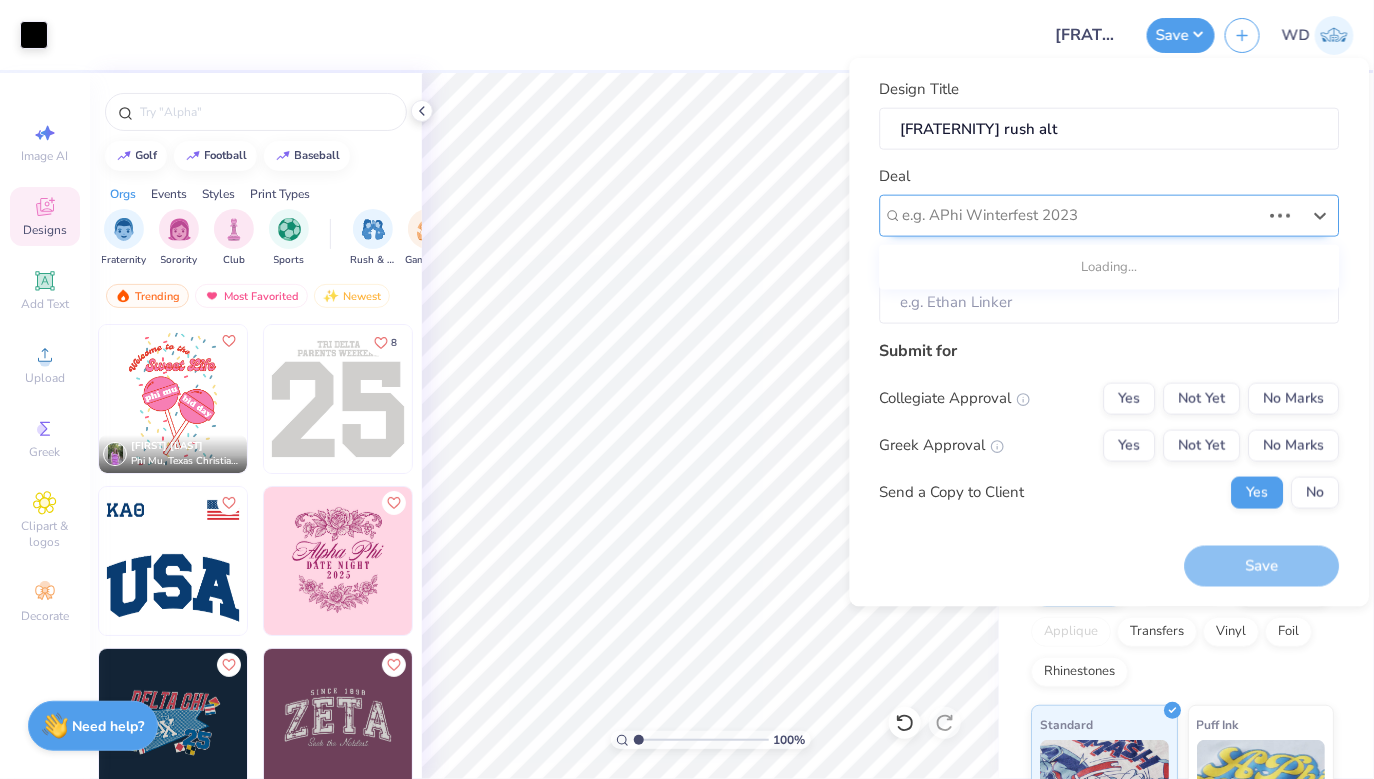 click at bounding box center [1082, 215] 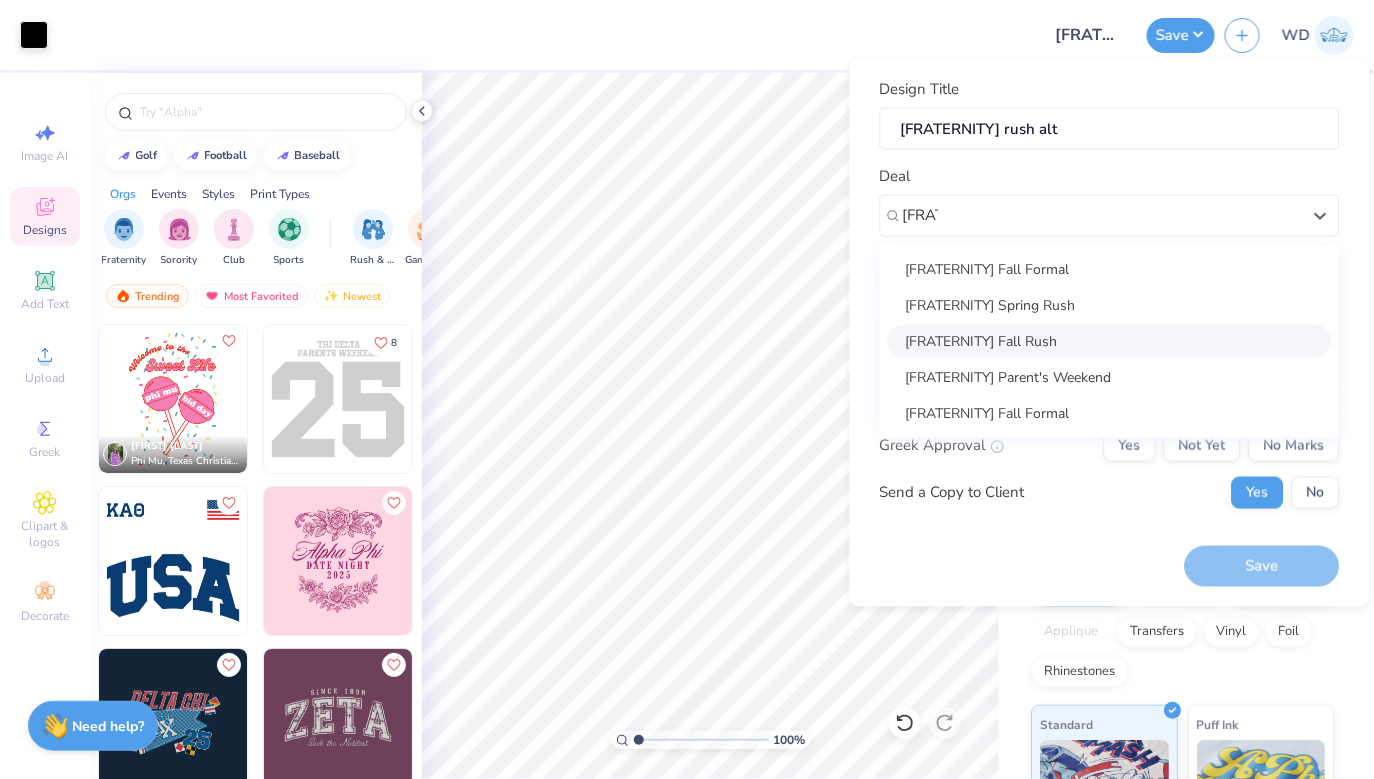 click on "[FRATERNITY] Fall Rush" at bounding box center (1110, 340) 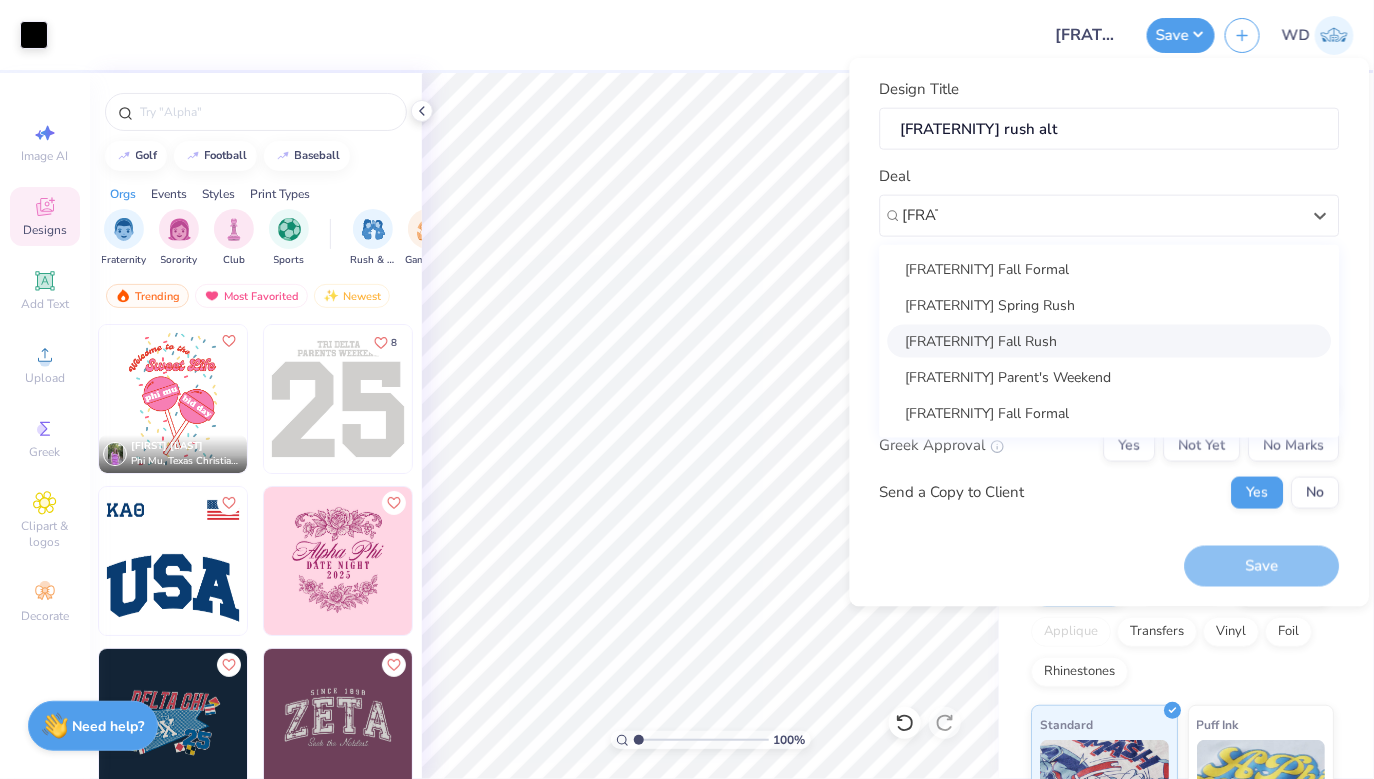 type on "[FRATERNITY]" 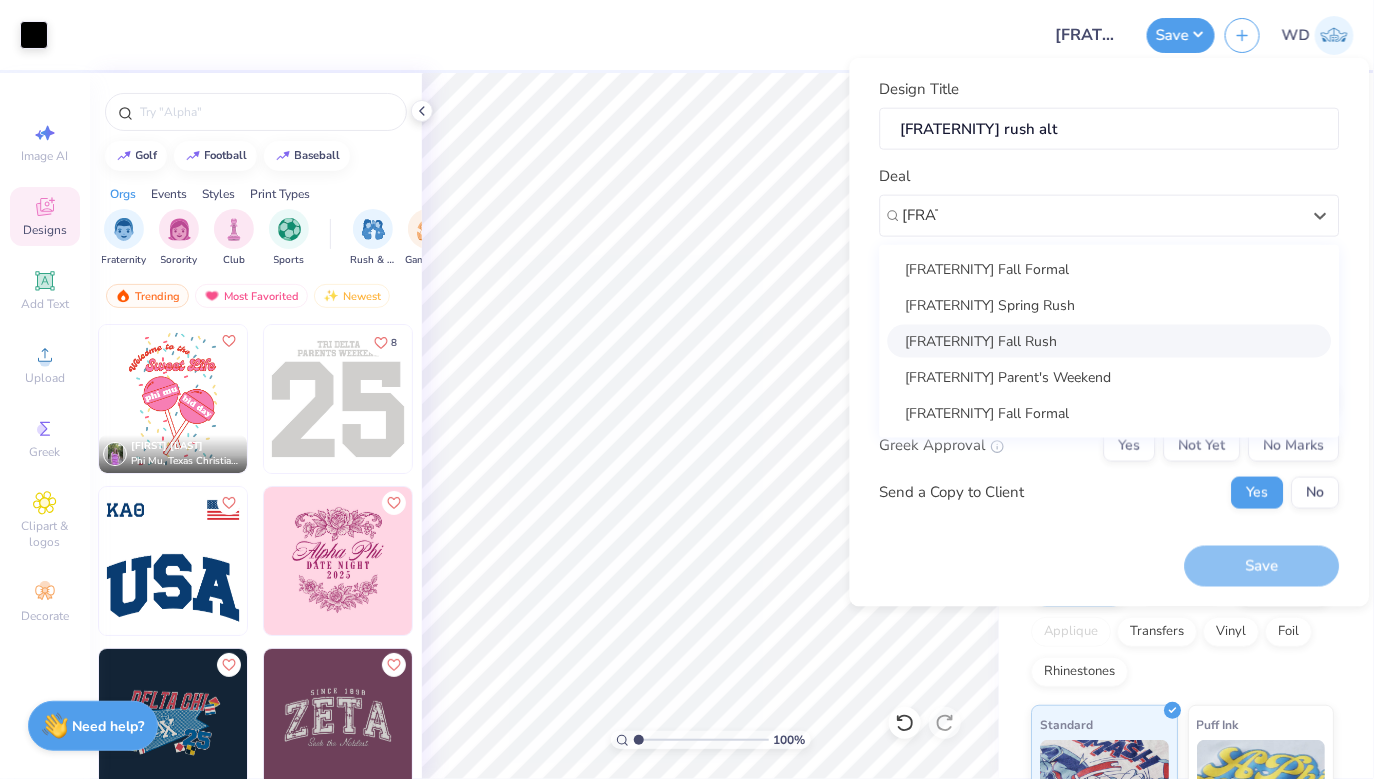 type 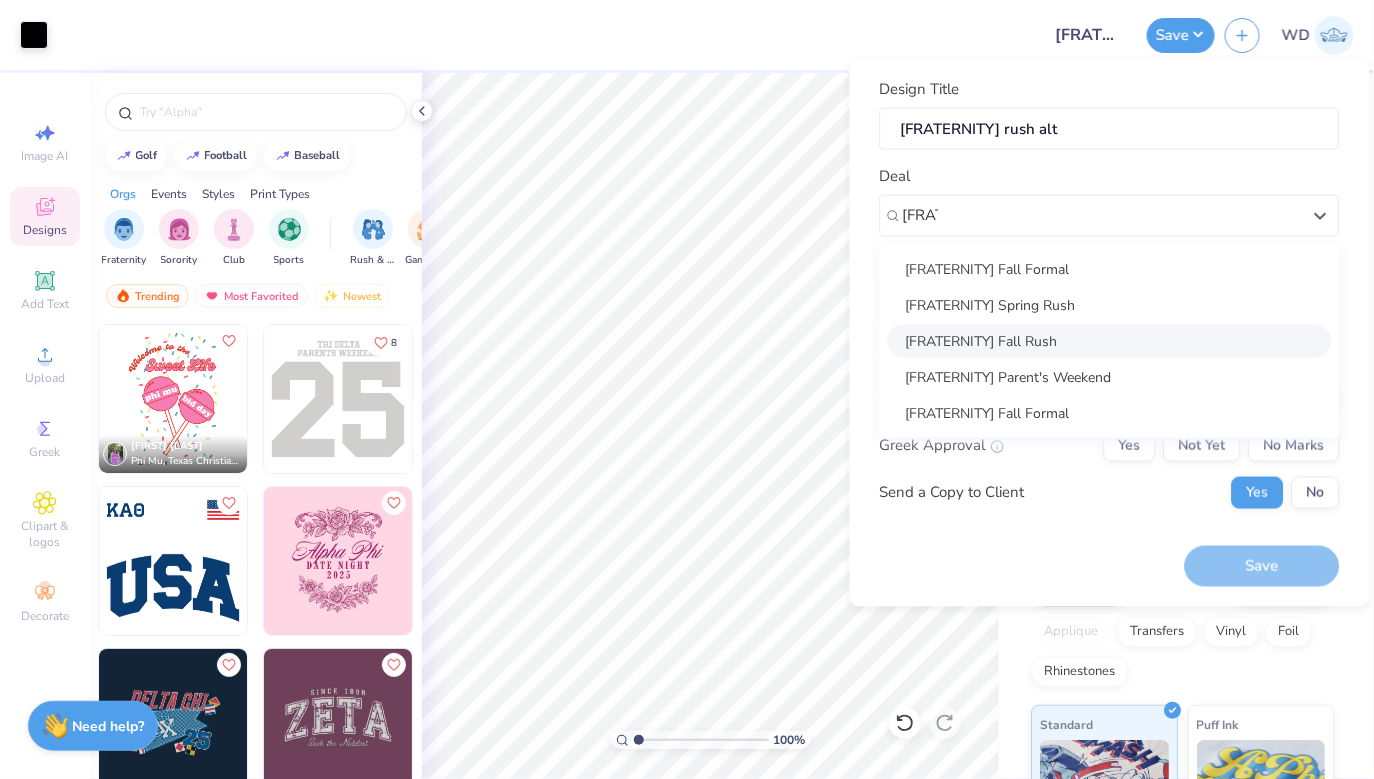 type on "[FIRST] [LAST]" 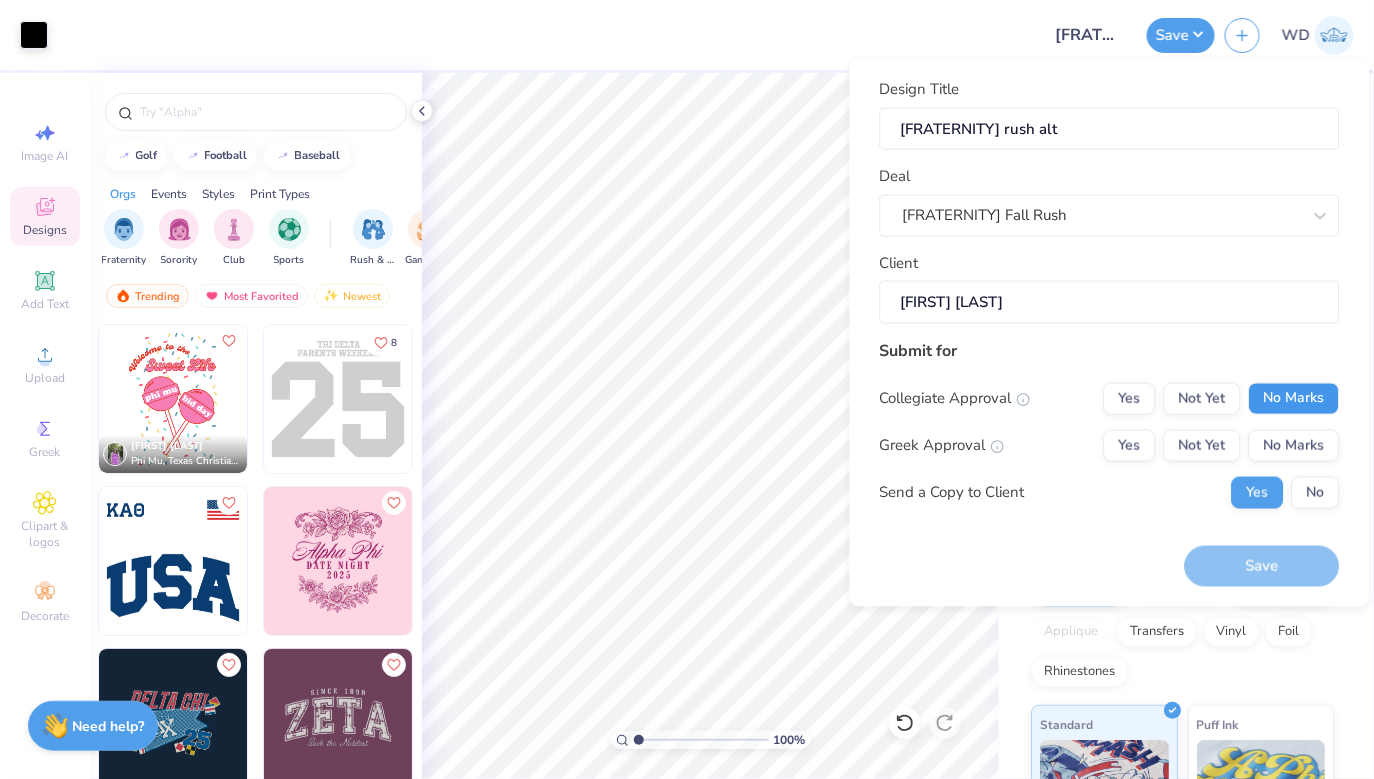 click on "No Marks" at bounding box center [1294, 398] 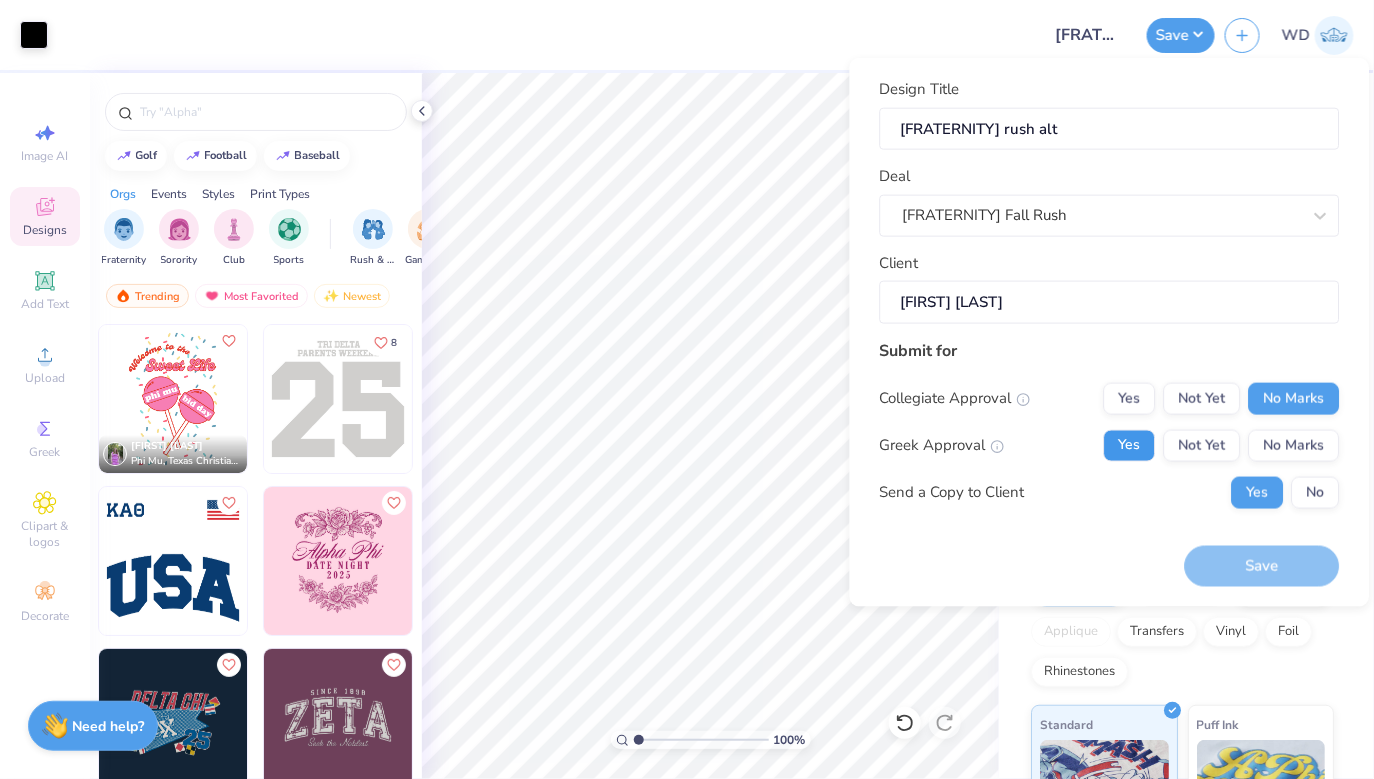 click on "Yes" at bounding box center [1130, 445] 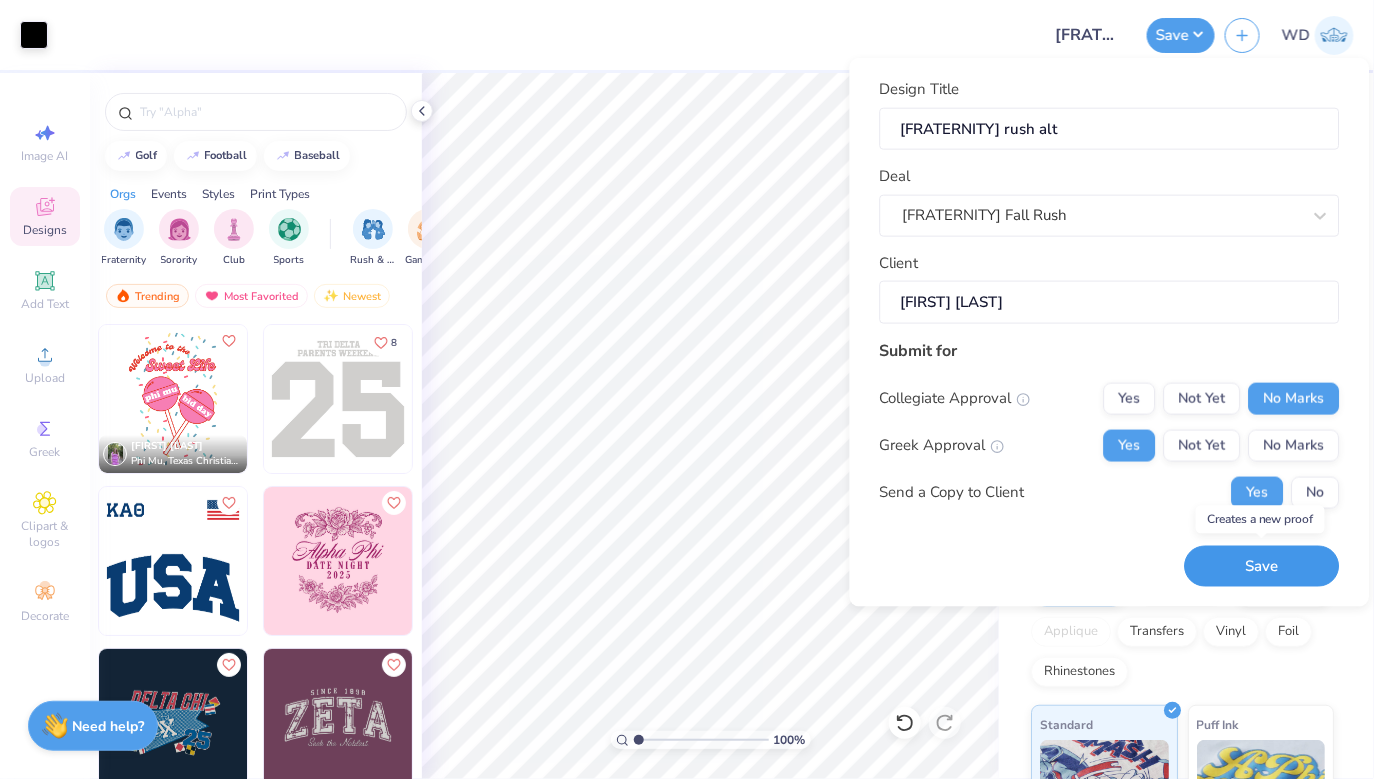 click on "Save" at bounding box center (1262, 566) 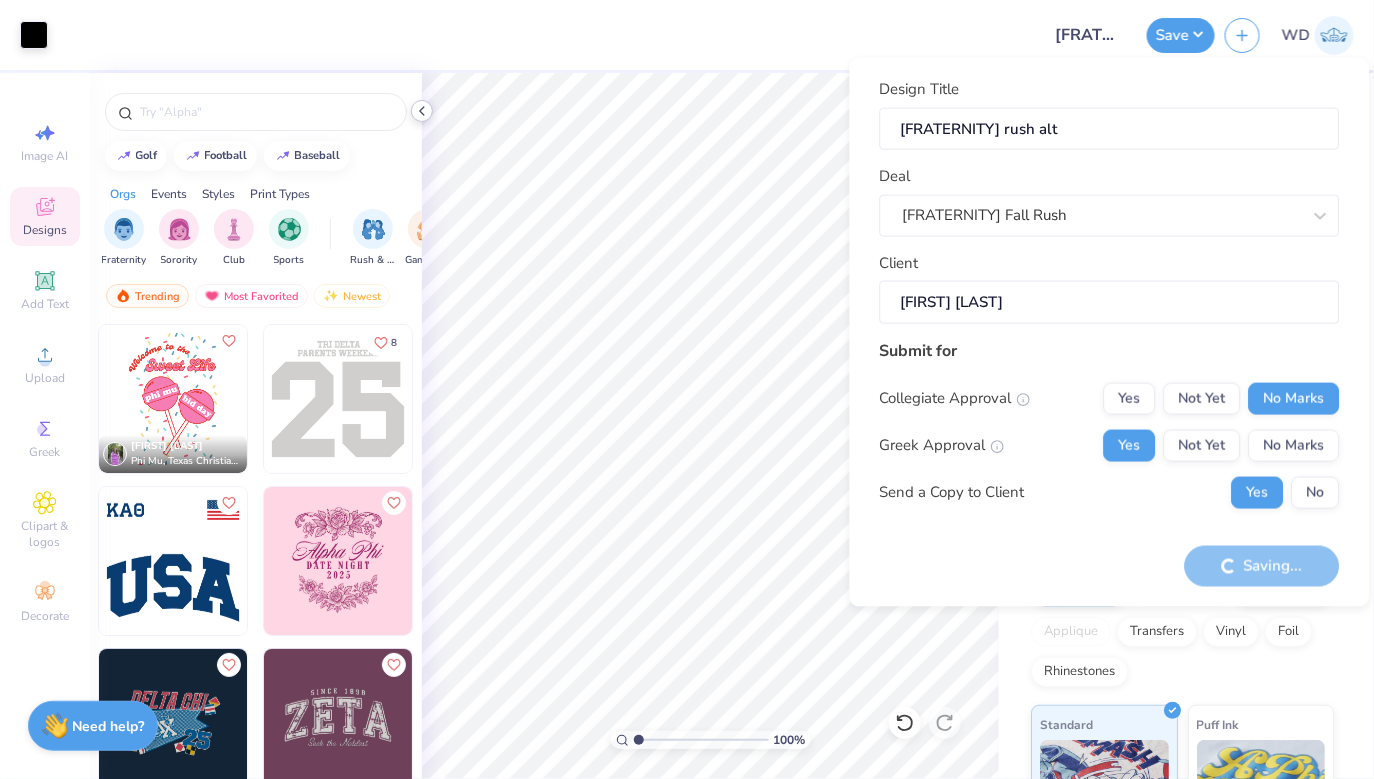 click 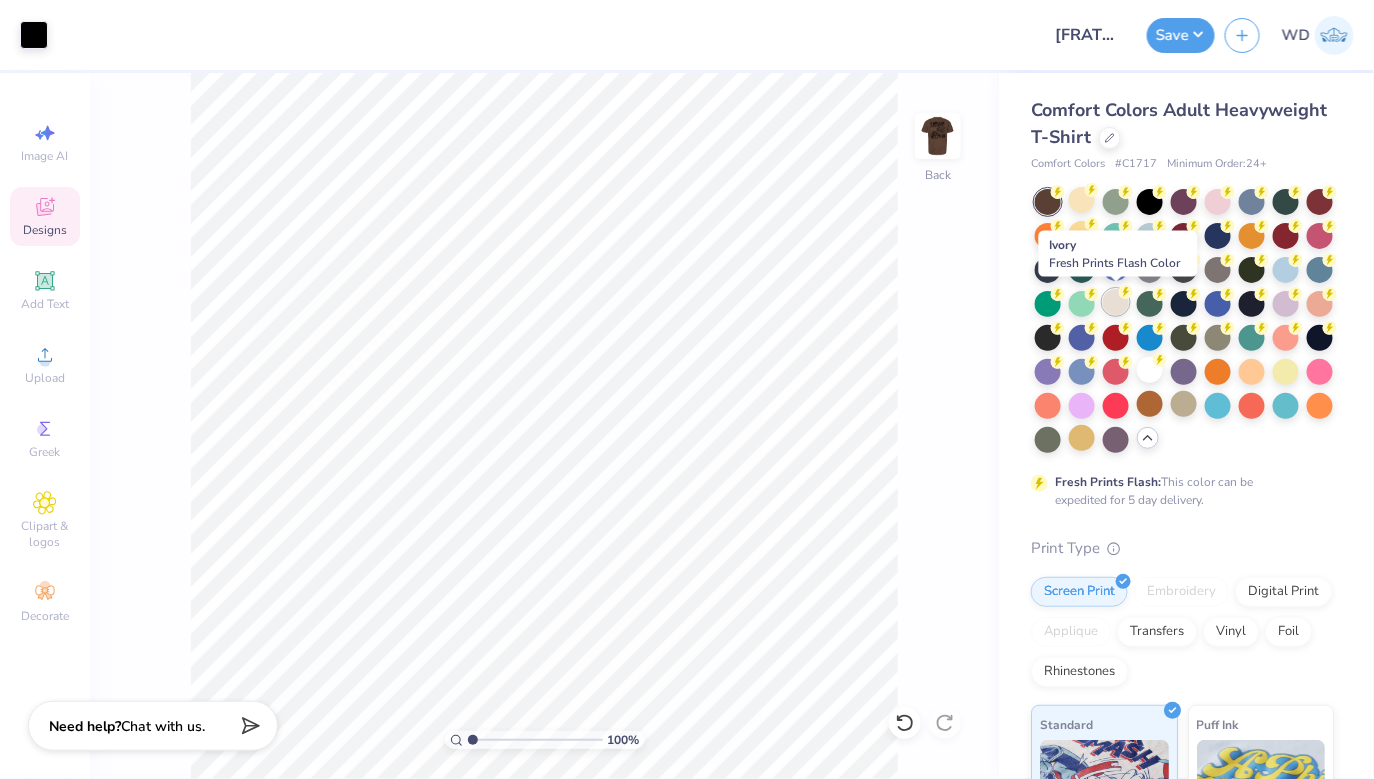 click at bounding box center [1116, 302] 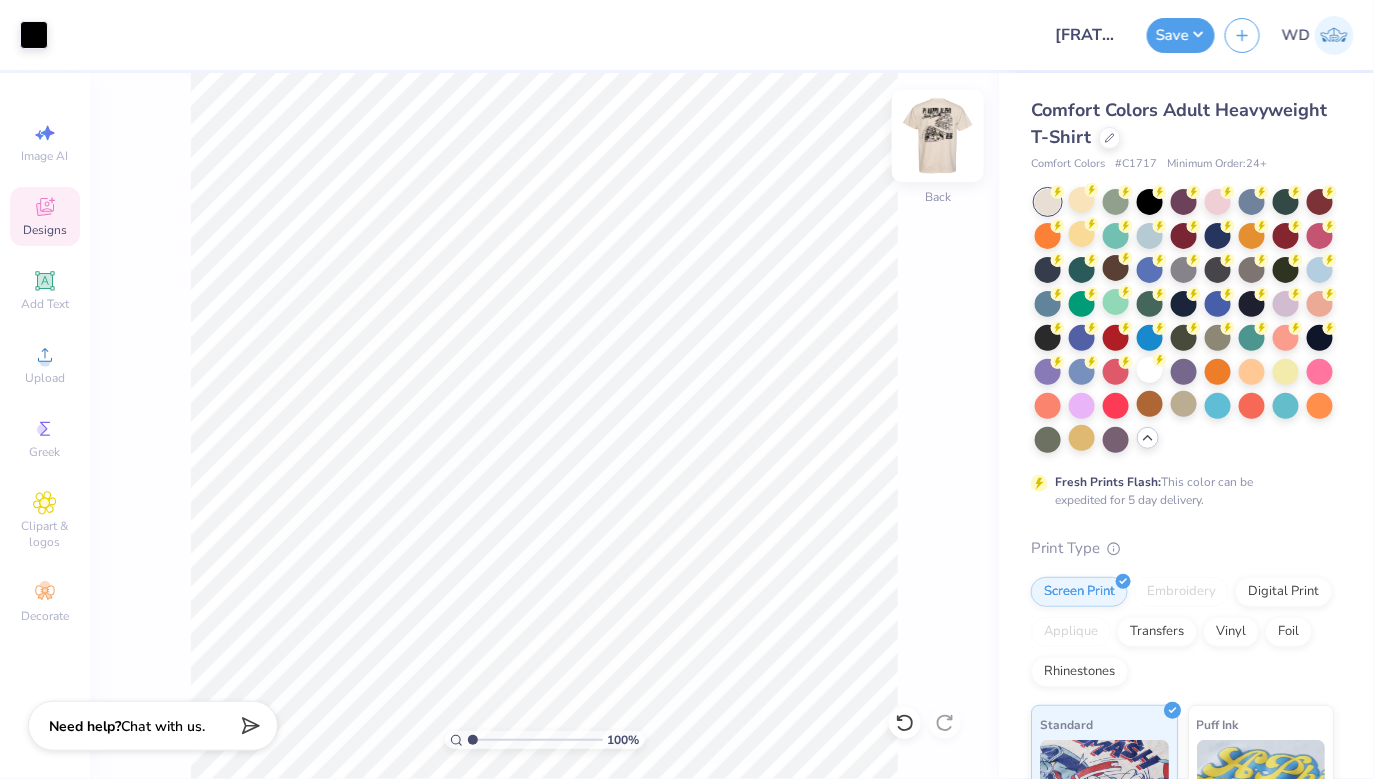 click at bounding box center (938, 136) 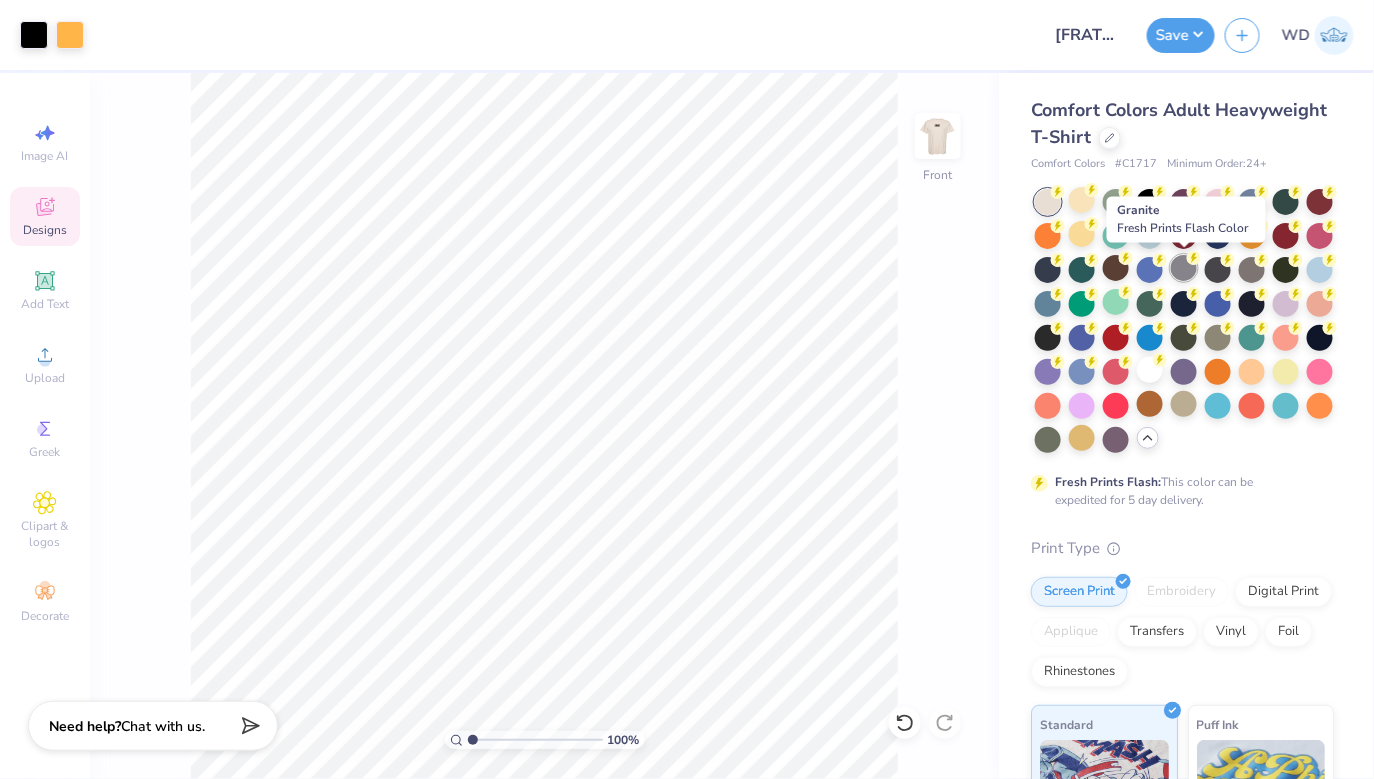click 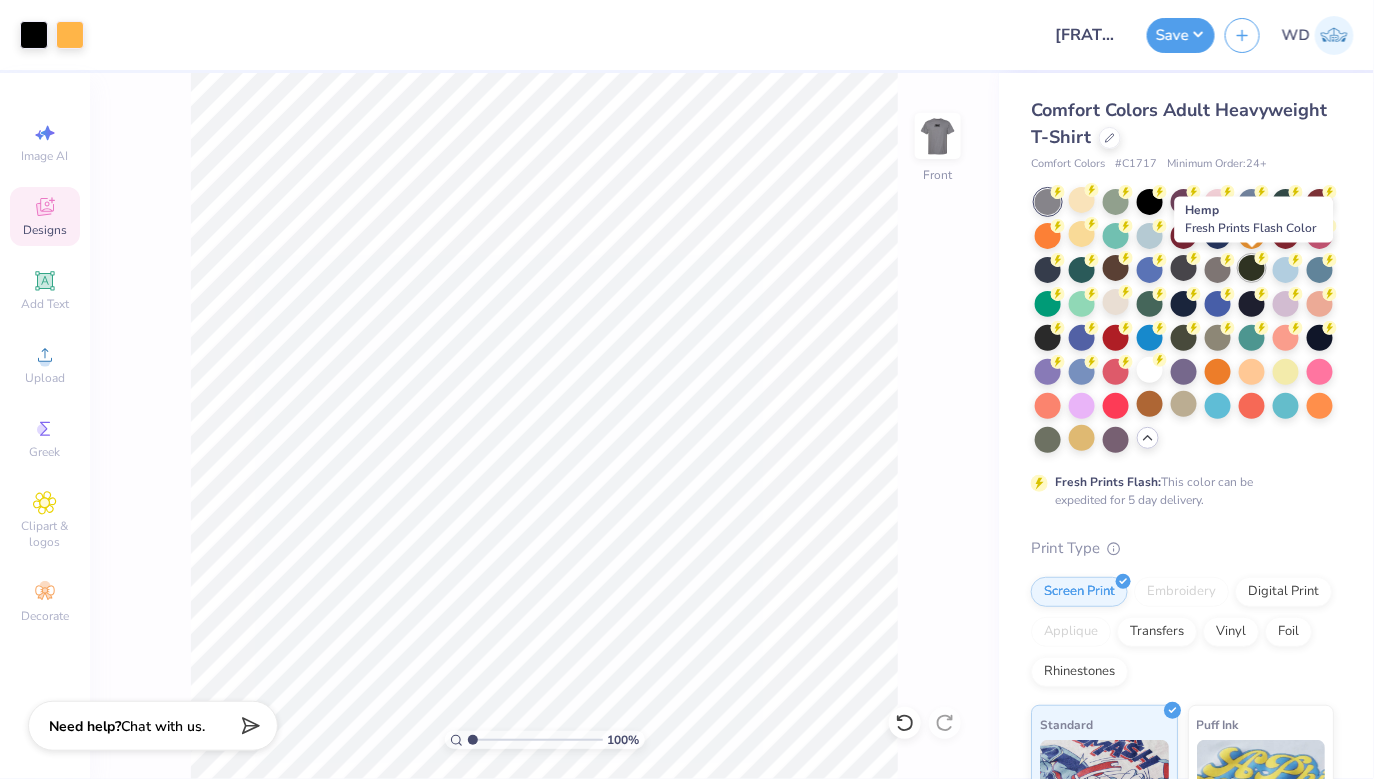 click at bounding box center [1252, 268] 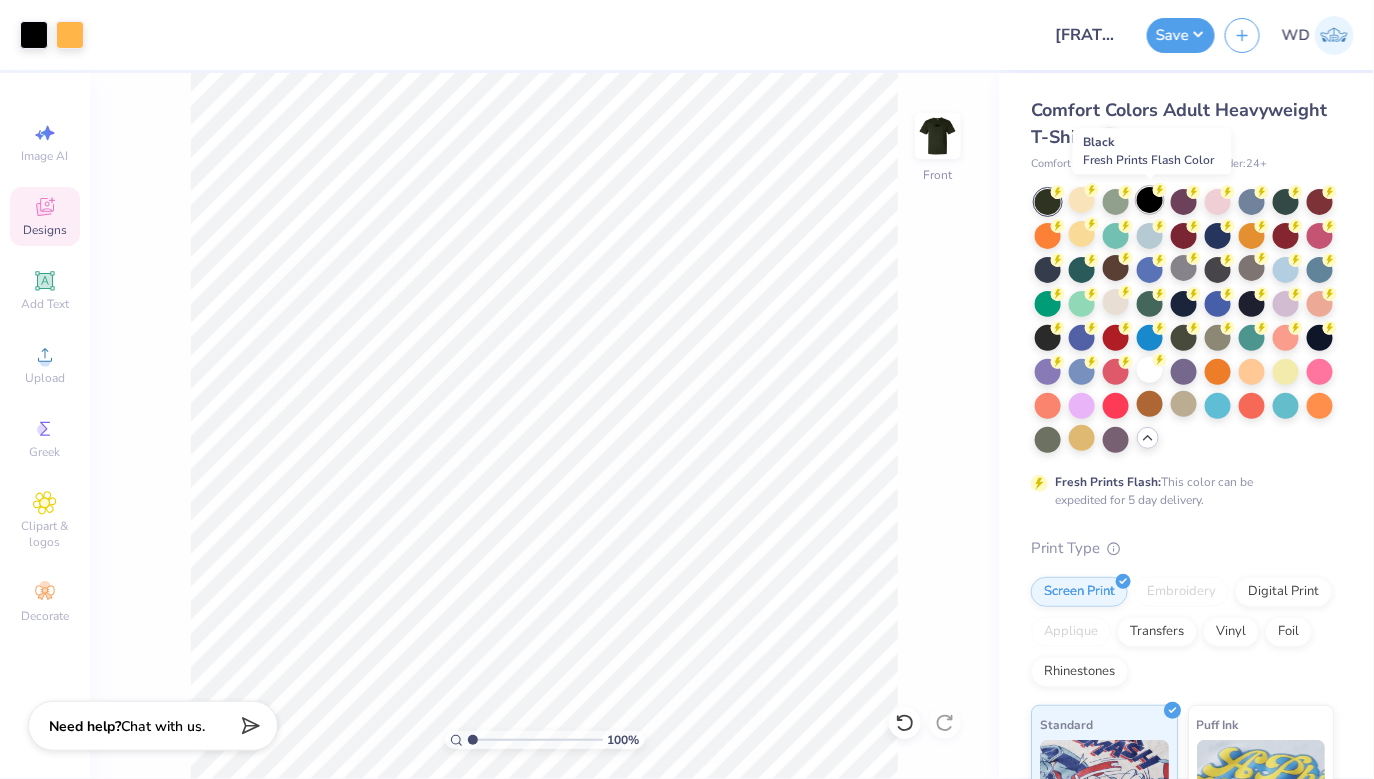 click at bounding box center (1150, 200) 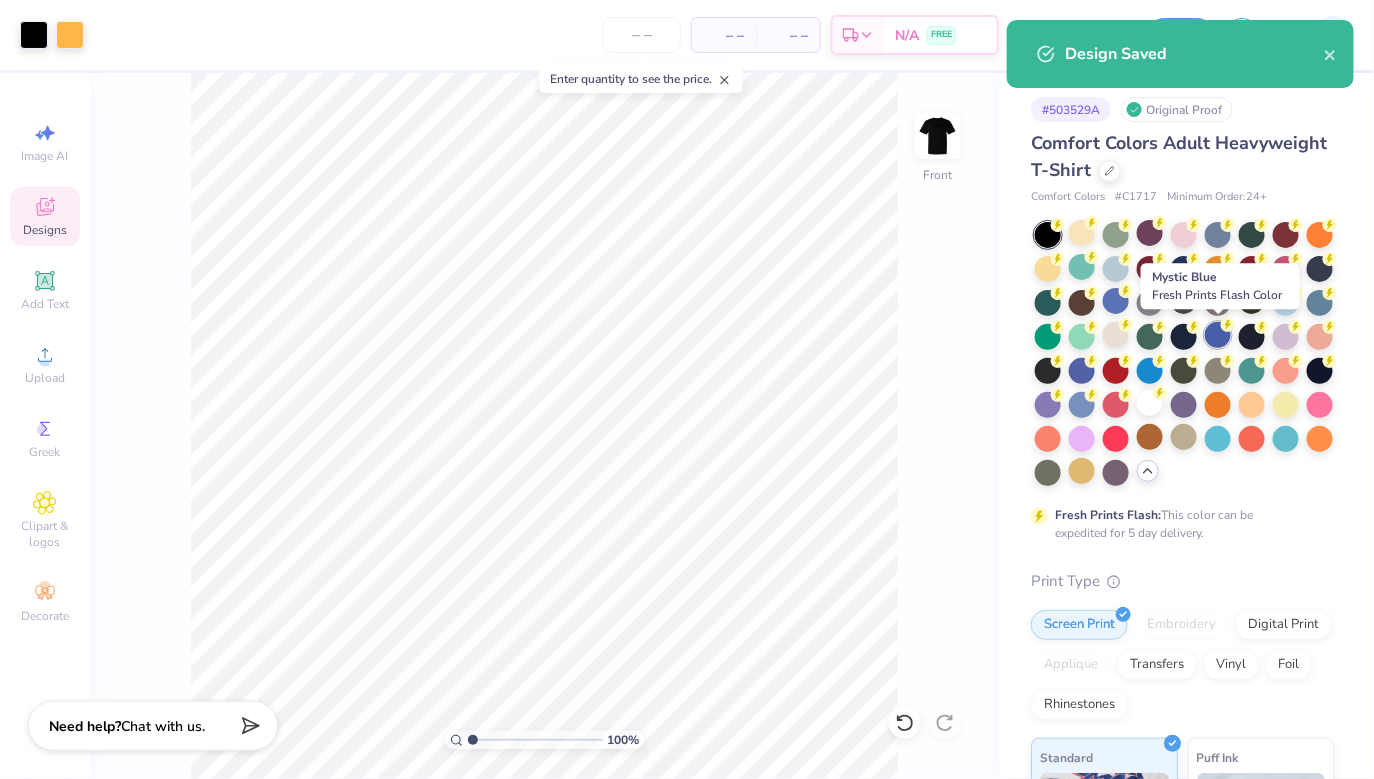 click at bounding box center [1218, 335] 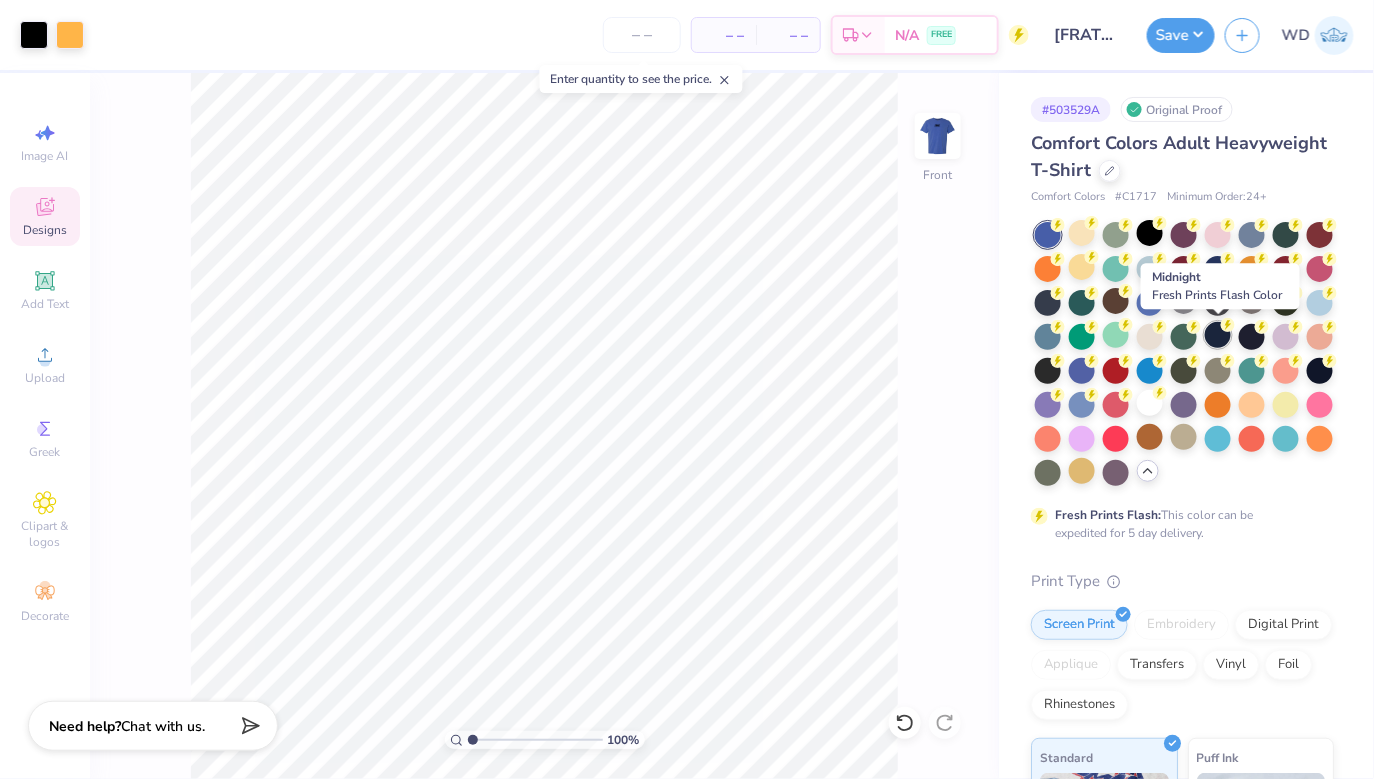 click at bounding box center [1218, 335] 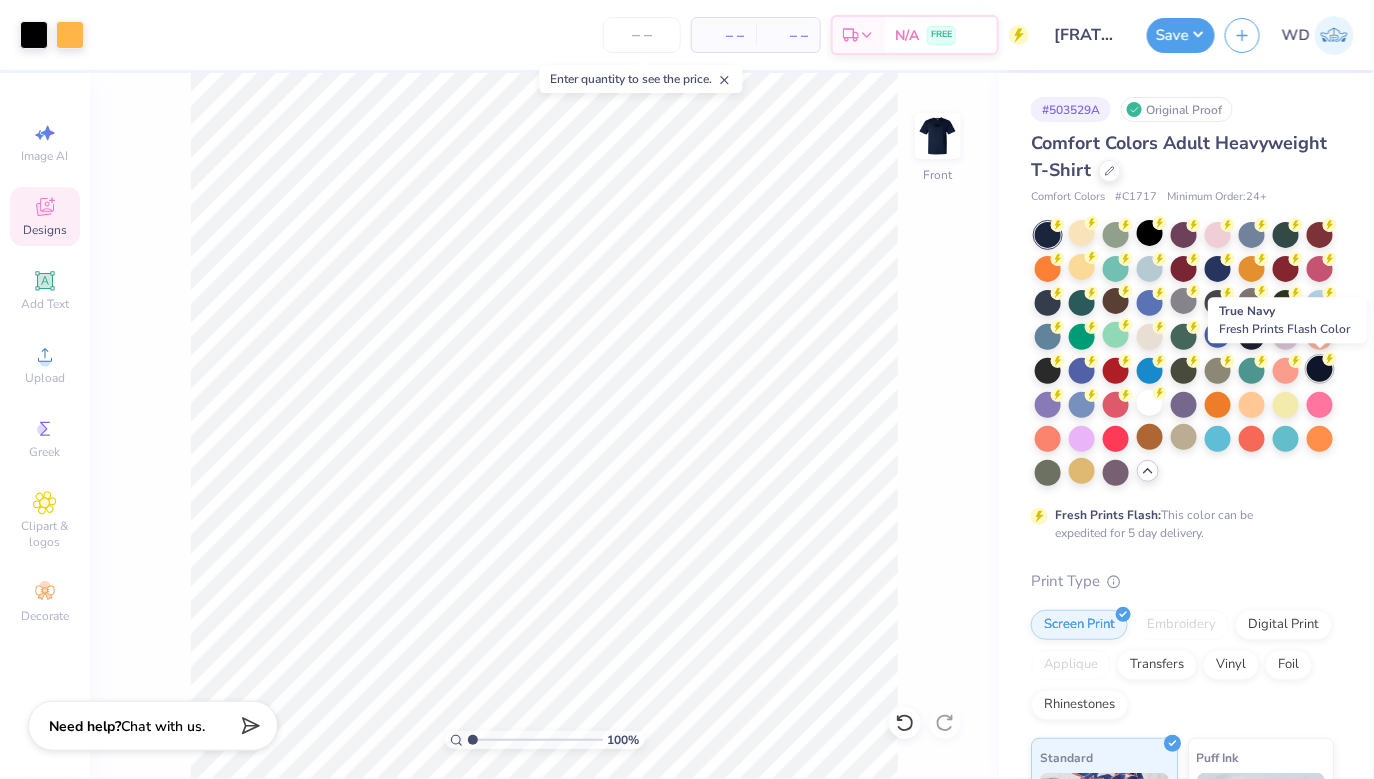 click at bounding box center (1320, 369) 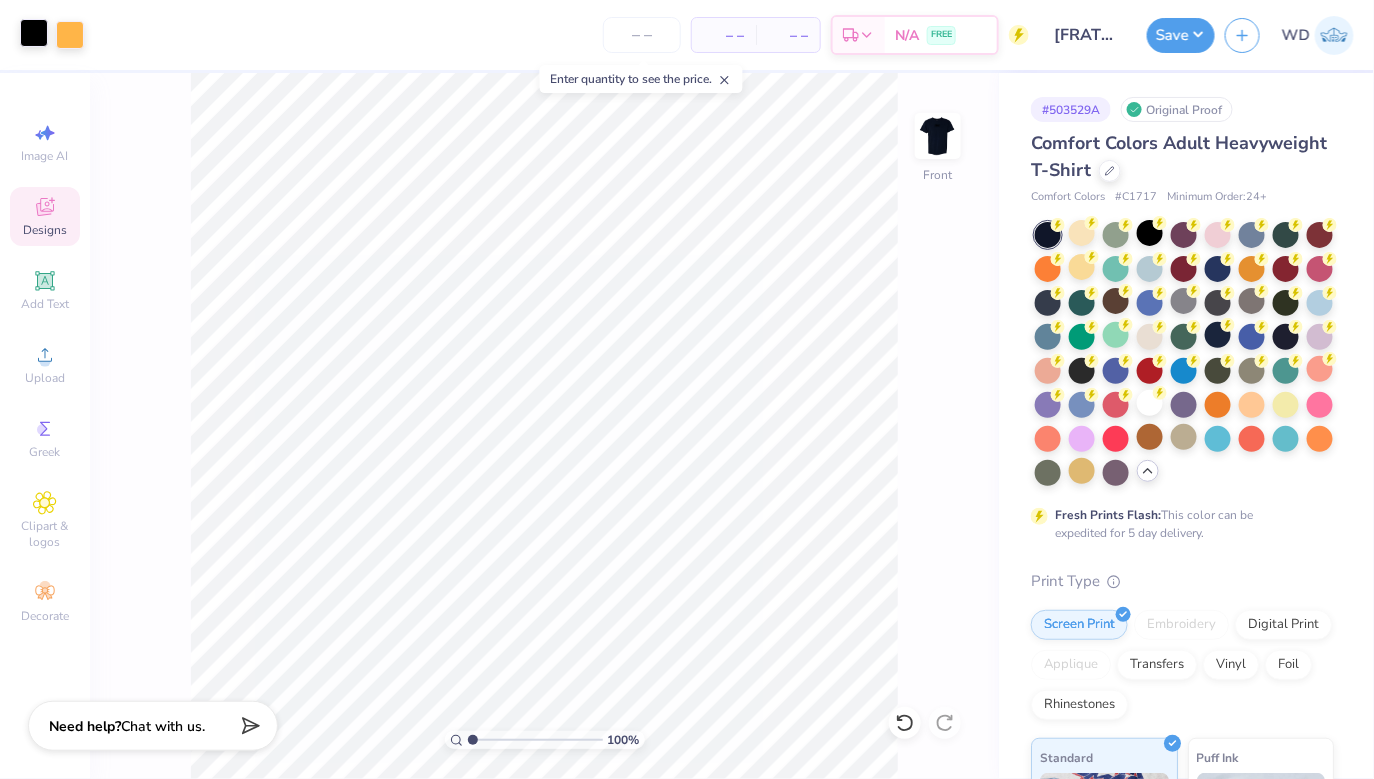 click at bounding box center [34, 33] 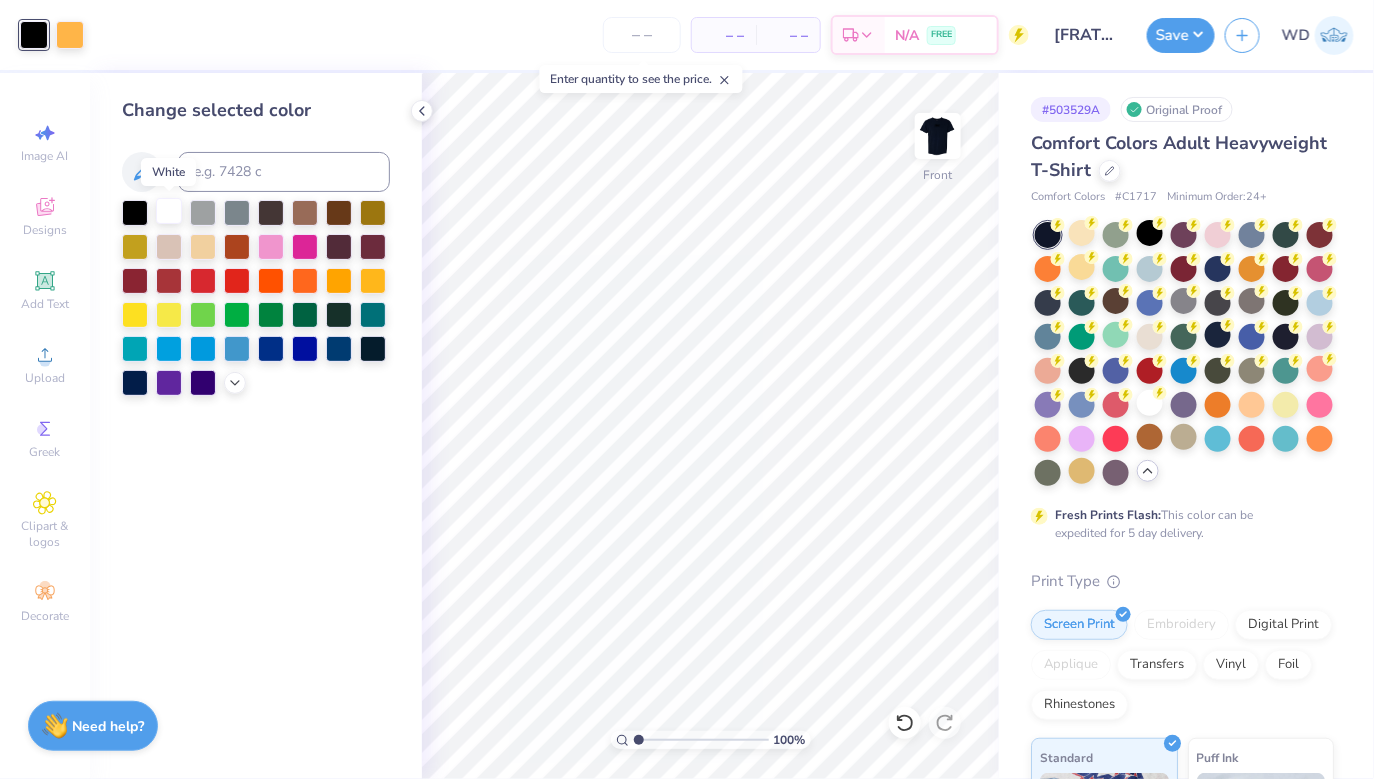 click at bounding box center [169, 211] 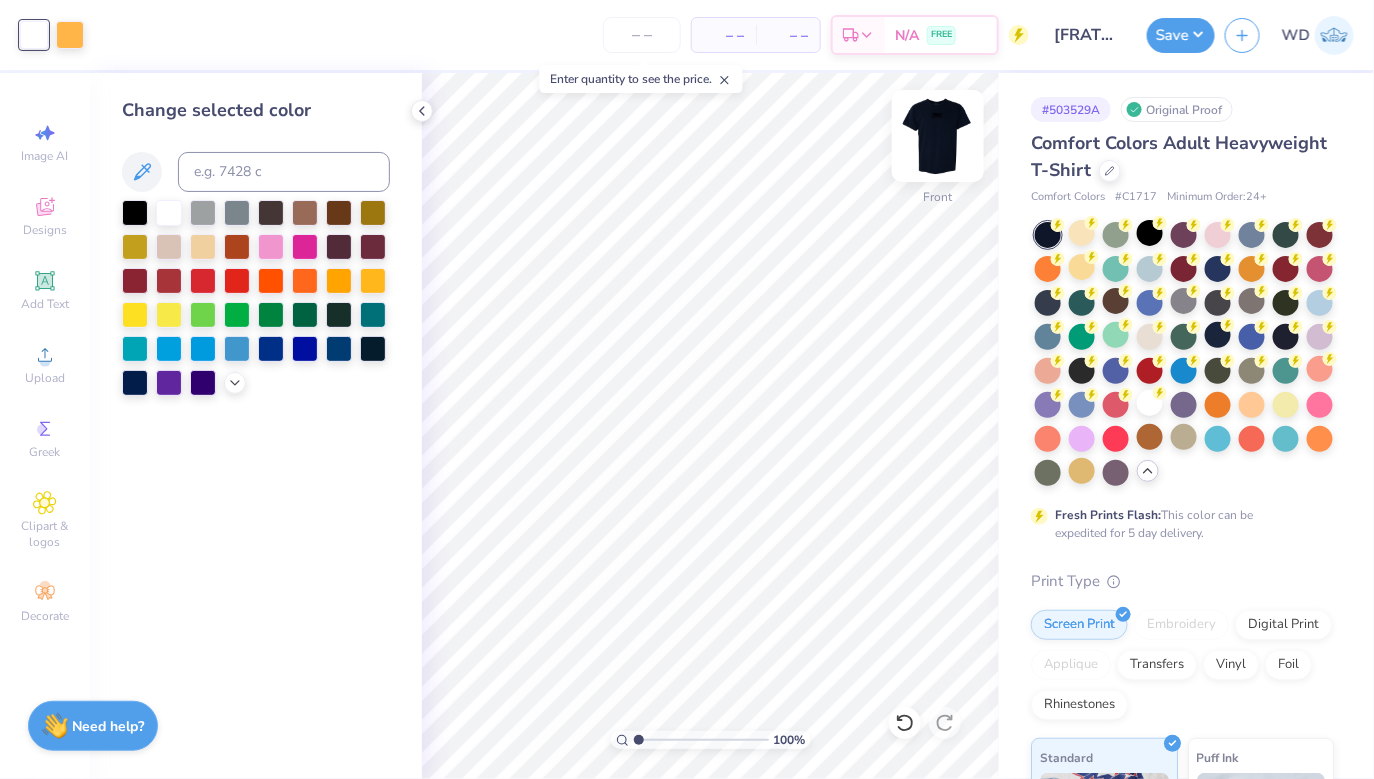 click at bounding box center [938, 136] 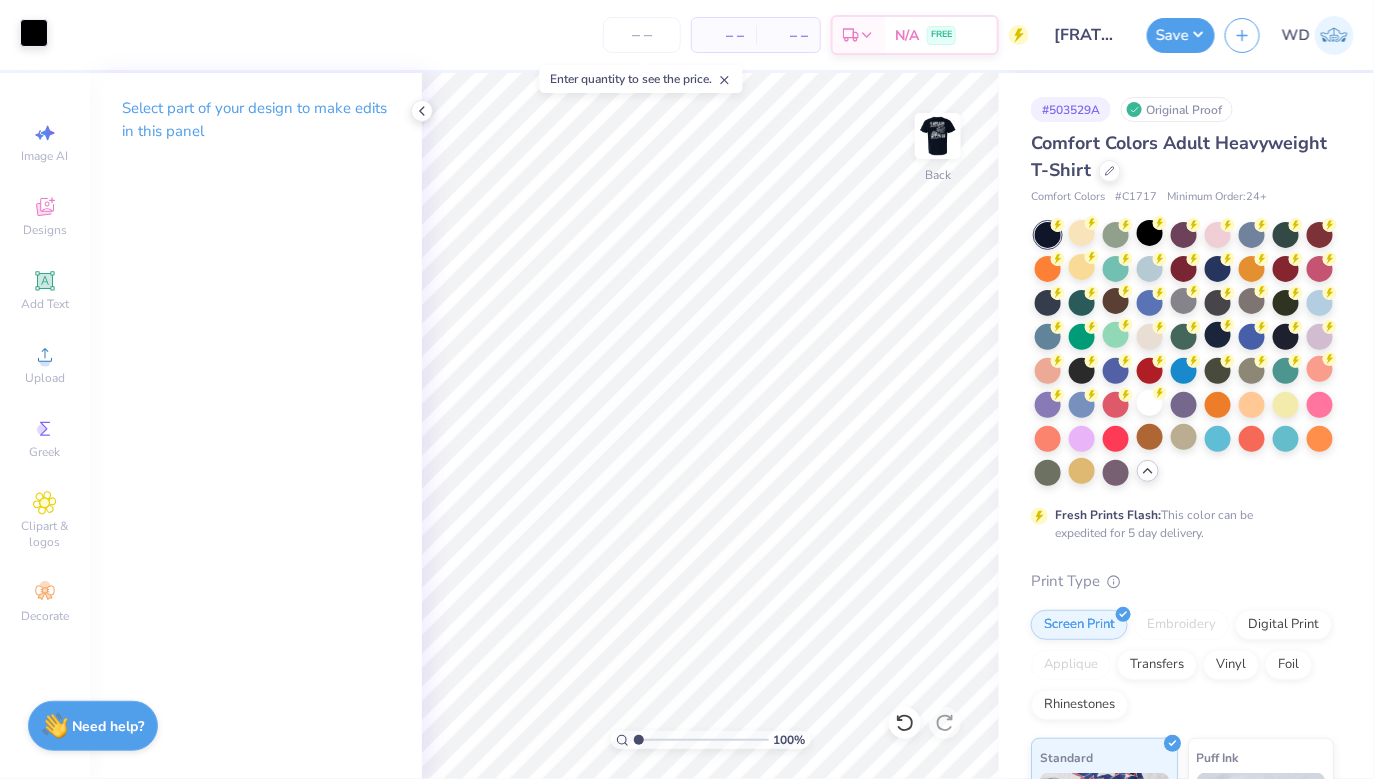 click at bounding box center [34, 33] 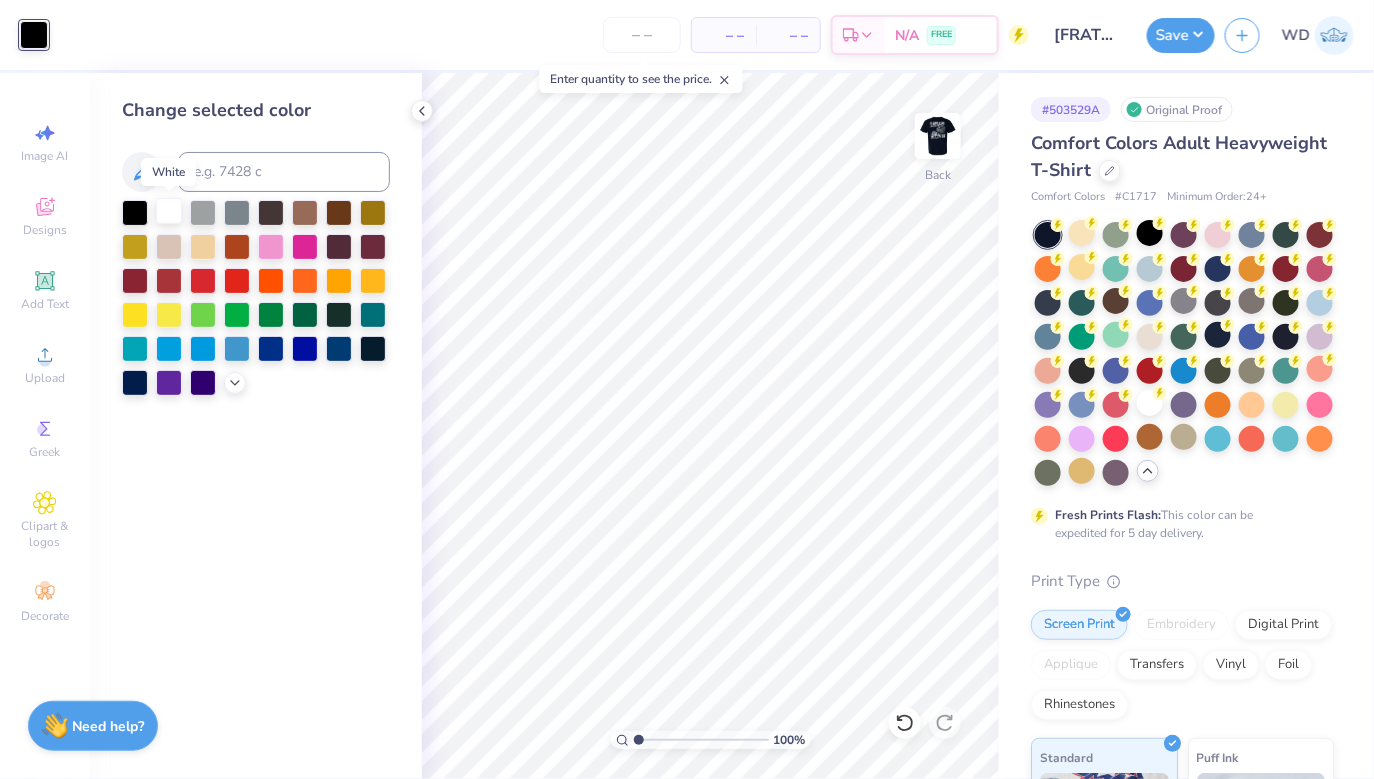 click at bounding box center (169, 211) 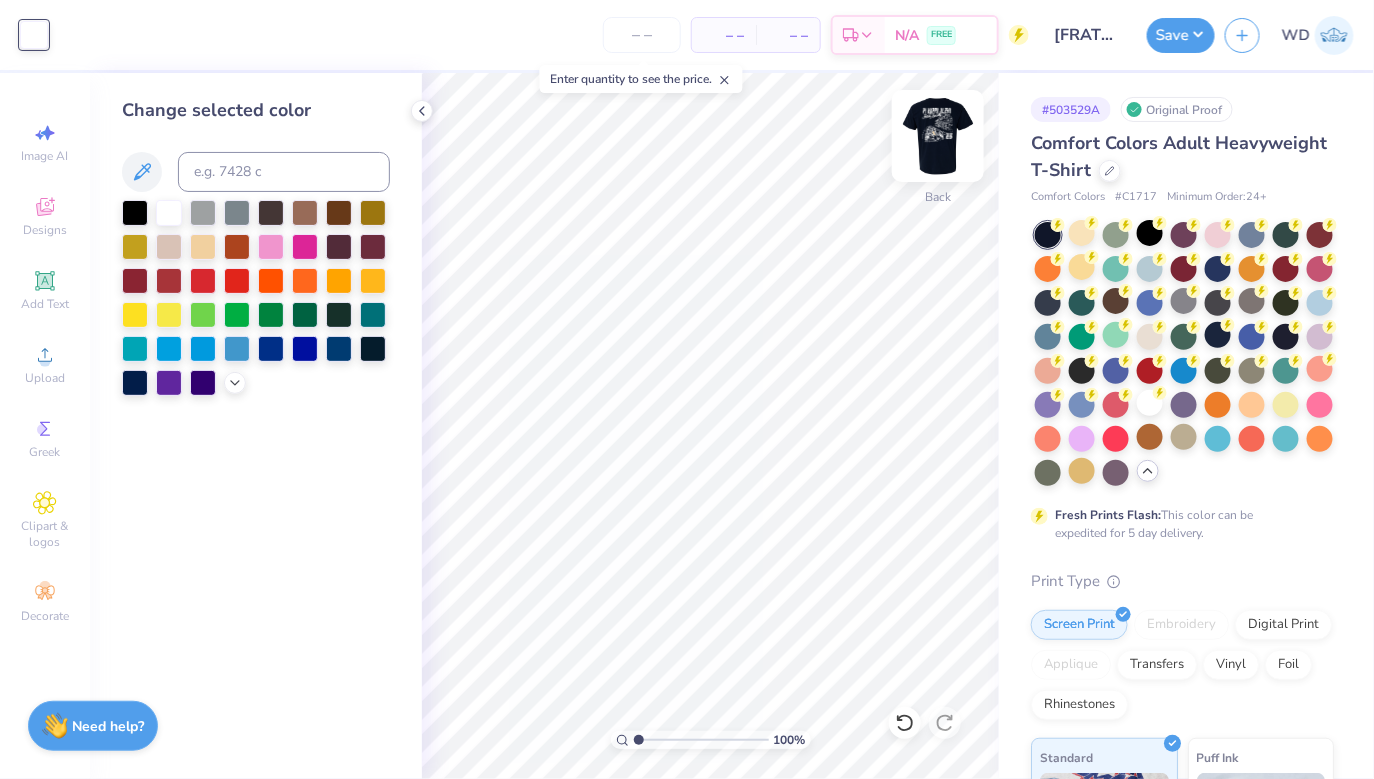 click at bounding box center [938, 136] 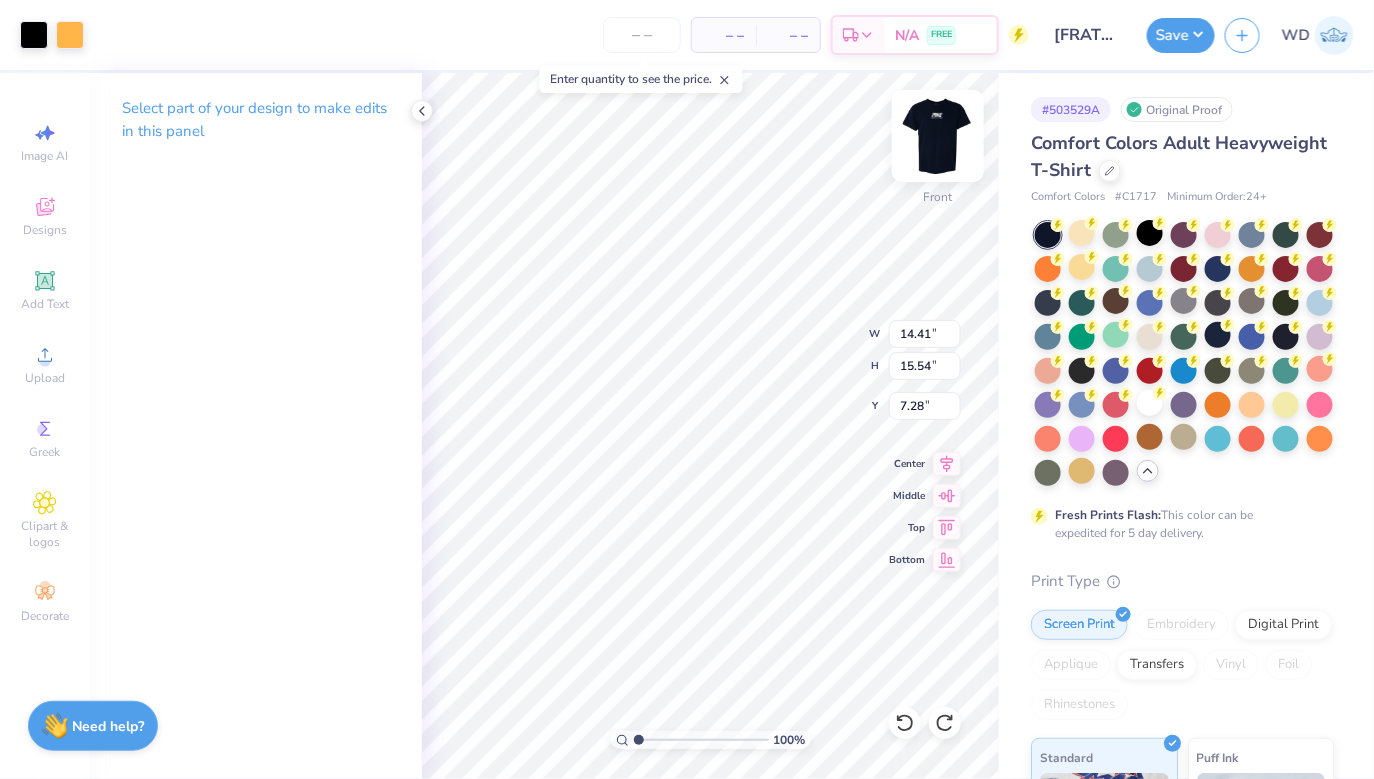 type on "2.40" 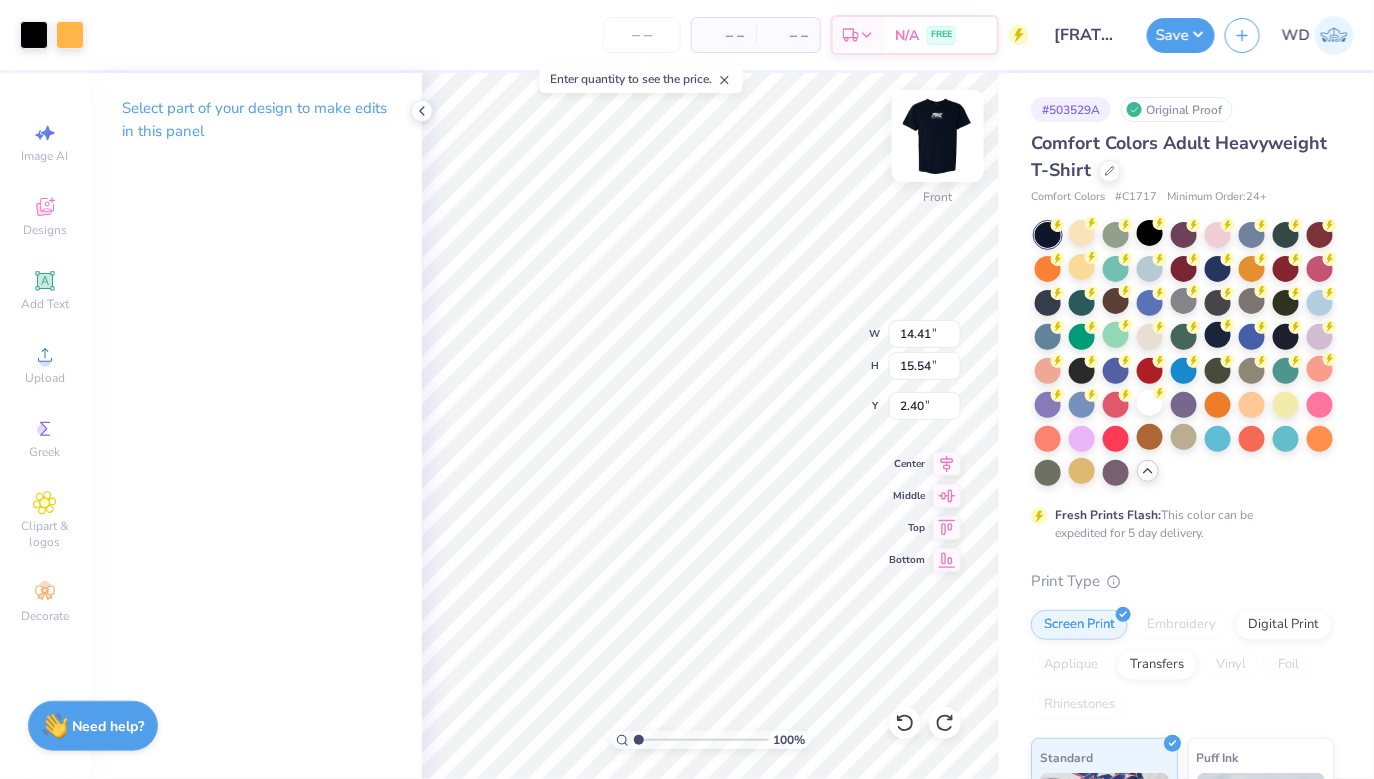 type on "14.34" 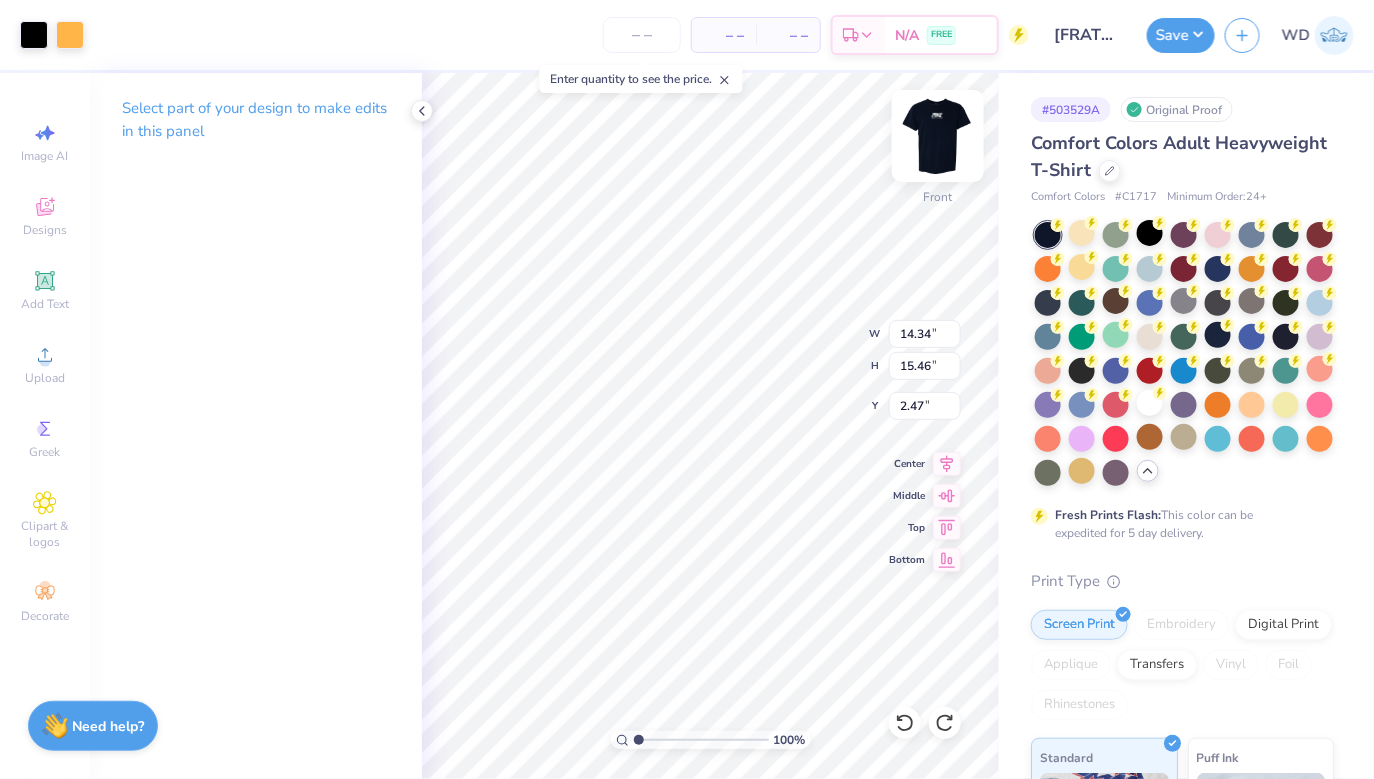 type on "11.15" 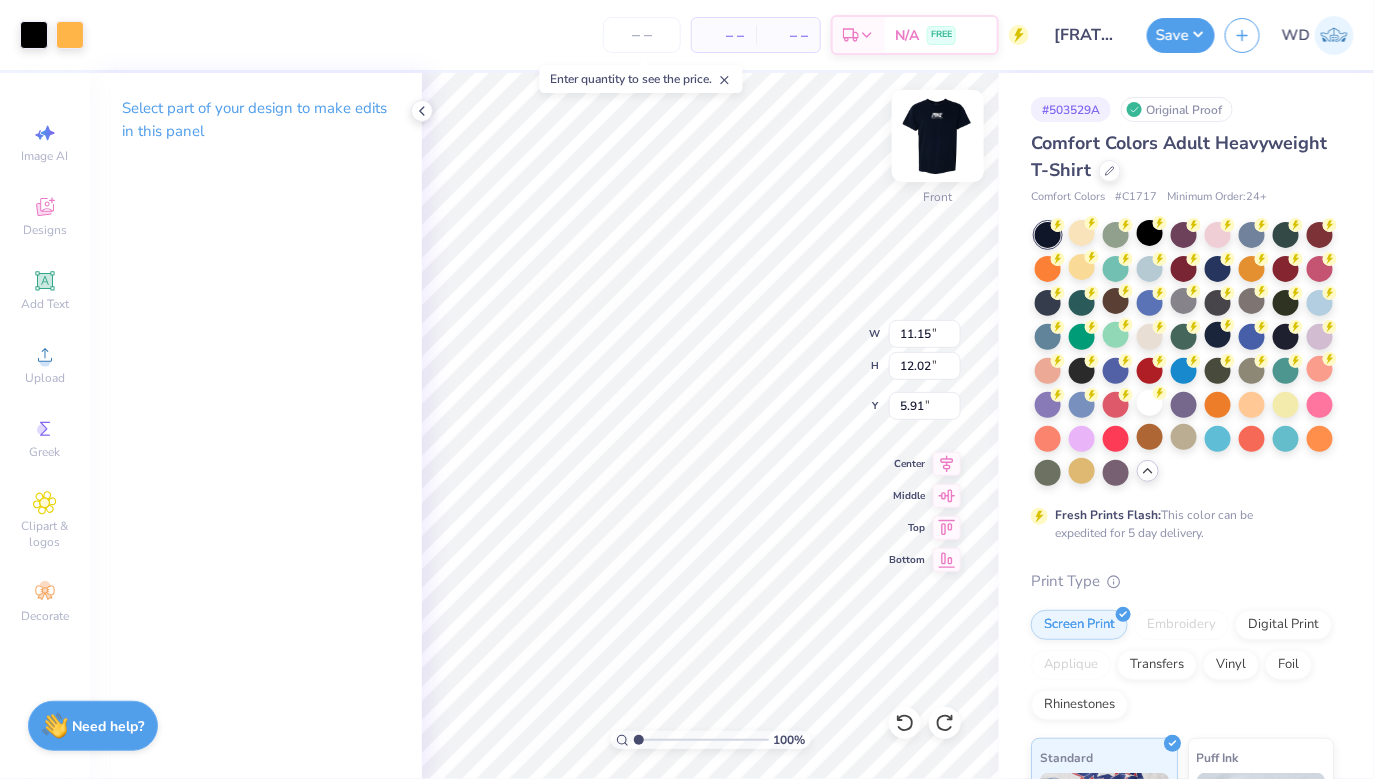 type on "4.29" 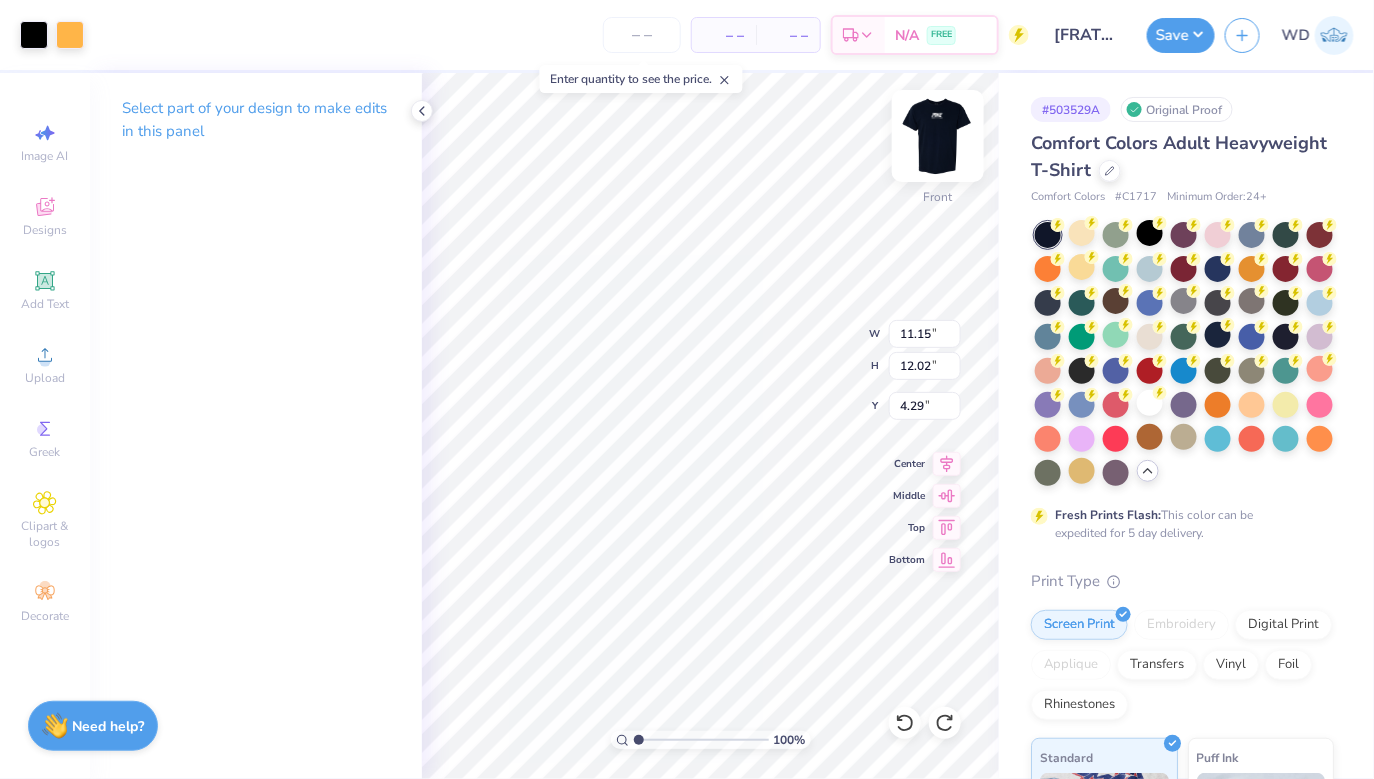 type on "12.29" 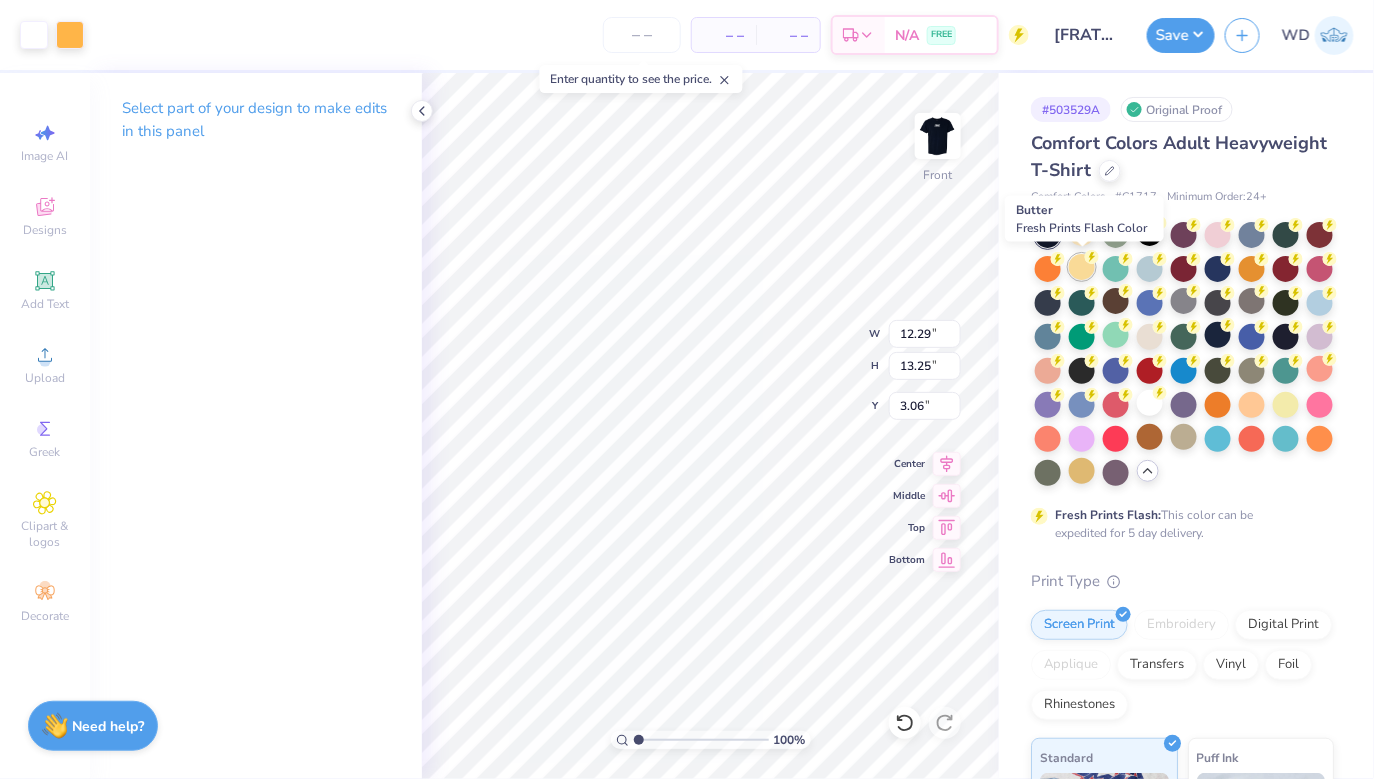 click at bounding box center (1082, 267) 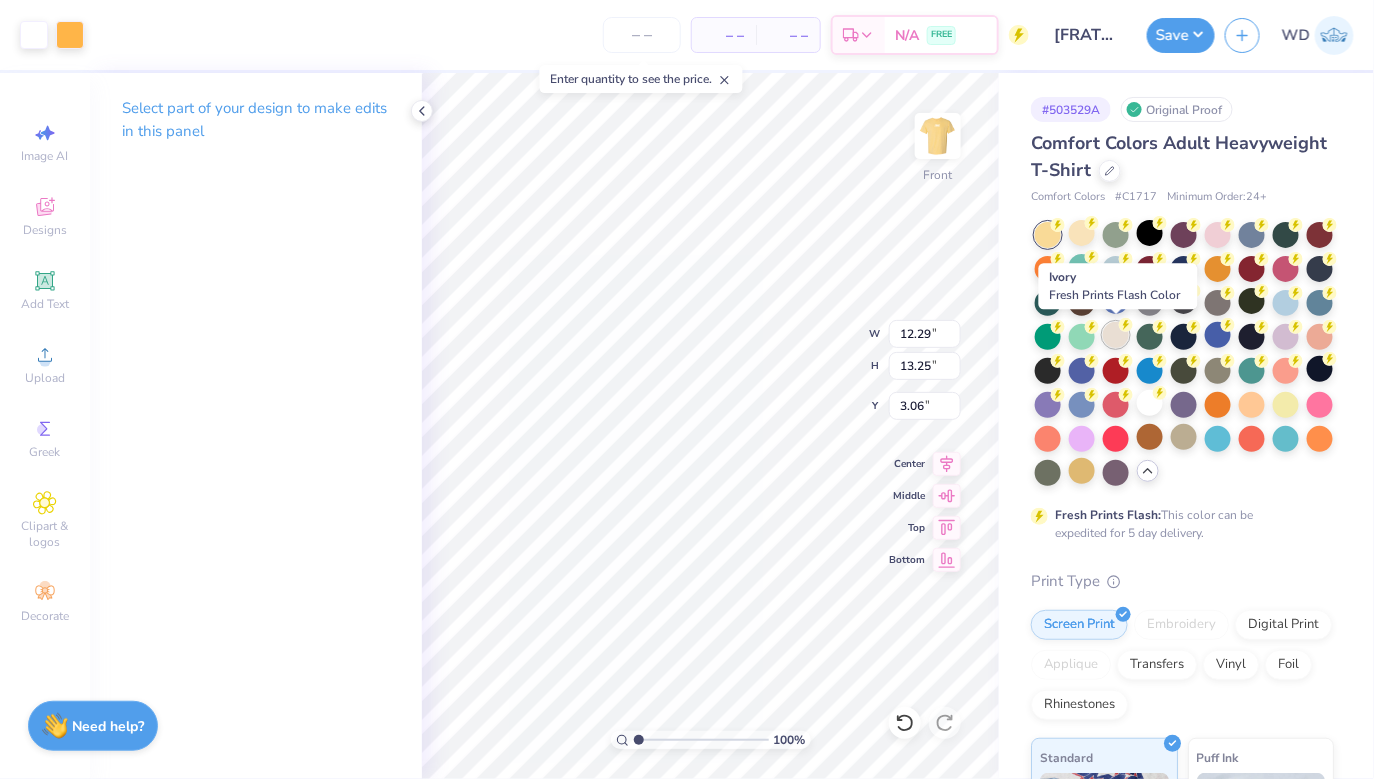 click at bounding box center (1116, 335) 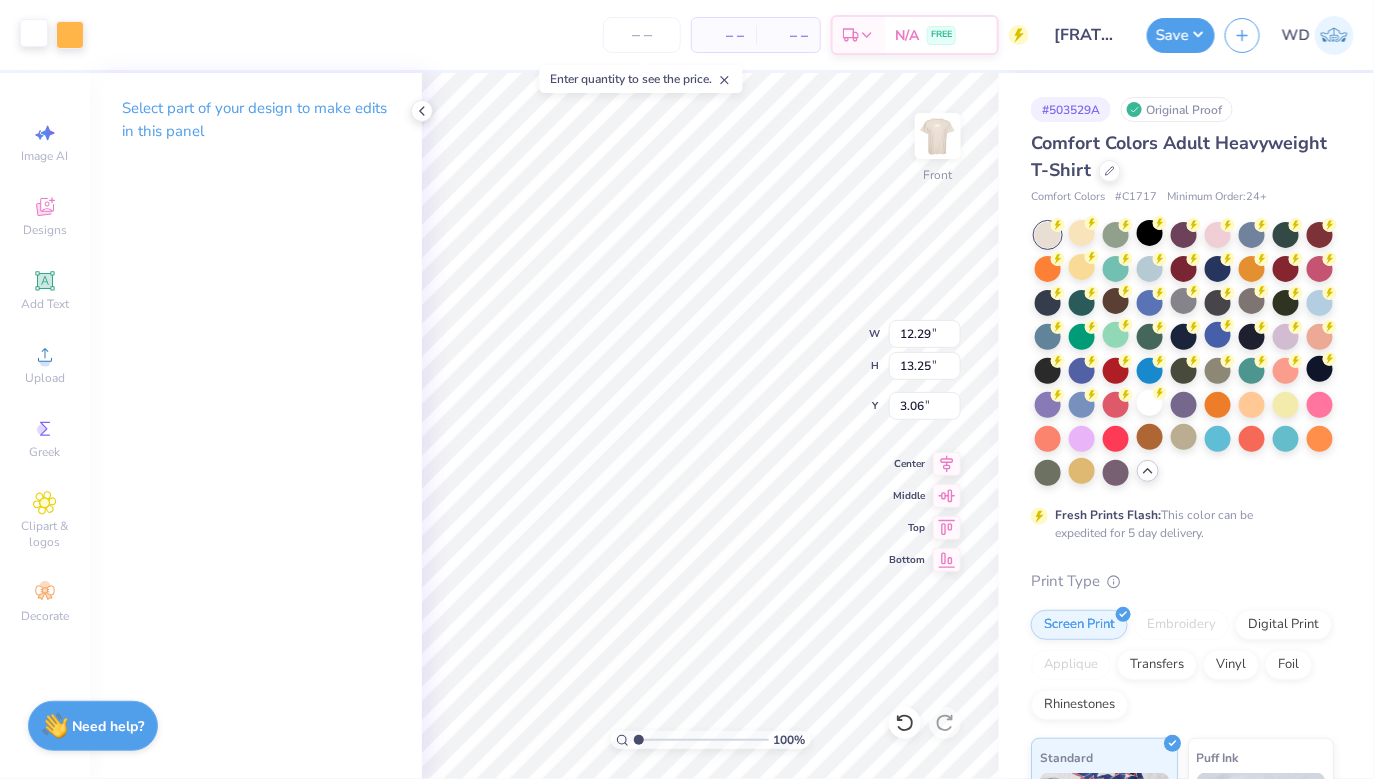 click at bounding box center [34, 33] 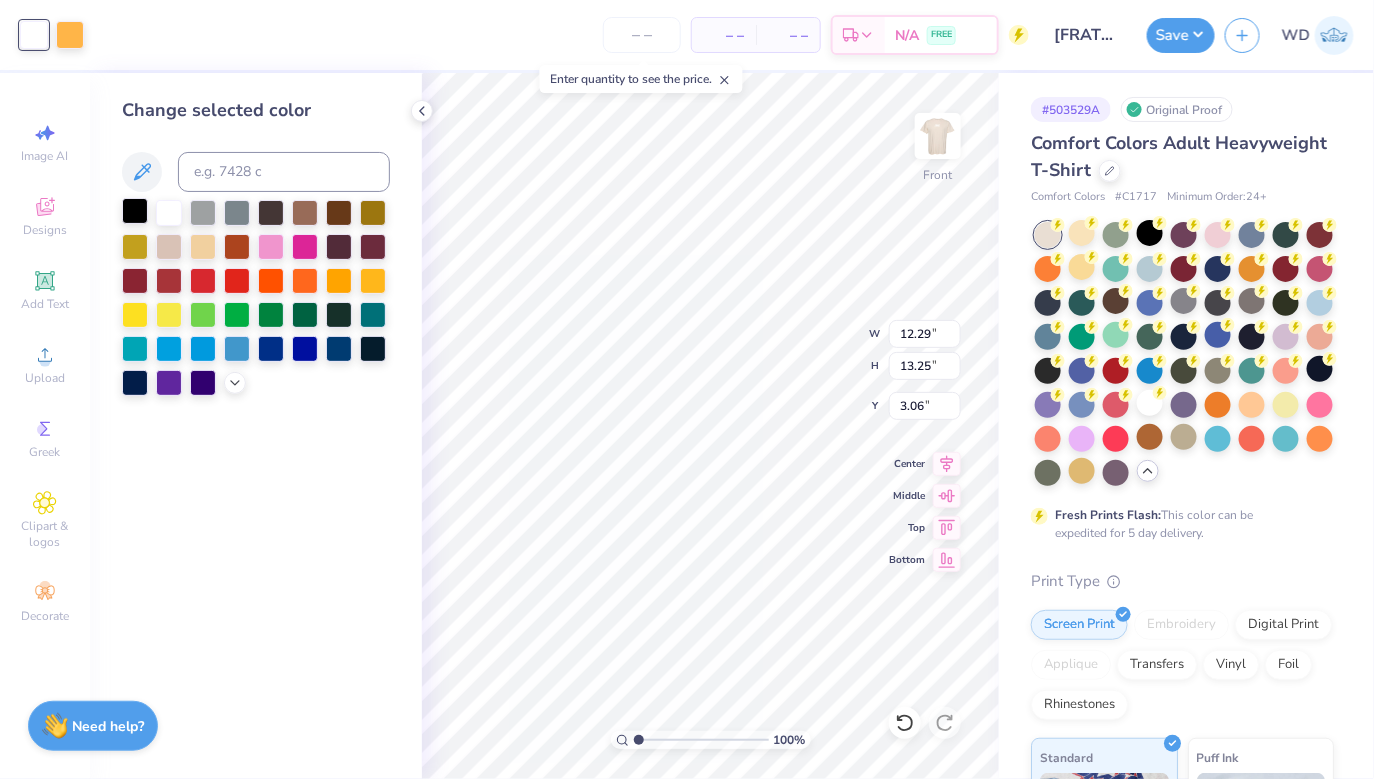 click at bounding box center [135, 211] 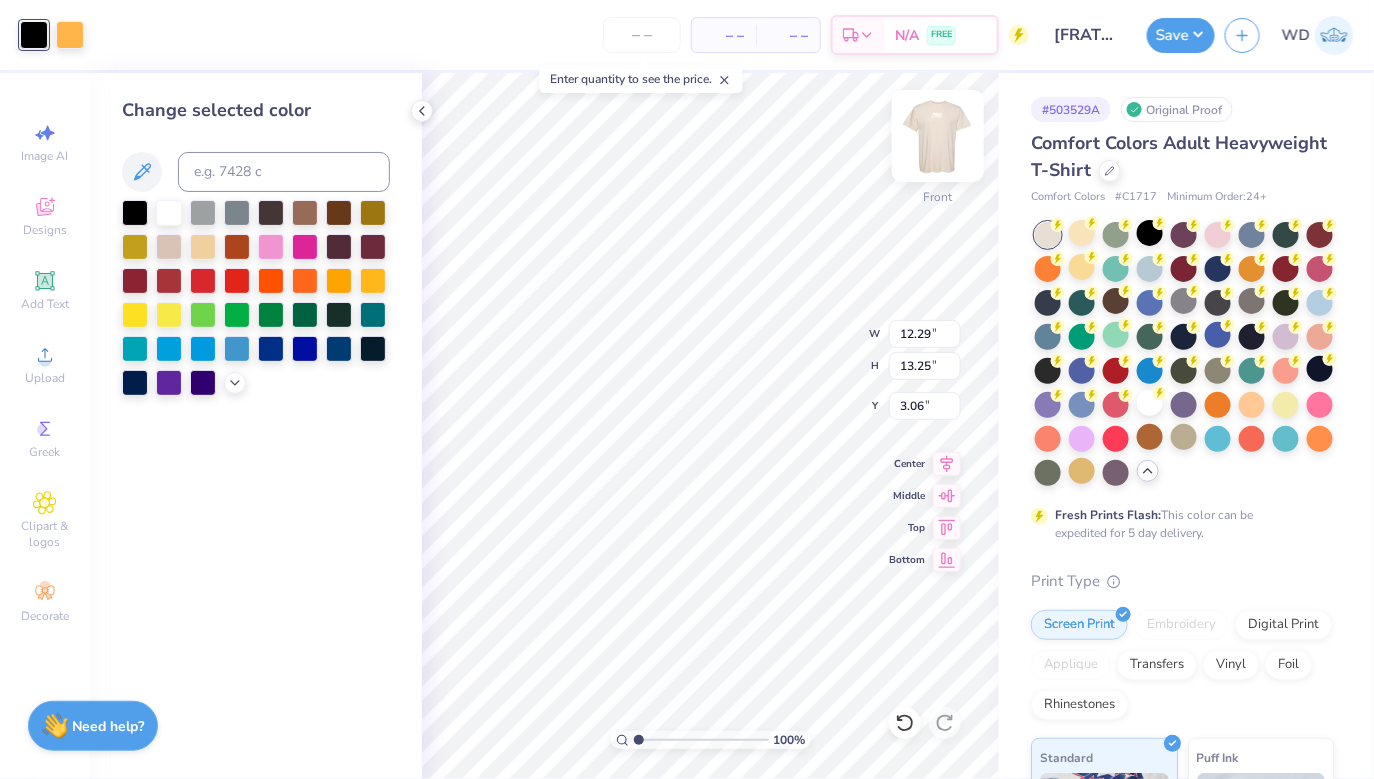 click at bounding box center [938, 136] 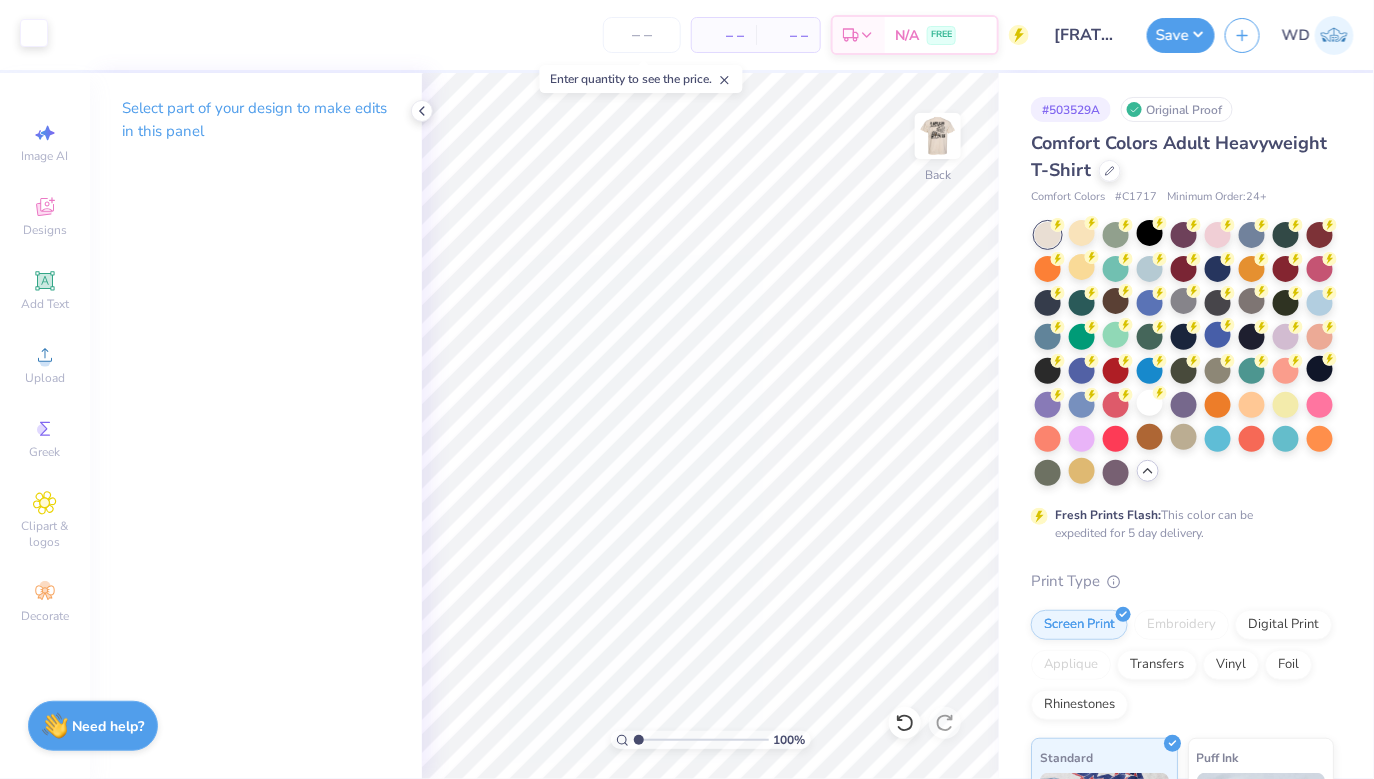 click at bounding box center [34, 33] 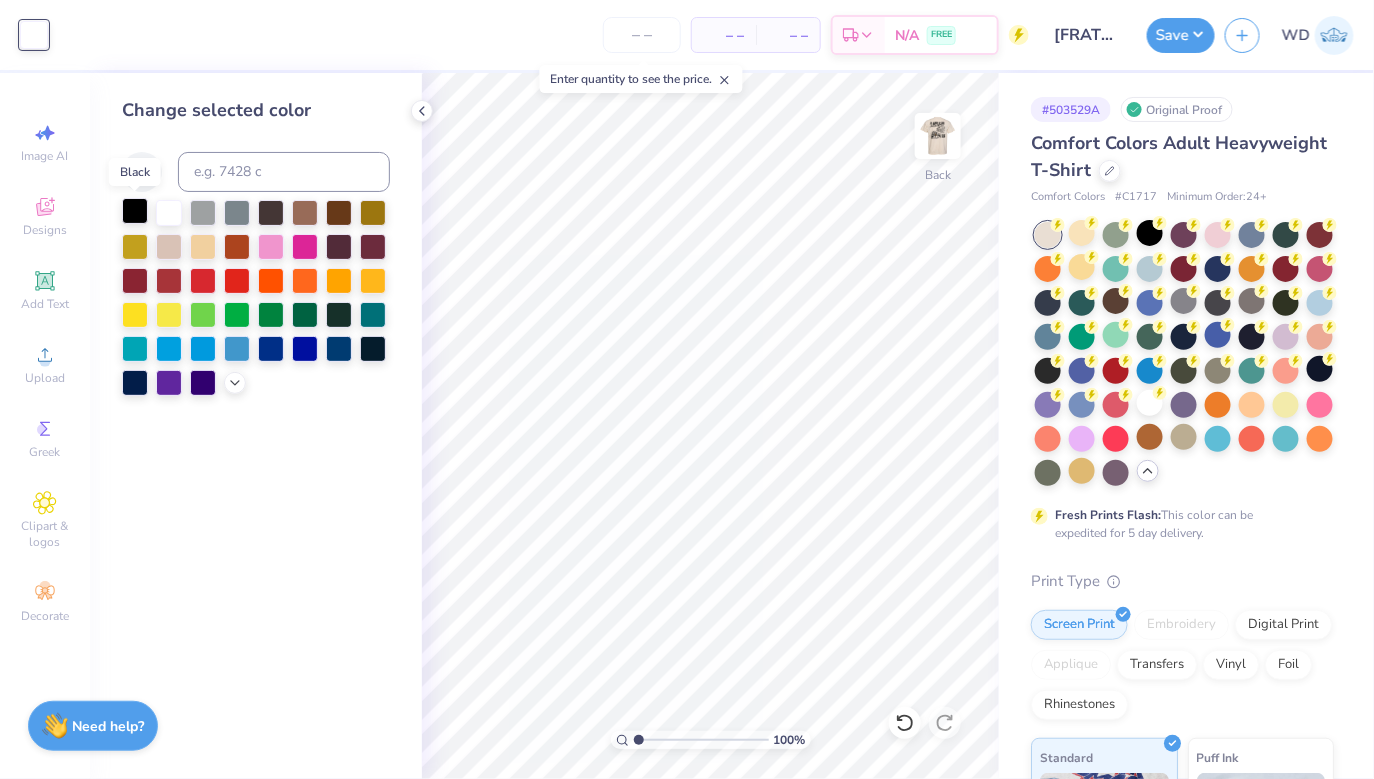 click at bounding box center (135, 211) 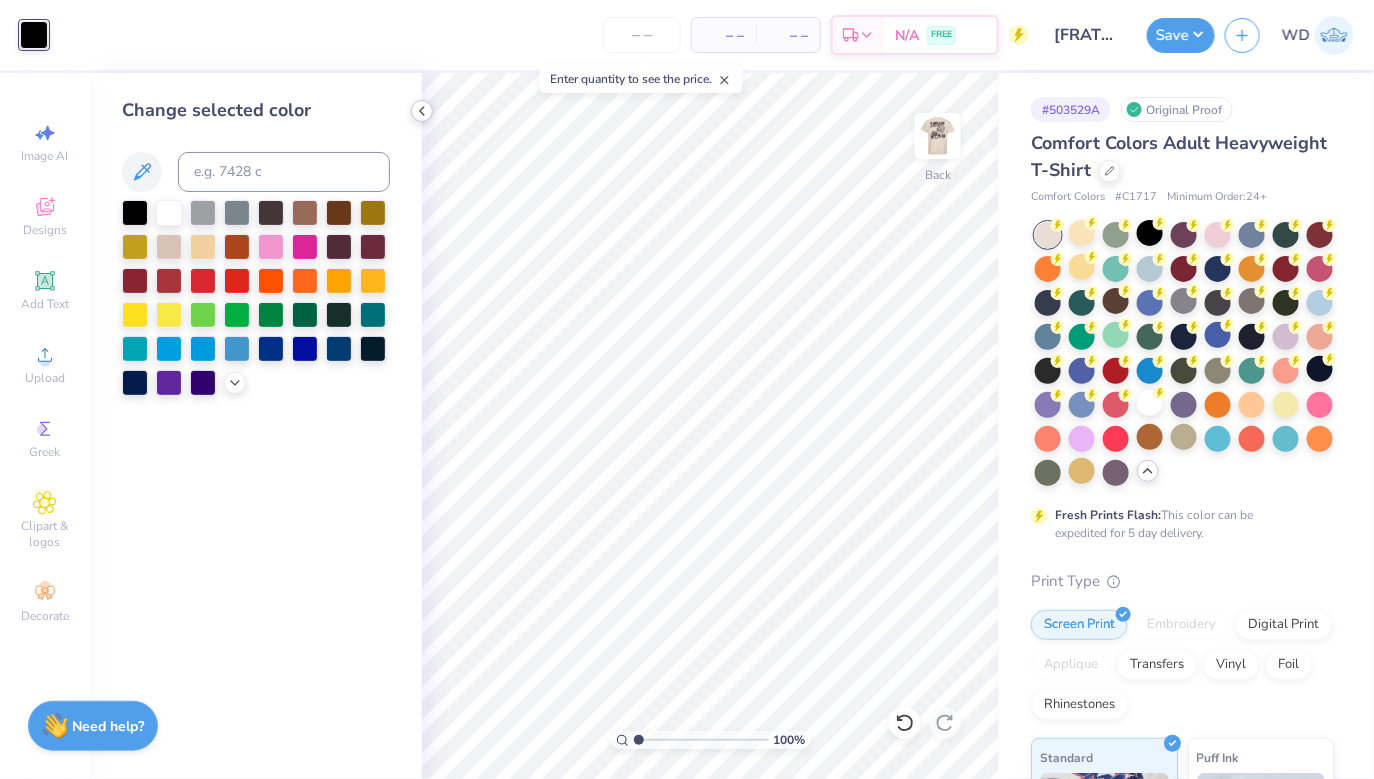click 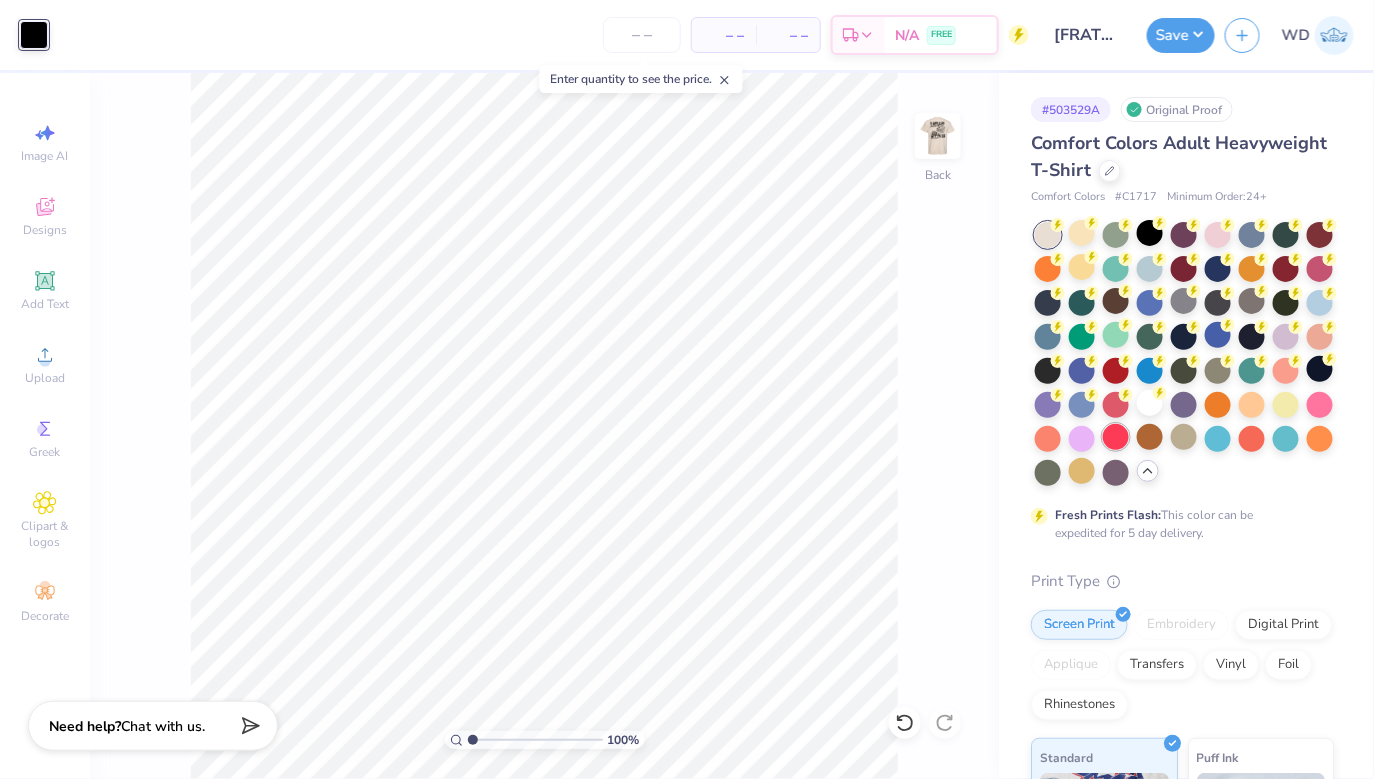 click at bounding box center [1116, 437] 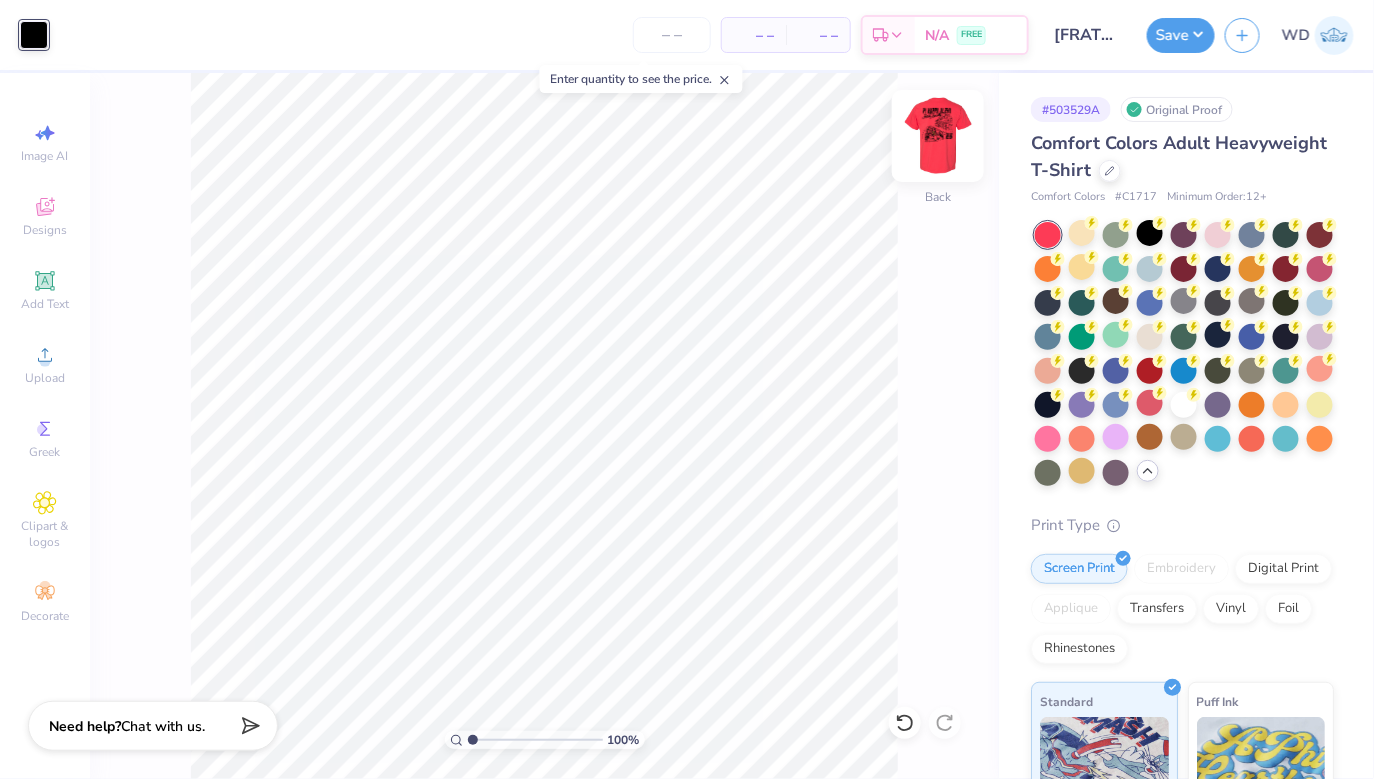 click at bounding box center [938, 136] 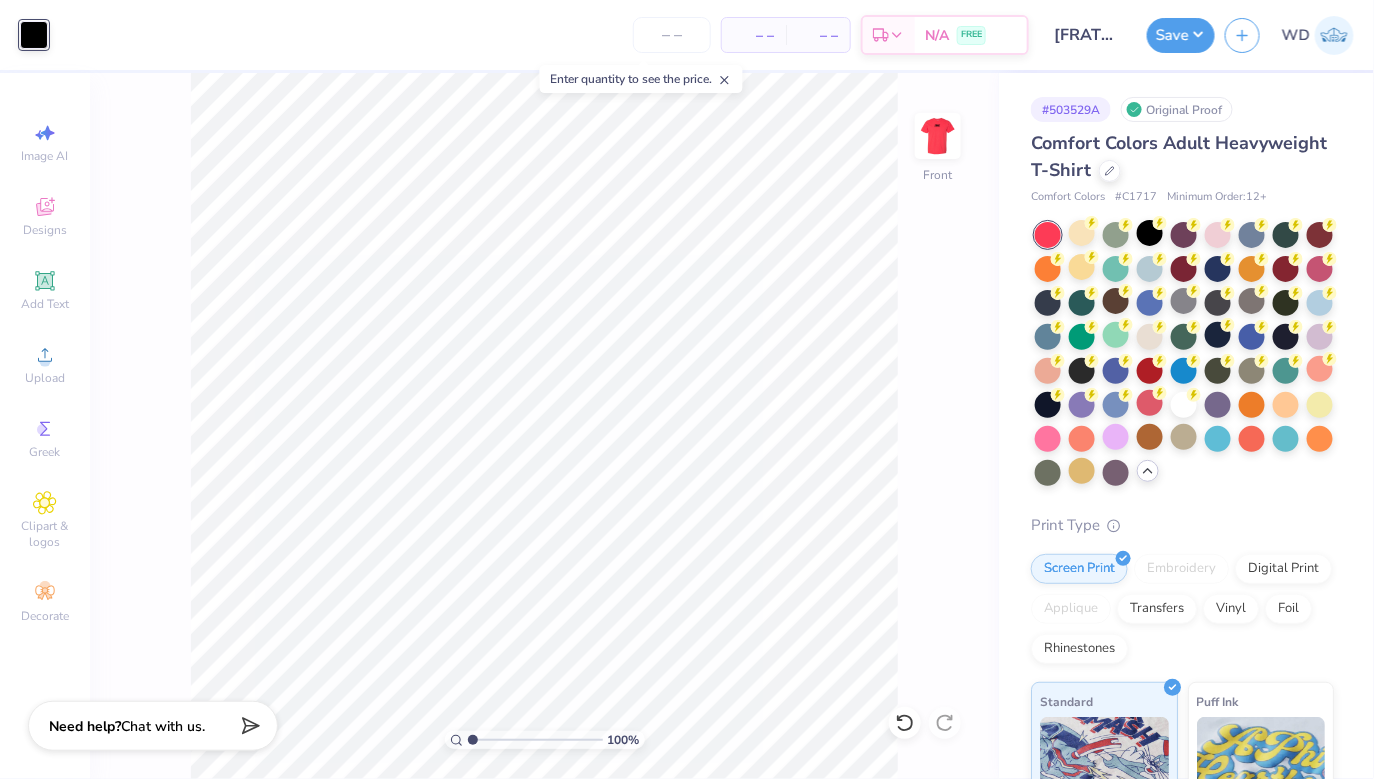 click at bounding box center [938, 136] 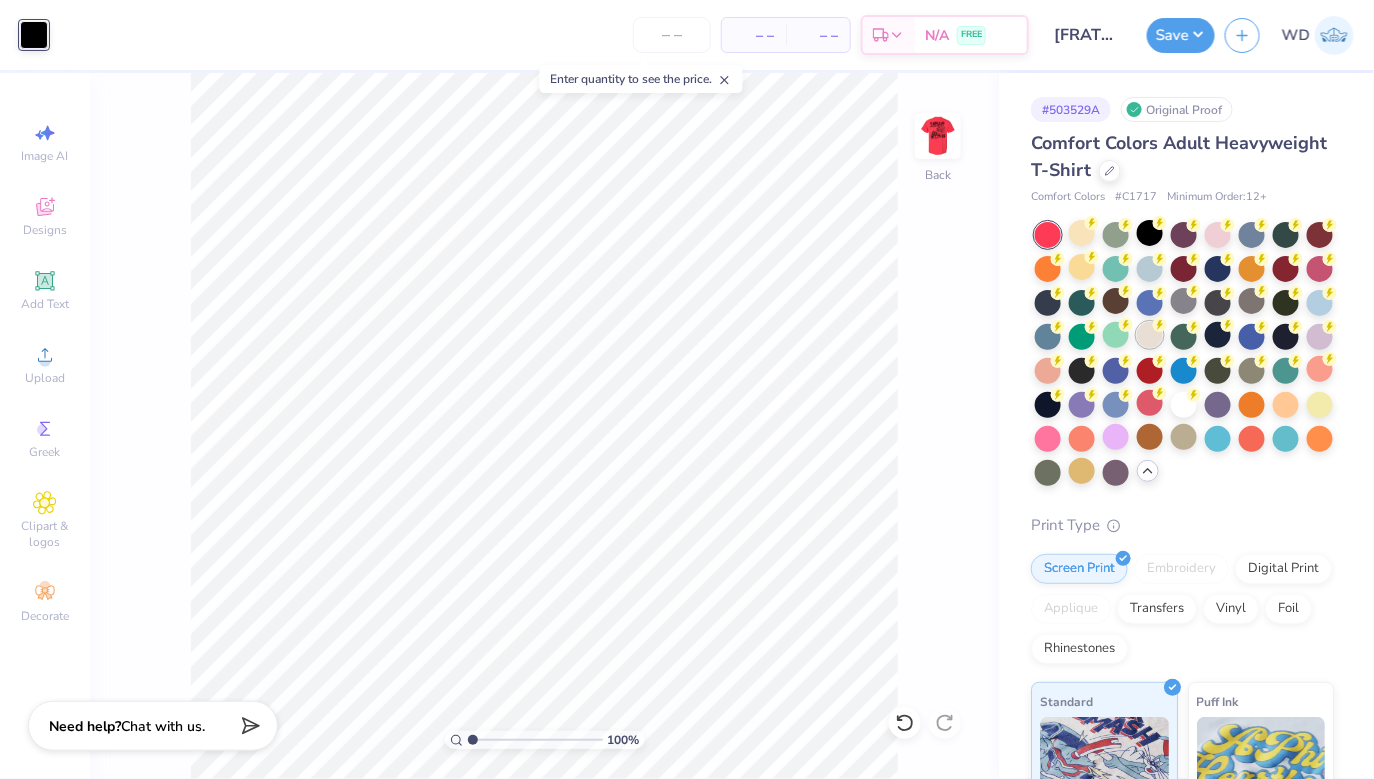 click at bounding box center [1150, 335] 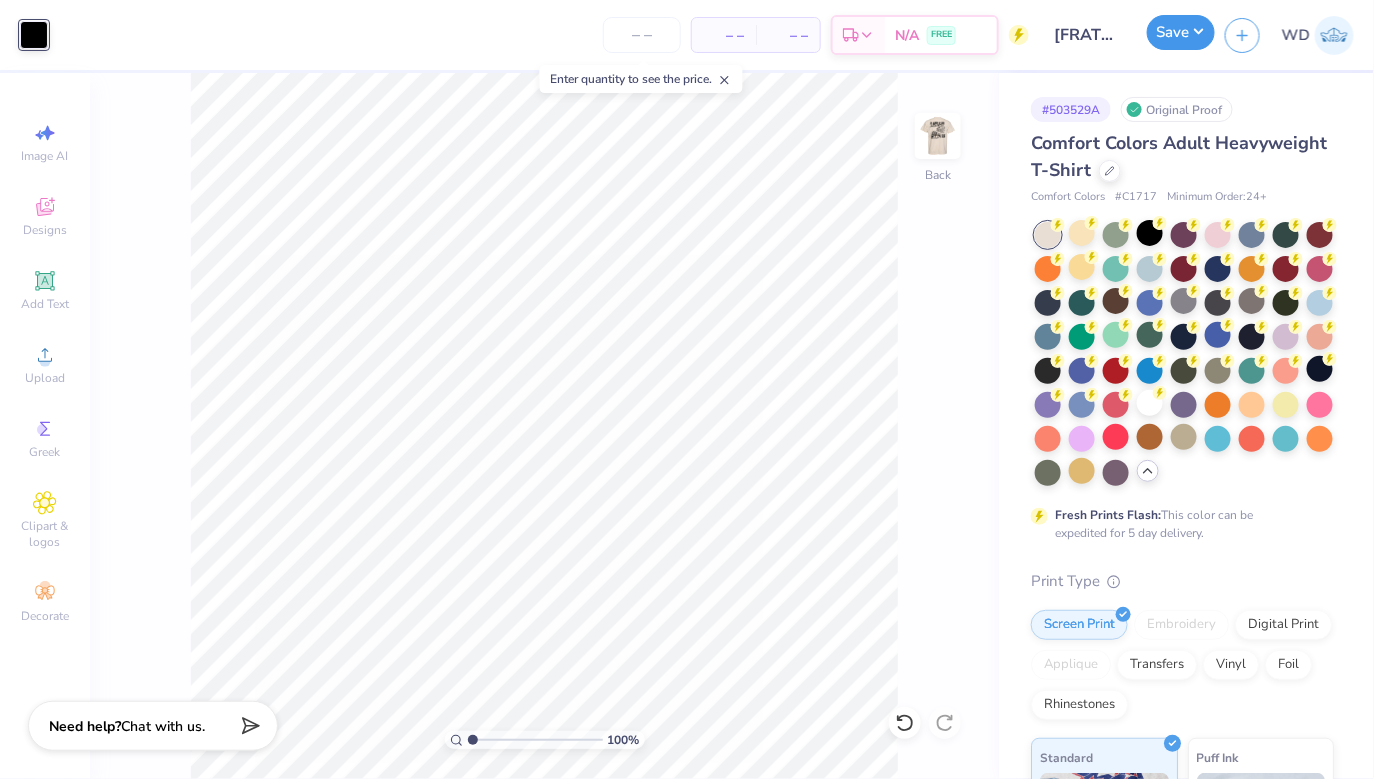 click on "Save" at bounding box center (1181, 32) 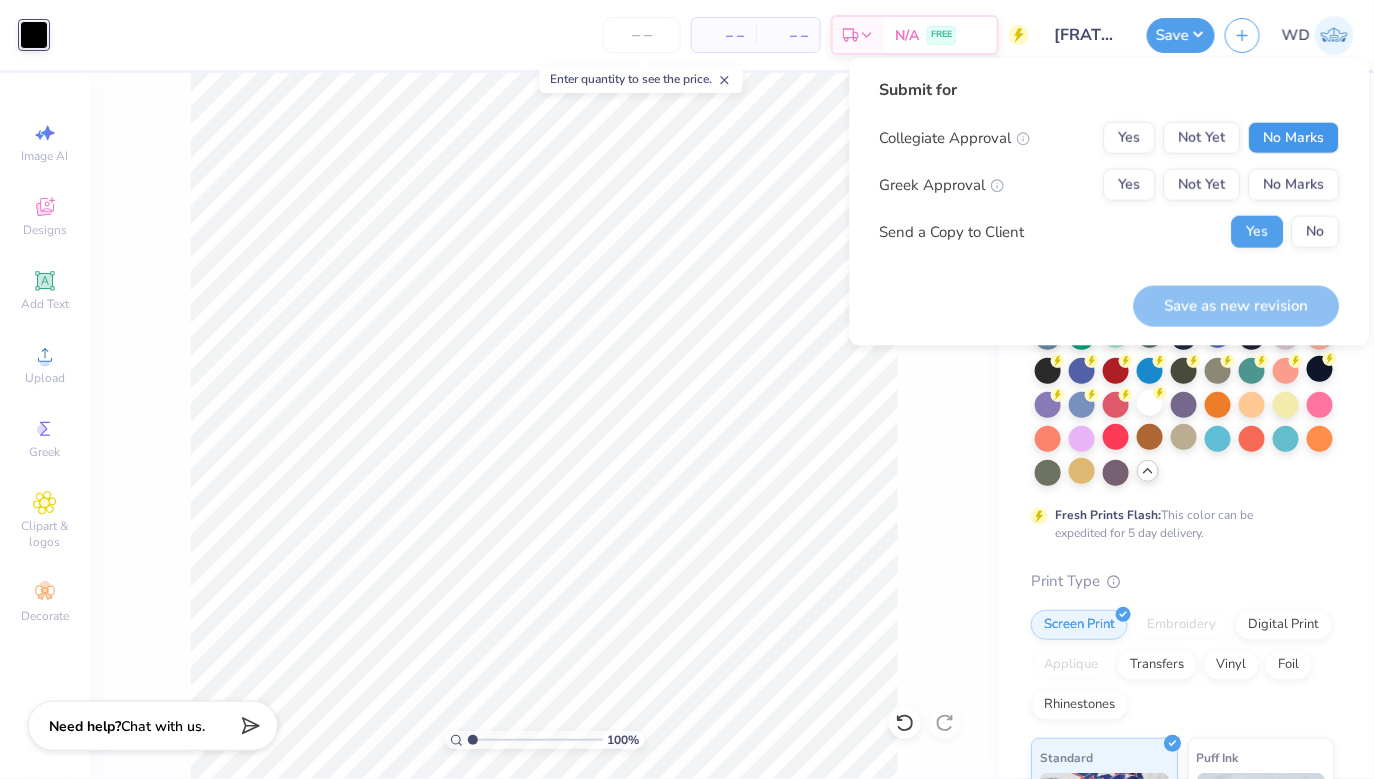 click on "No Marks" at bounding box center [1294, 138] 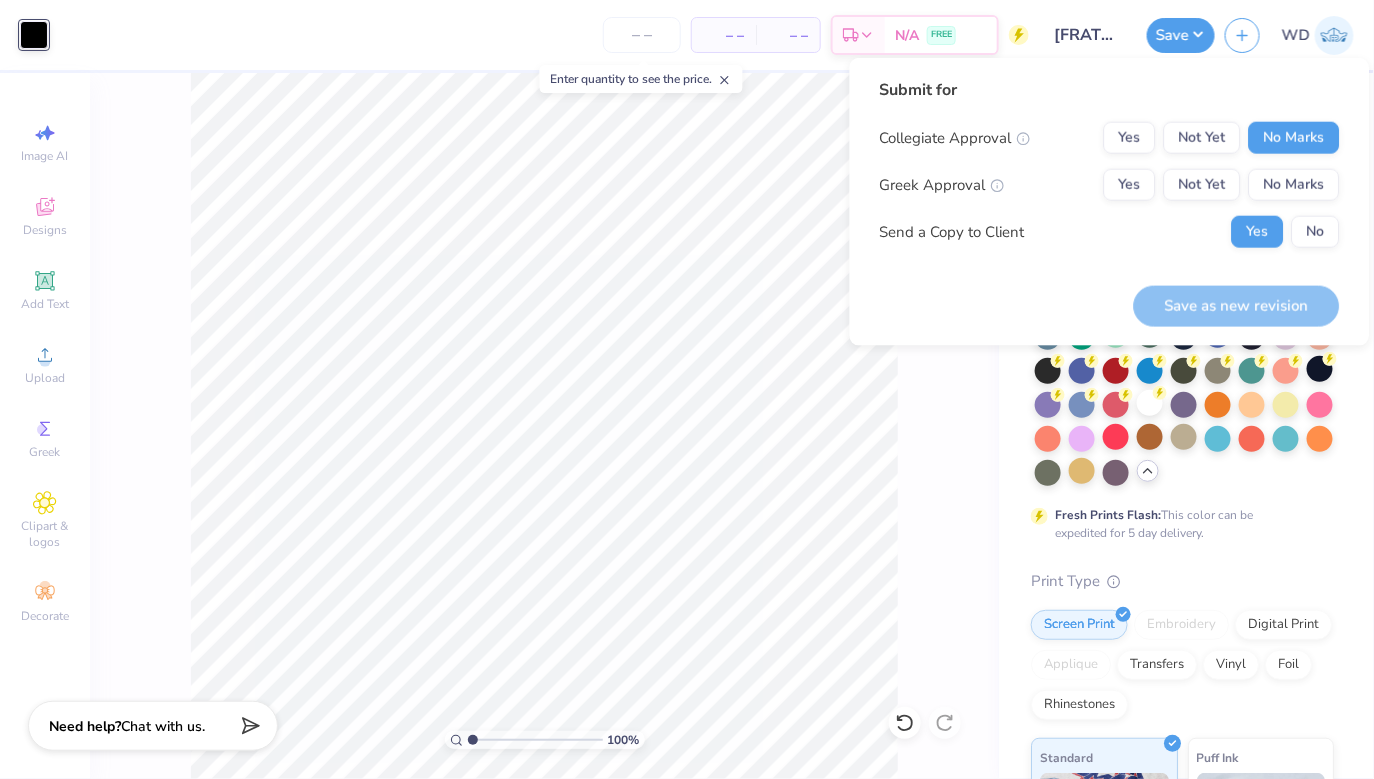 click on "Yes Not Yet No Marks" at bounding box center (1222, 185) 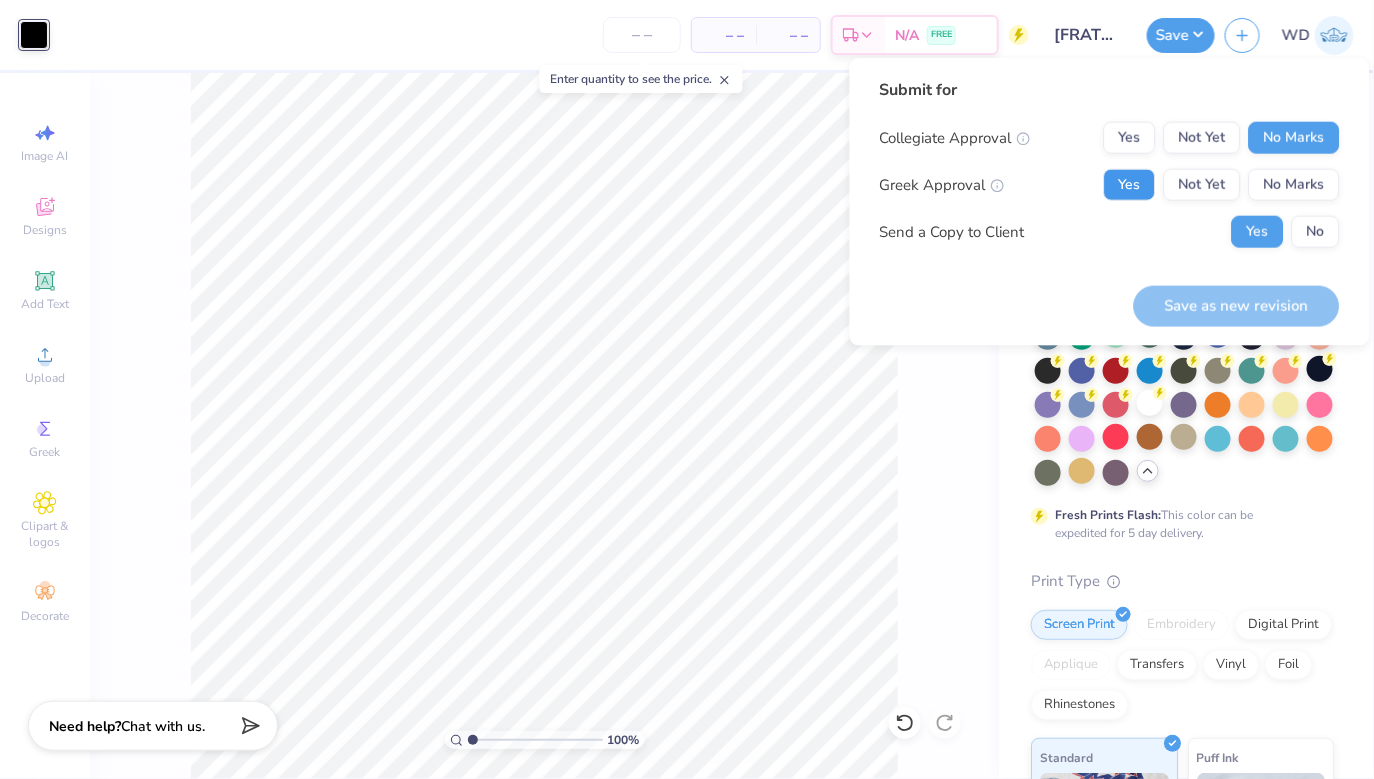 click on "Yes" at bounding box center (1130, 185) 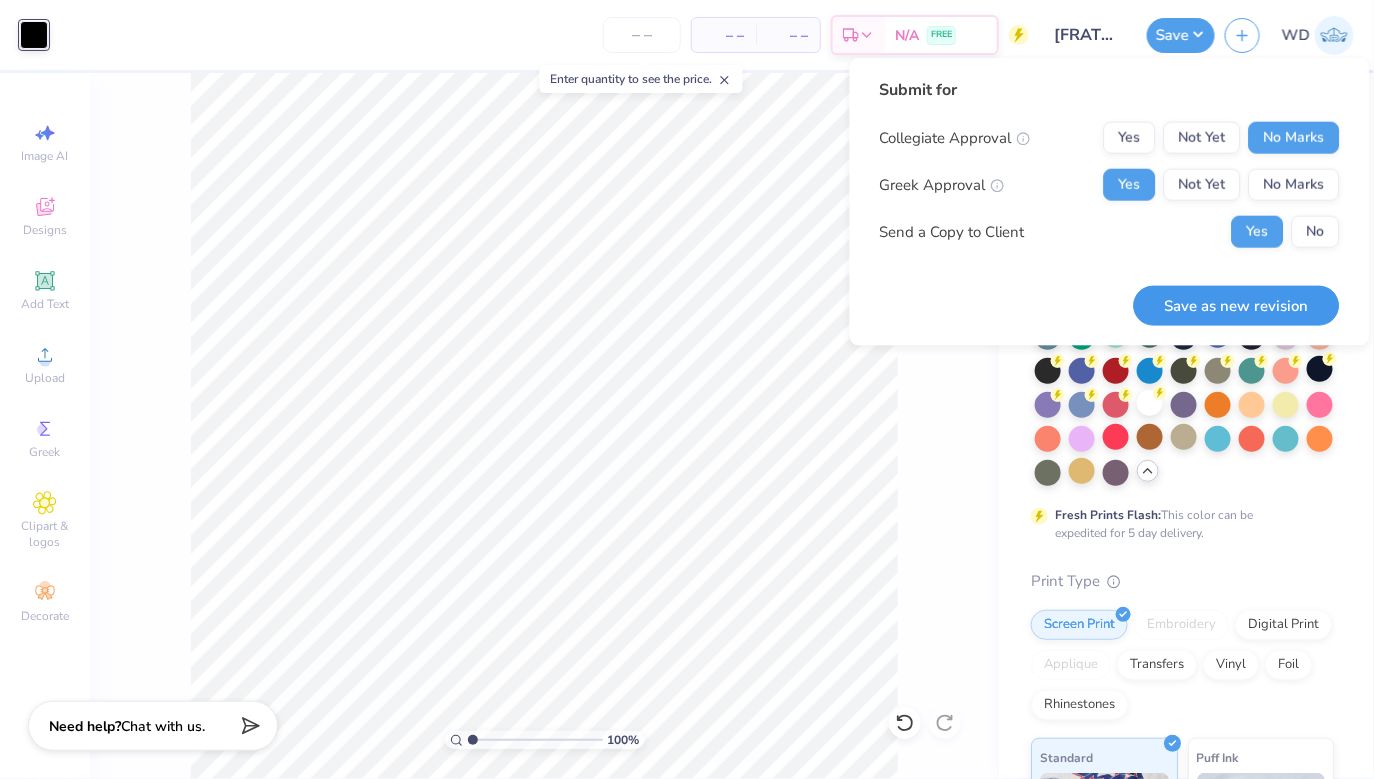 click on "Save as new revision" at bounding box center [1237, 305] 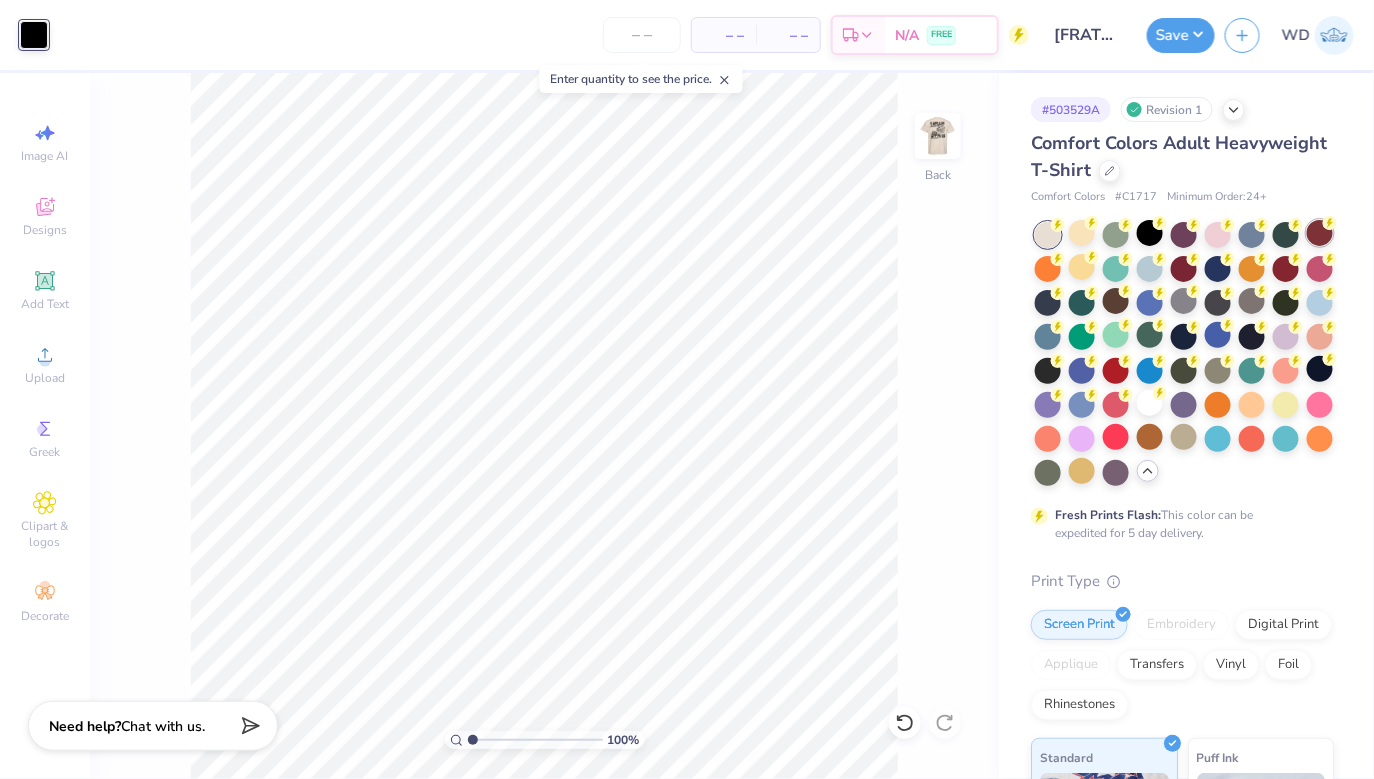 click at bounding box center (1320, 233) 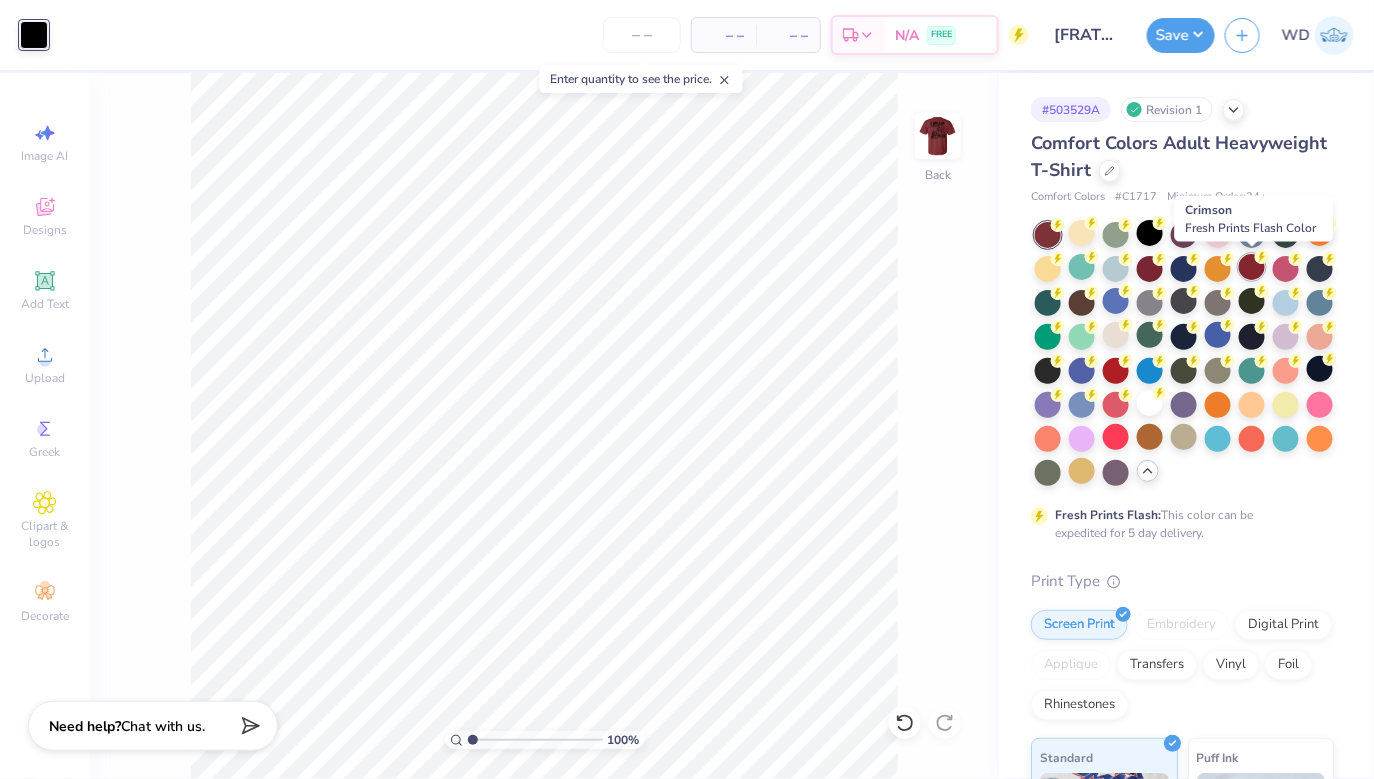 click at bounding box center [1252, 267] 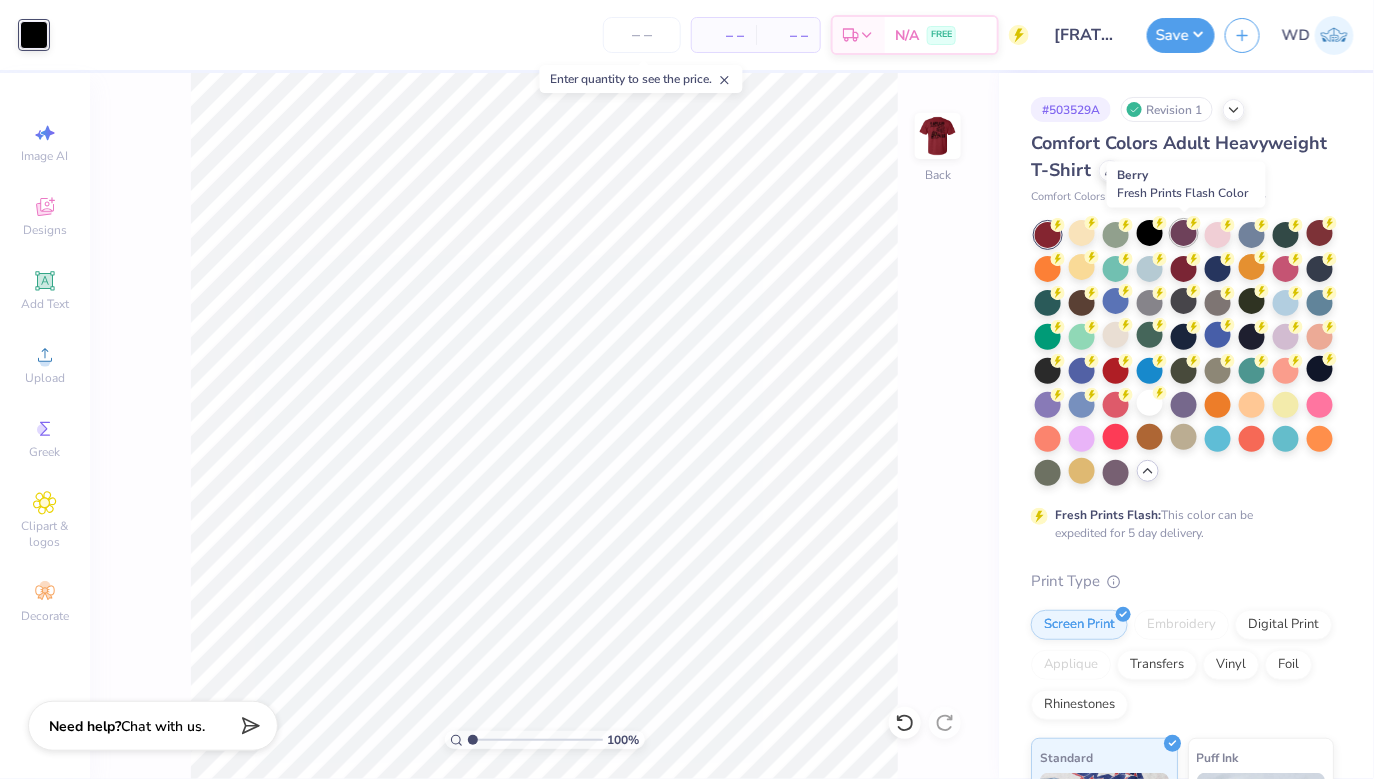click at bounding box center [1184, 233] 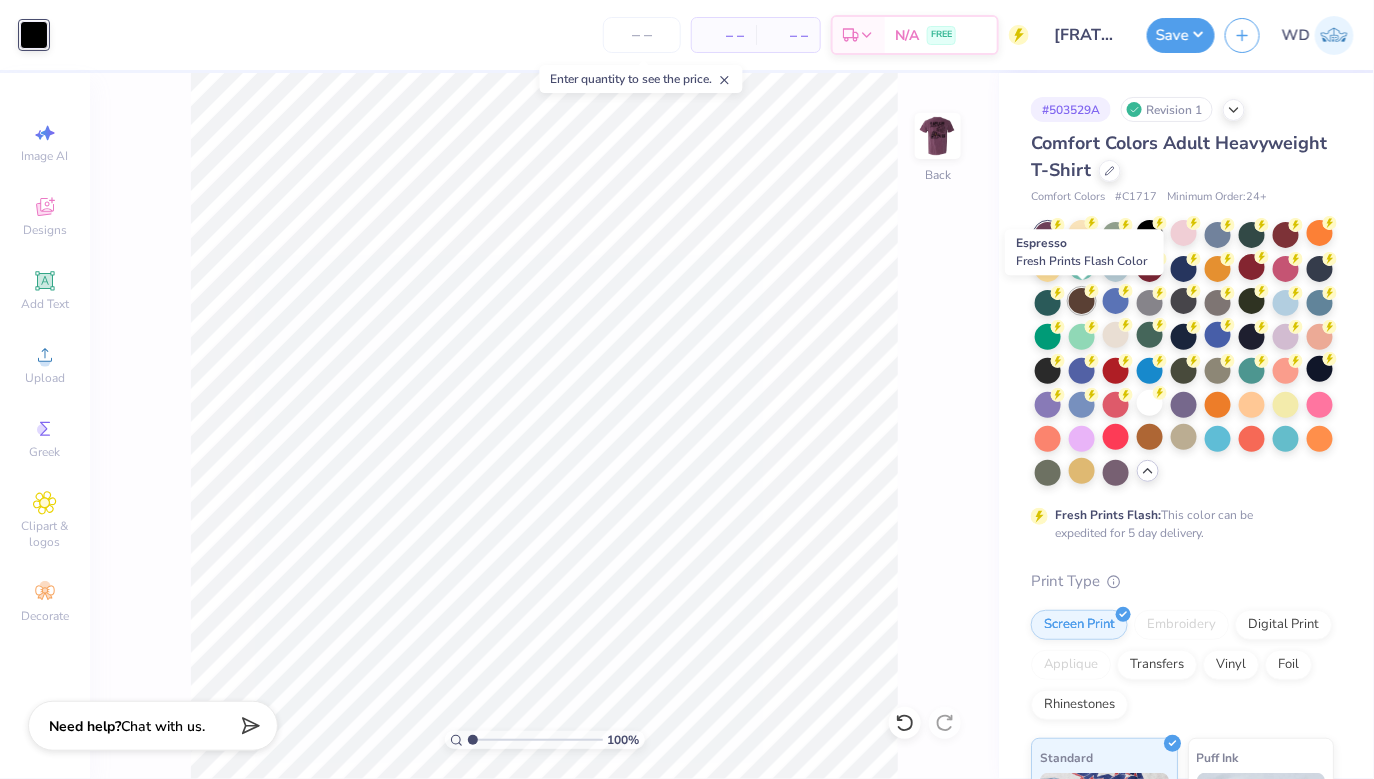click at bounding box center [1082, 301] 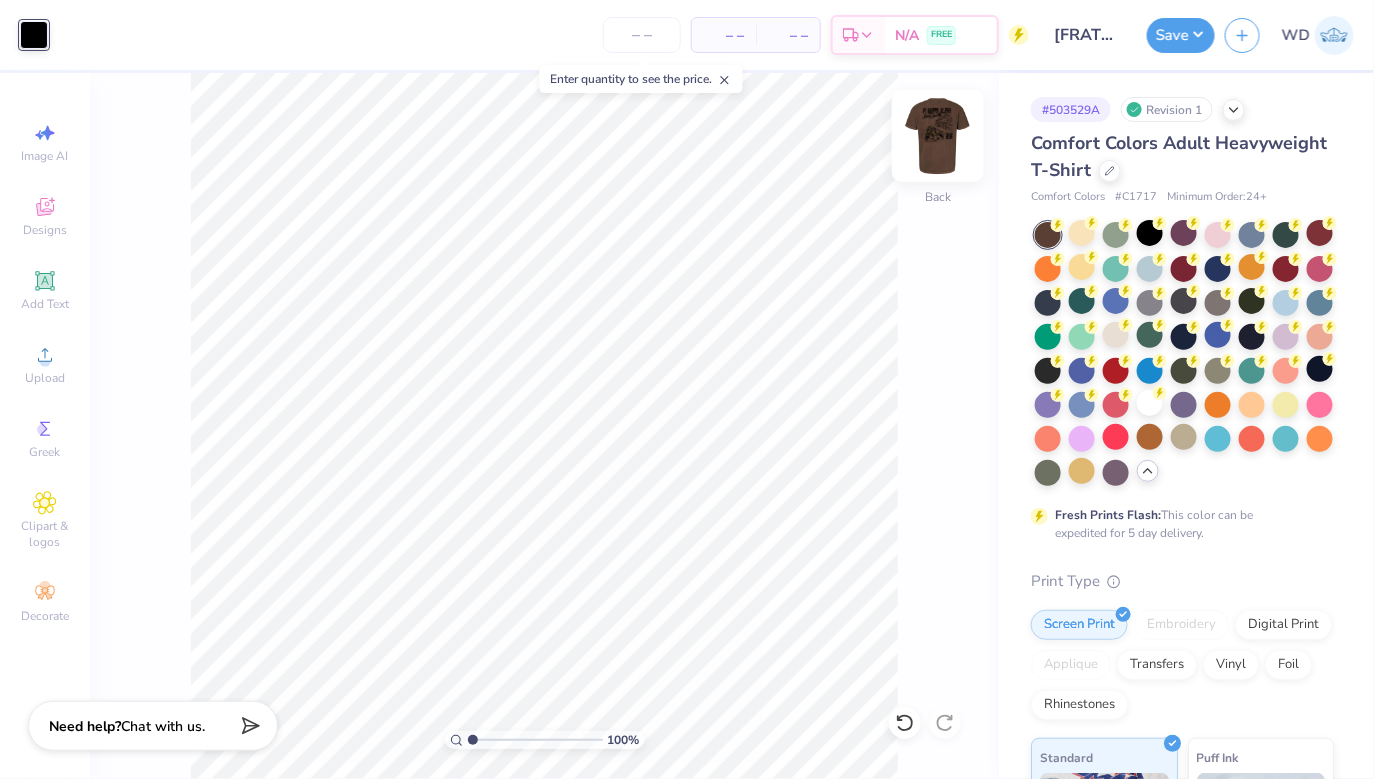 click at bounding box center (938, 136) 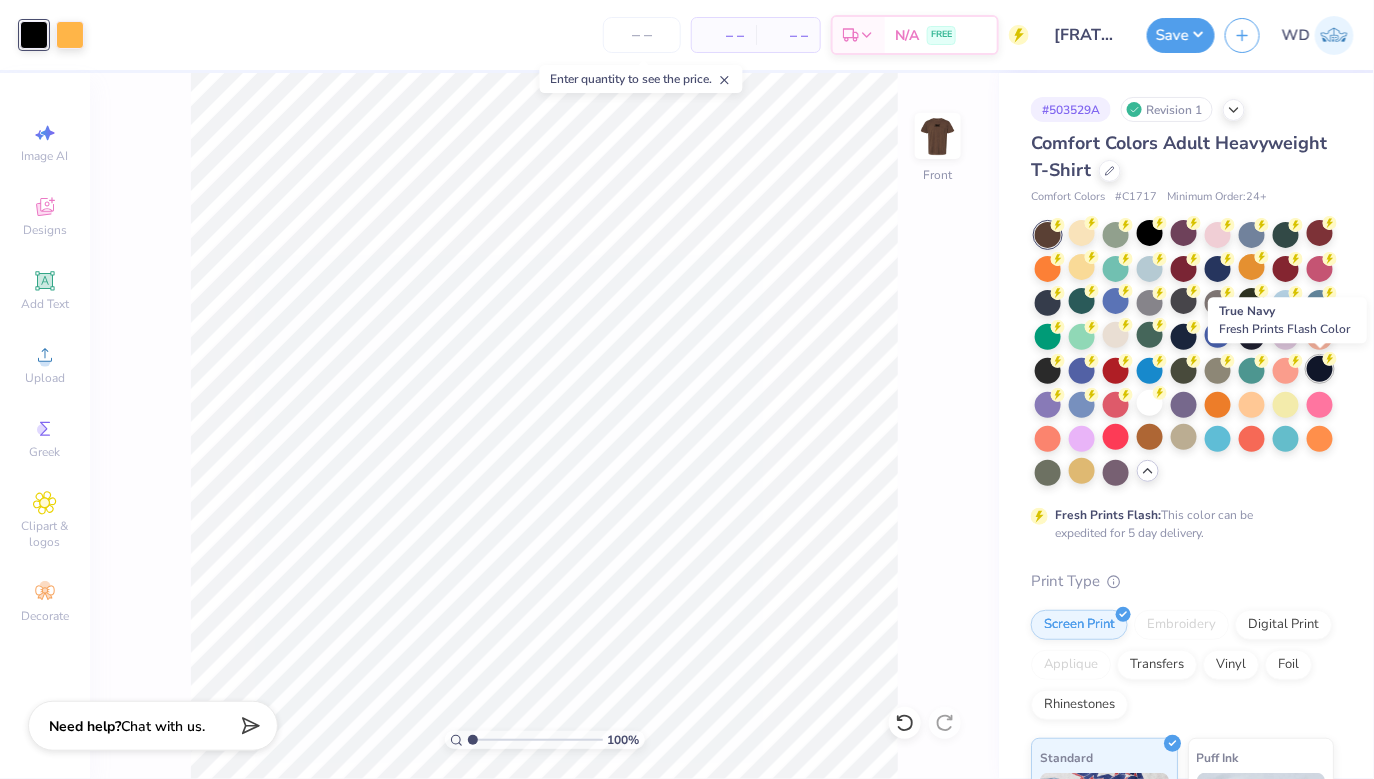 click at bounding box center (1320, 369) 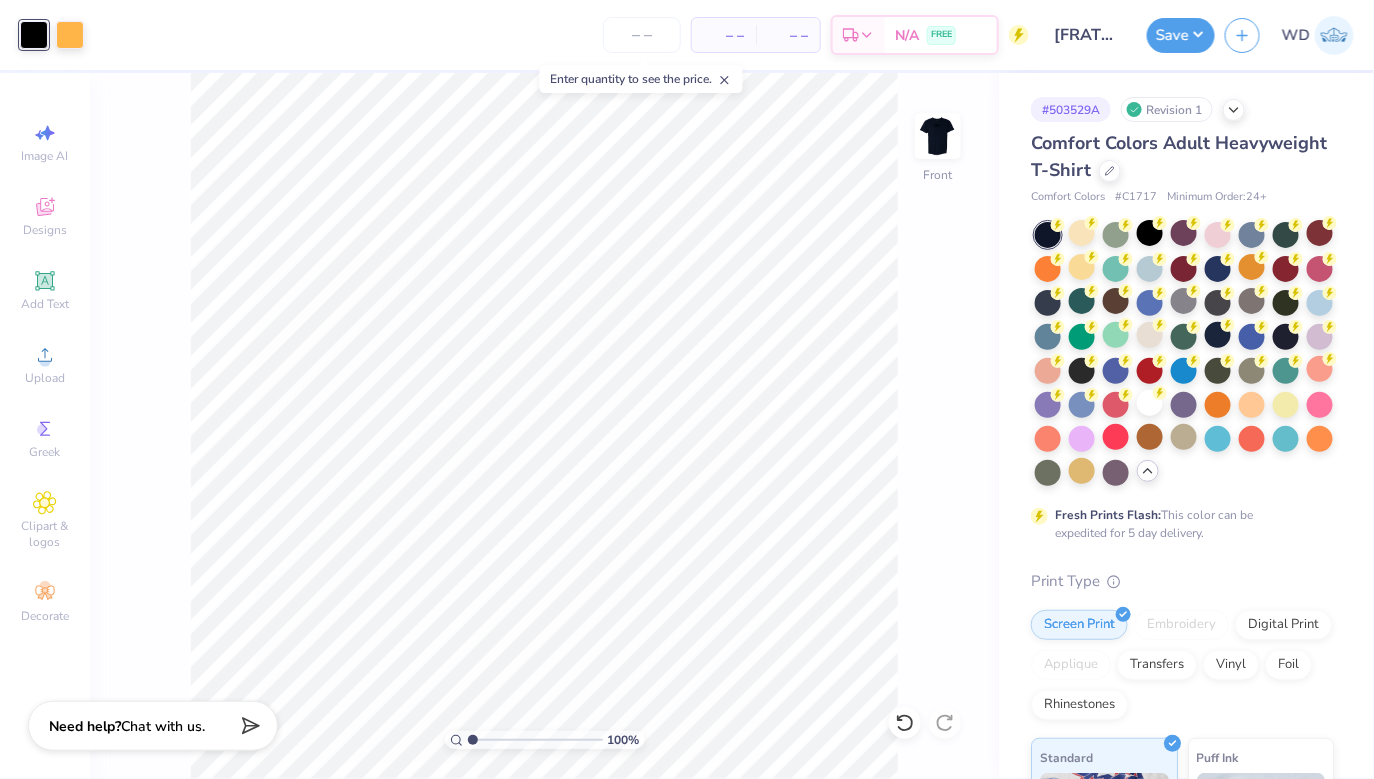 click at bounding box center [34, 35] 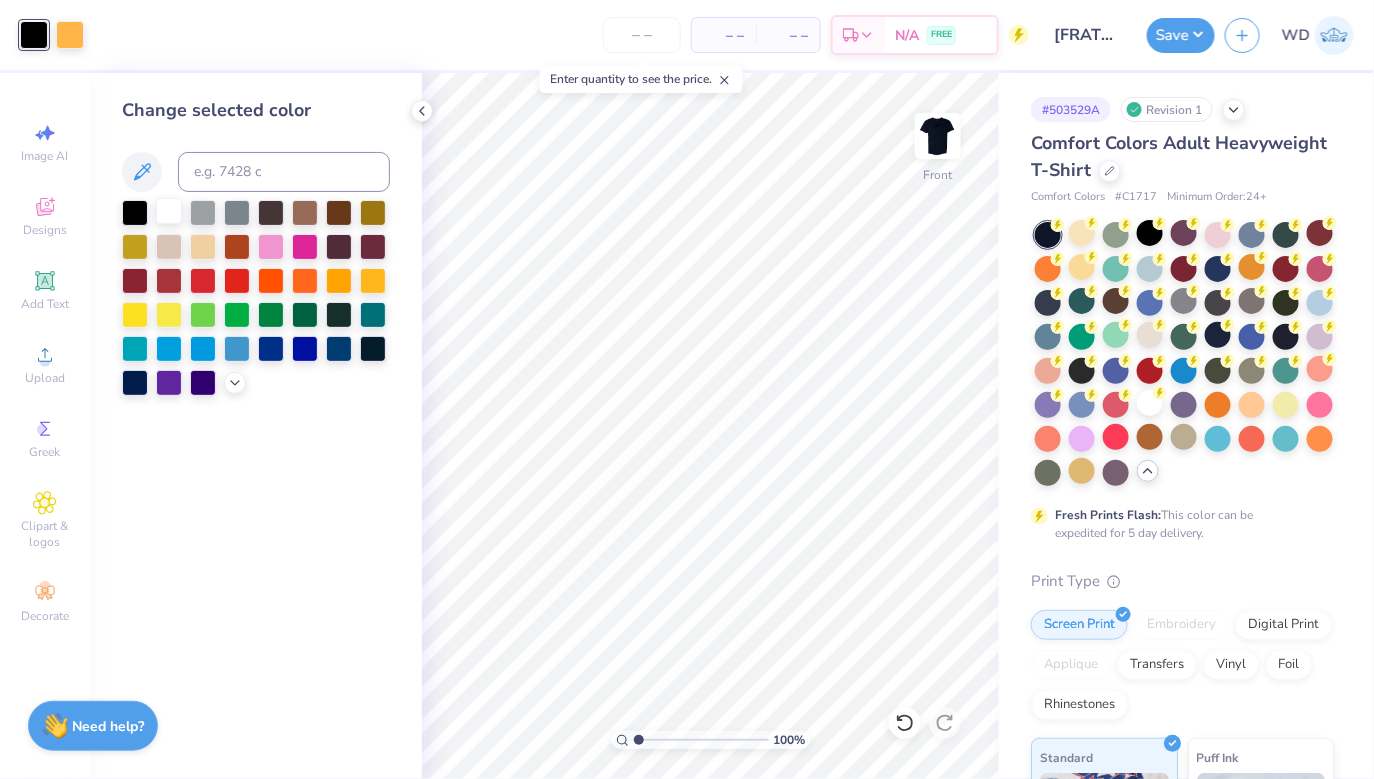 click at bounding box center (169, 211) 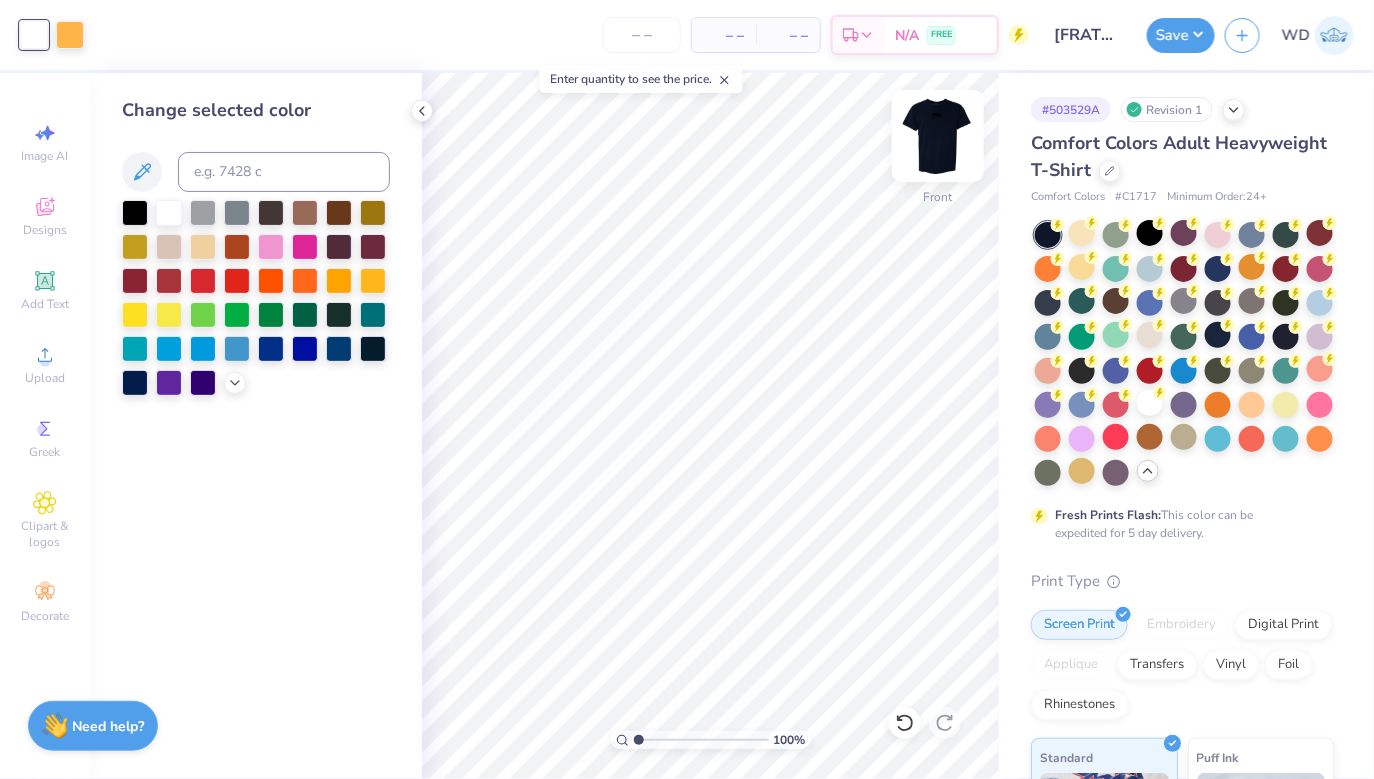 click at bounding box center (938, 136) 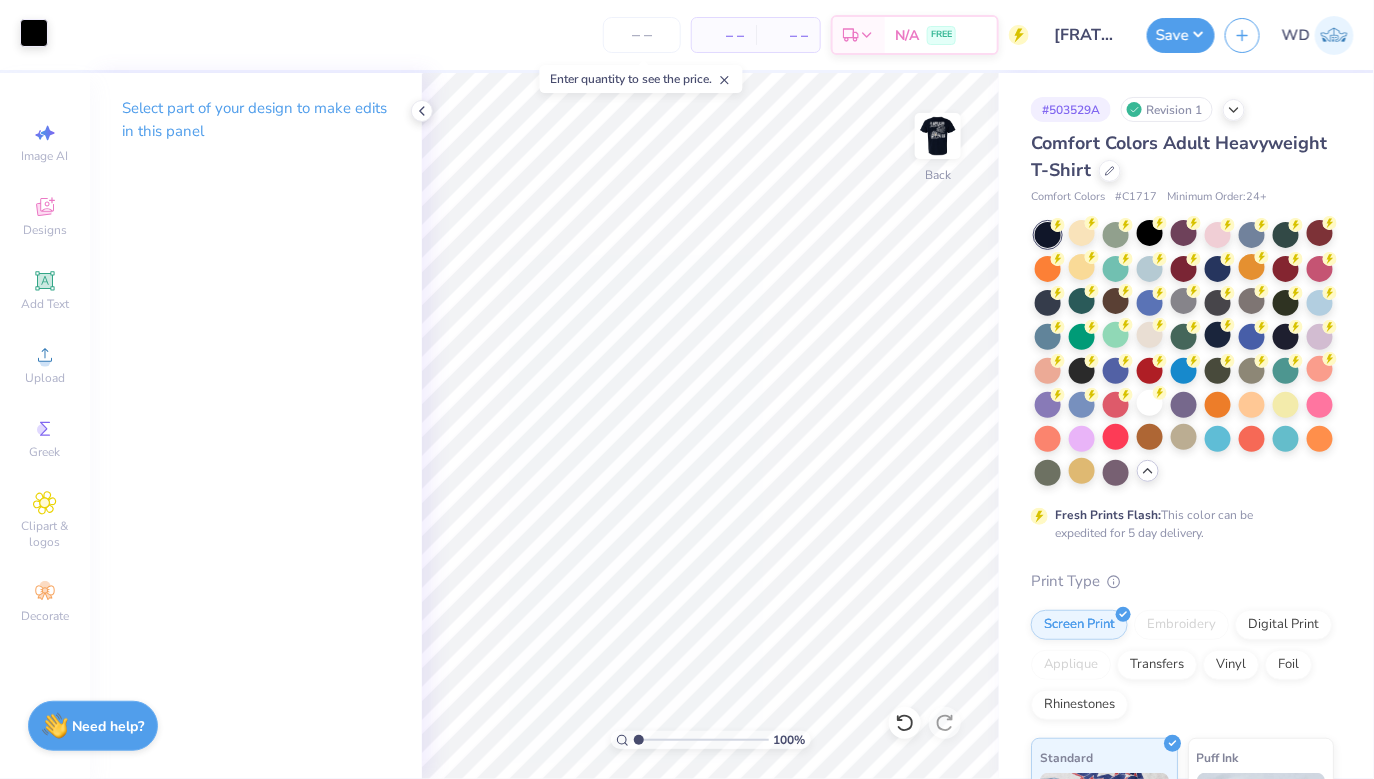 click at bounding box center (34, 33) 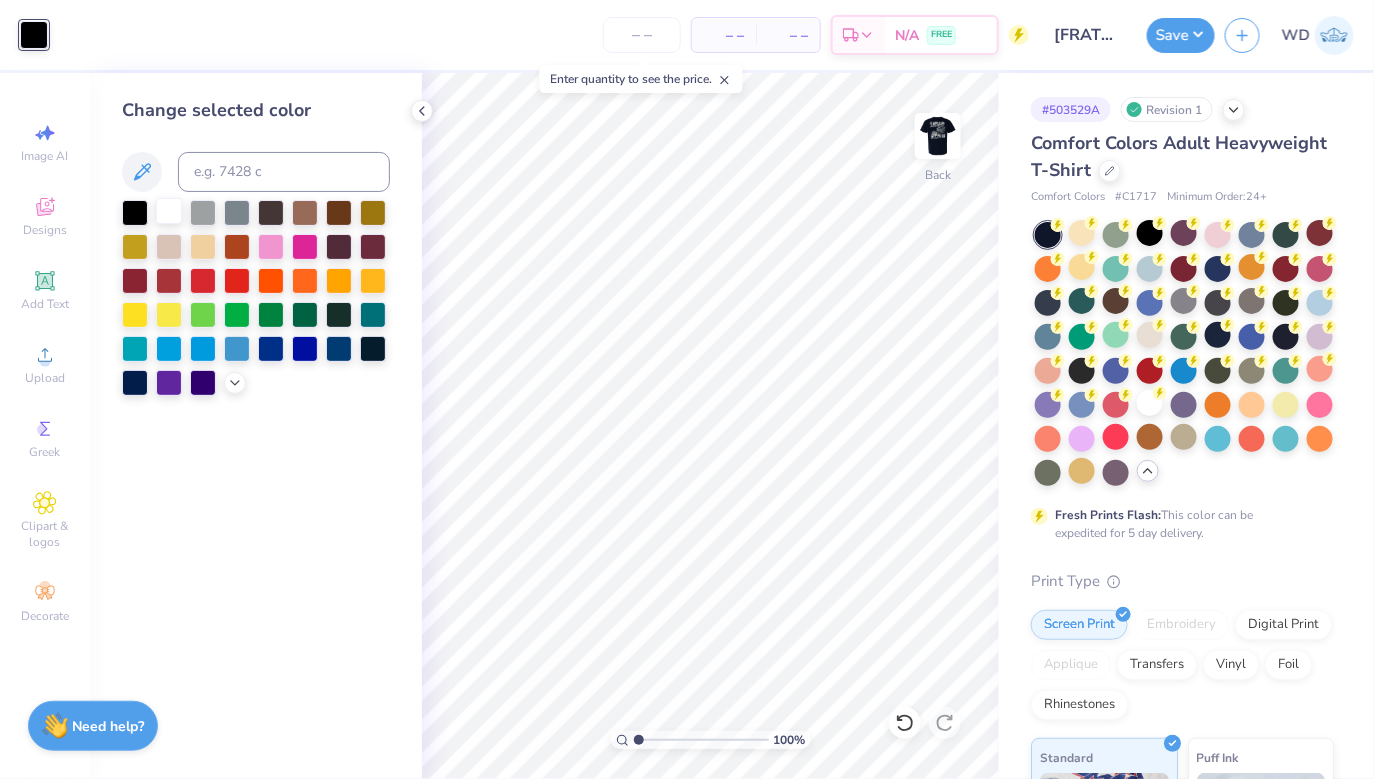 click at bounding box center (169, 211) 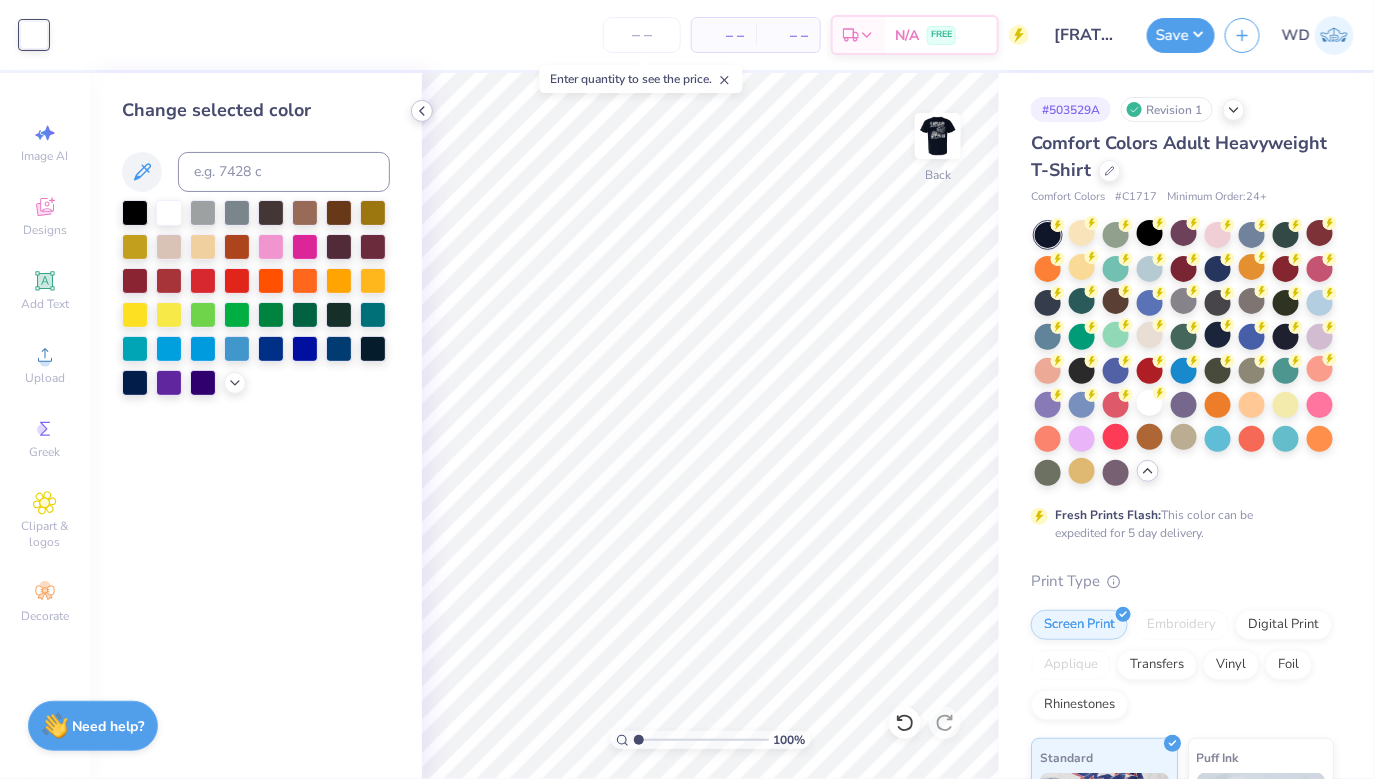 click 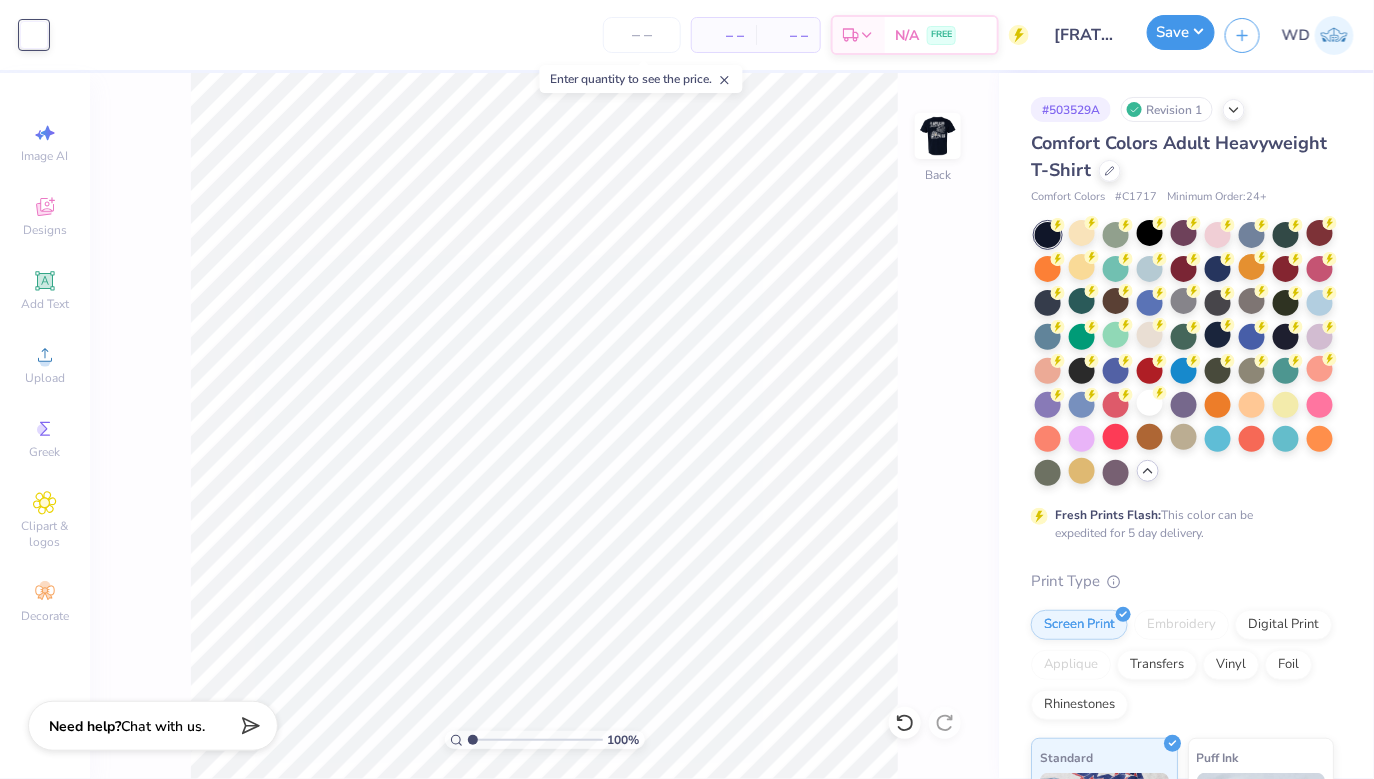 click on "Save" at bounding box center (1181, 32) 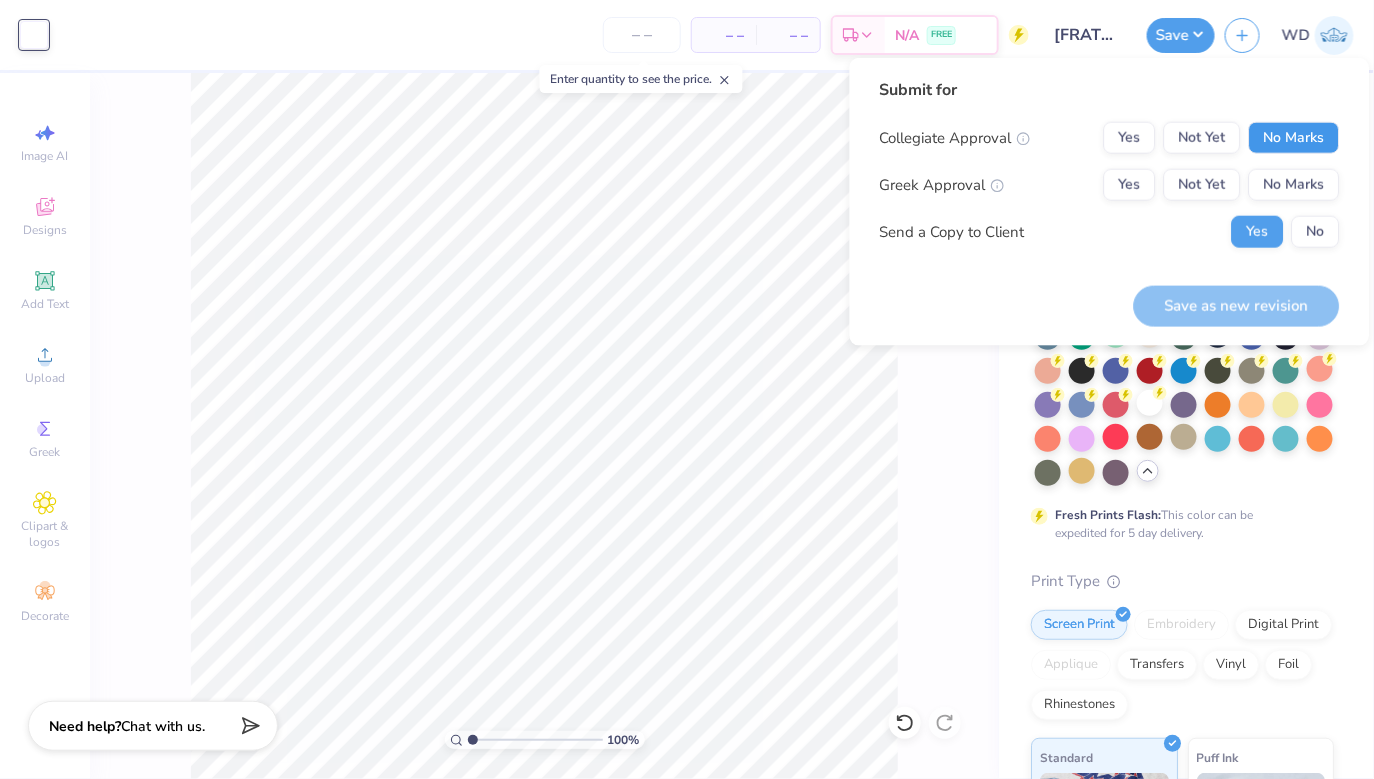 click on "No Marks" at bounding box center (1294, 138) 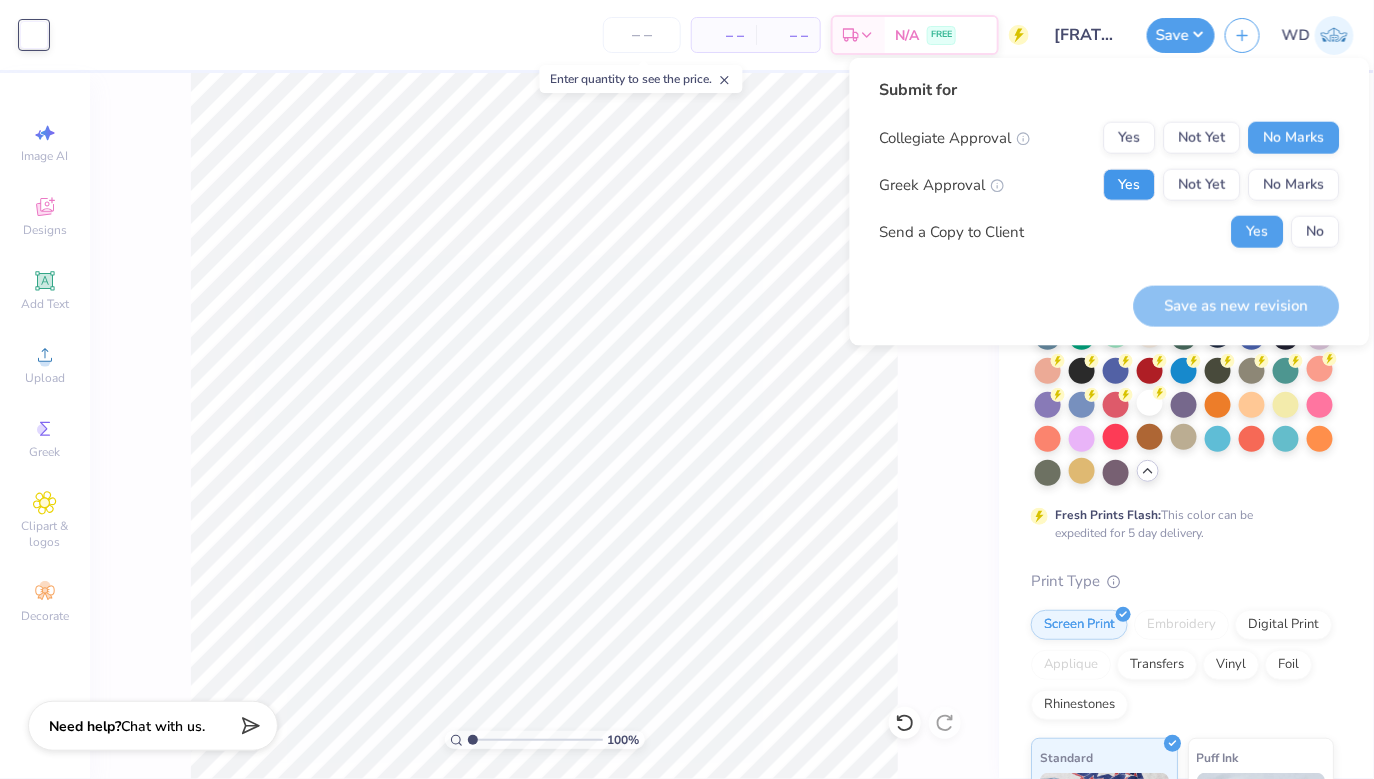 click on "Yes" at bounding box center [1130, 185] 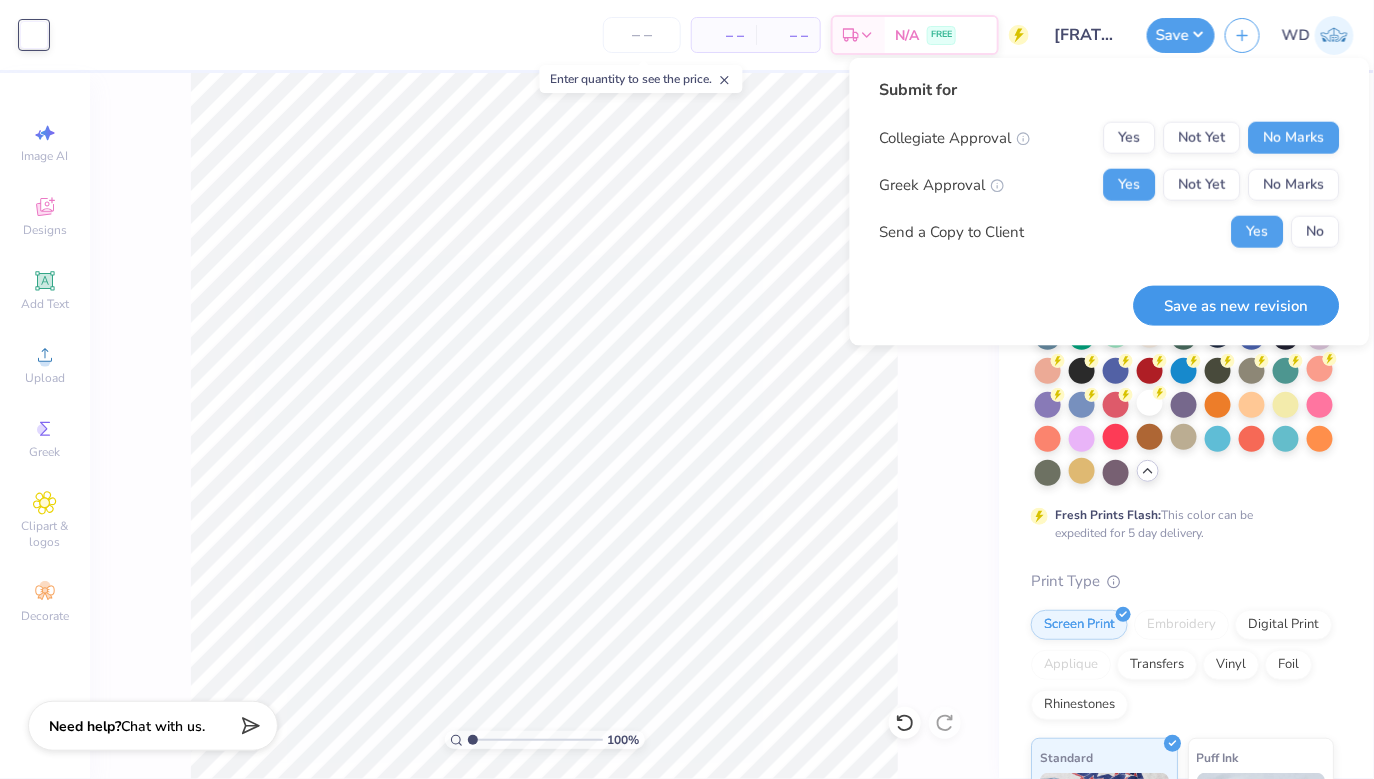 click on "Save as new revision" at bounding box center (1237, 305) 